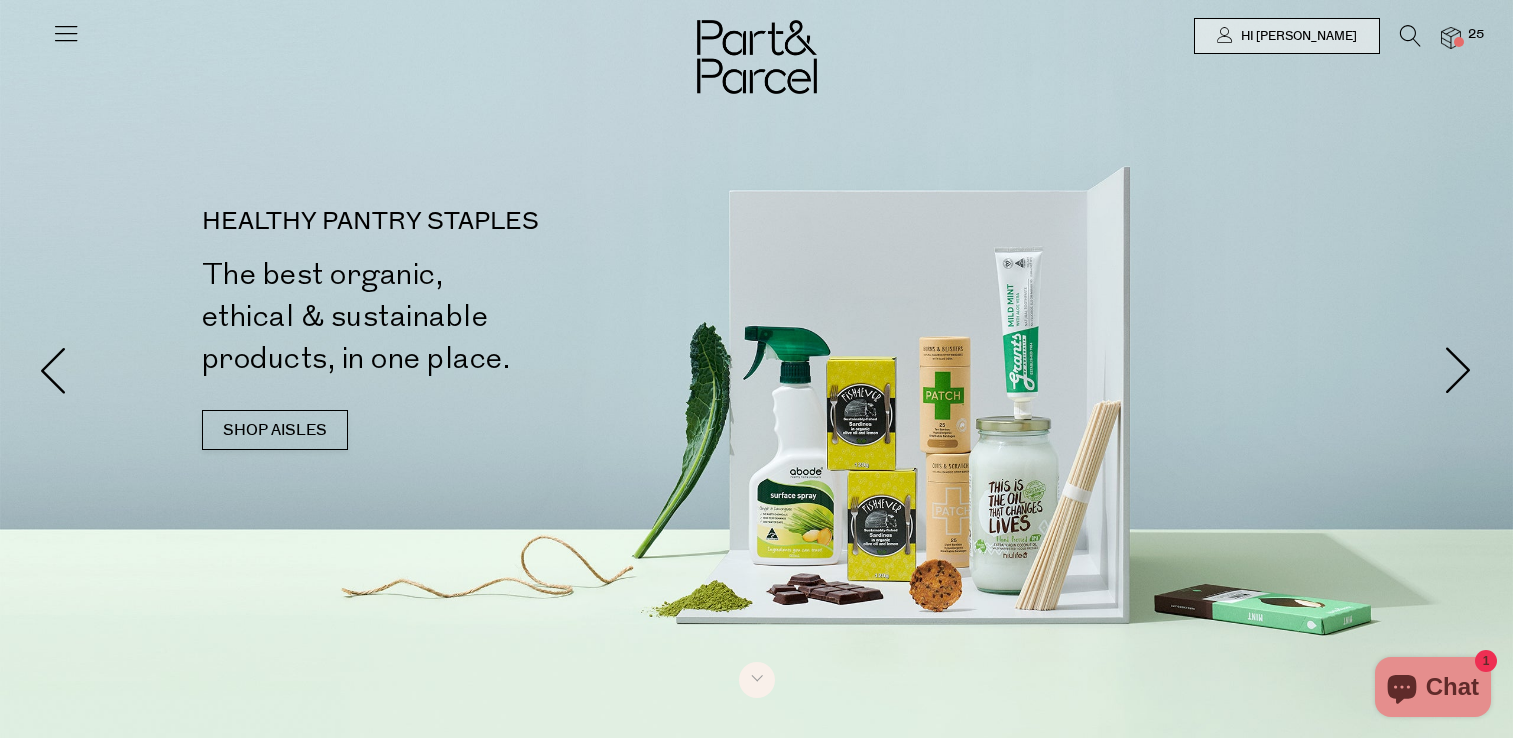 scroll, scrollTop: 0, scrollLeft: 0, axis: both 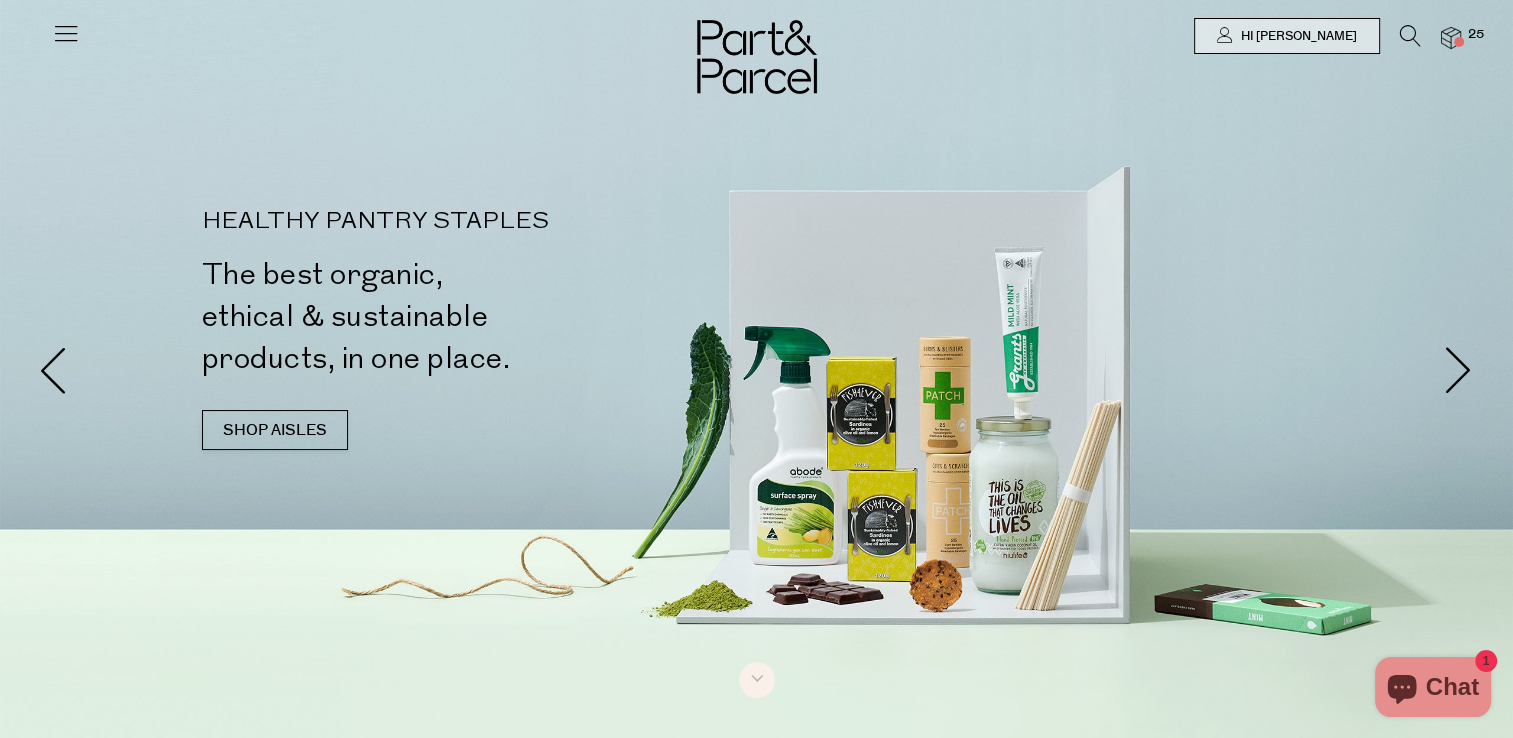 click at bounding box center (1459, 42) 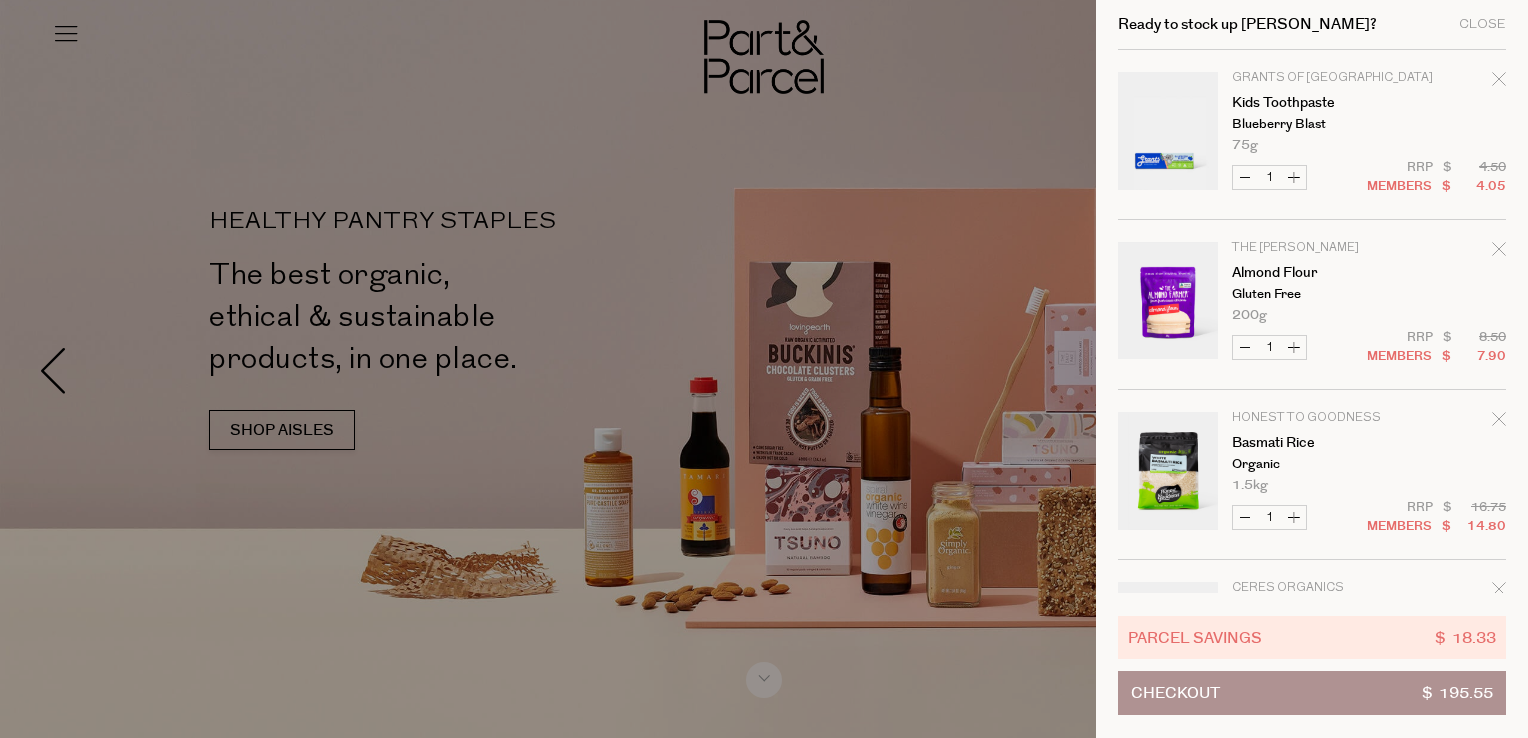 click 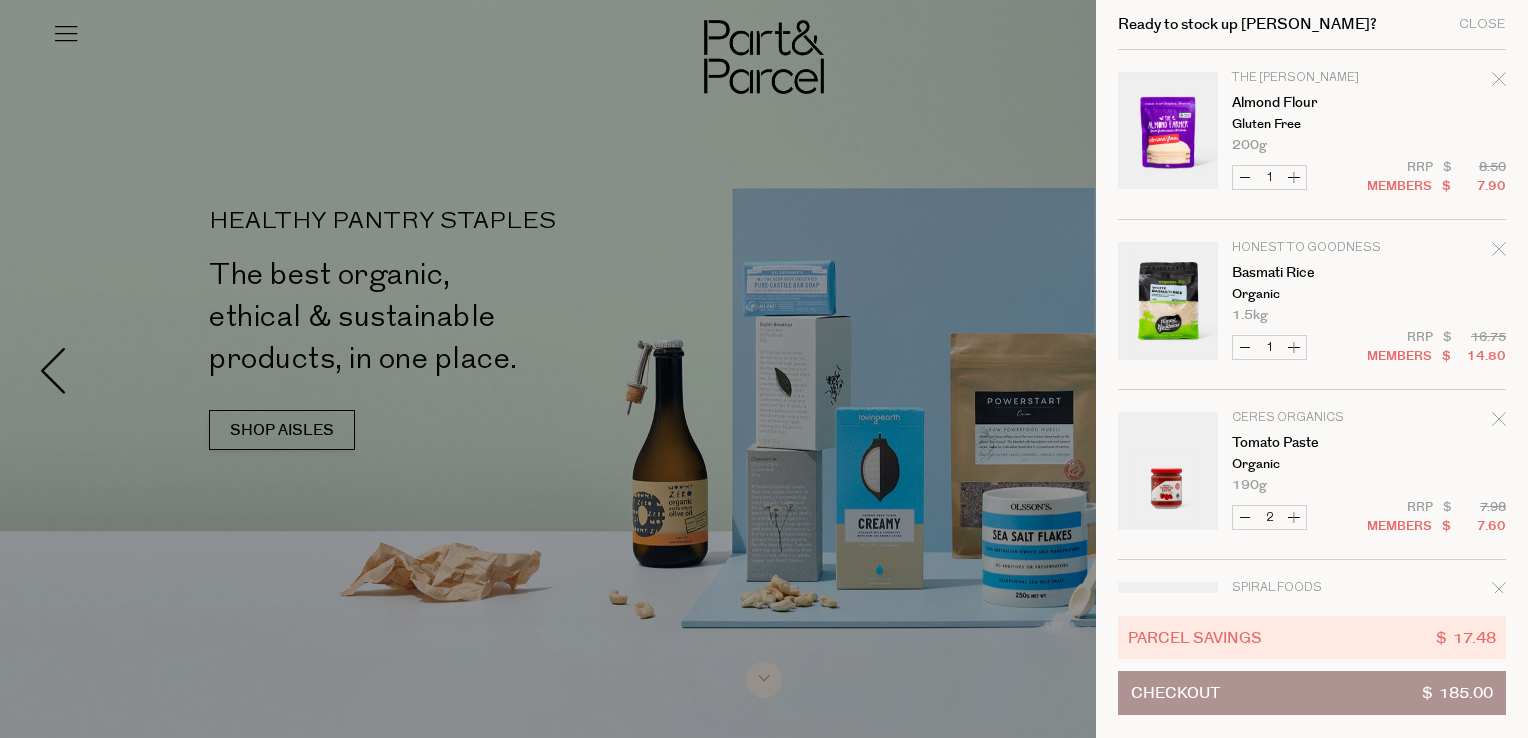 click at bounding box center (764, 369) 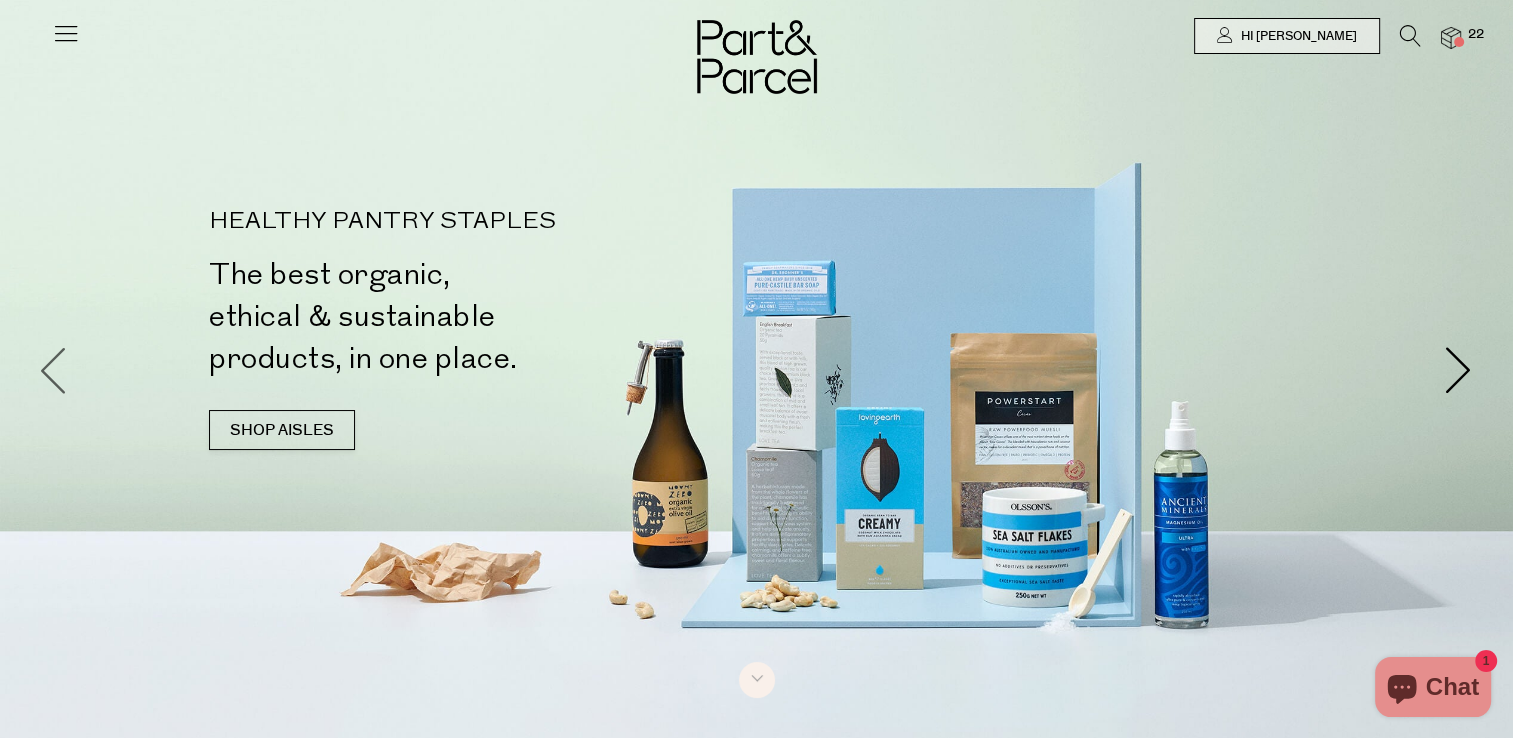 click at bounding box center (54, 369) 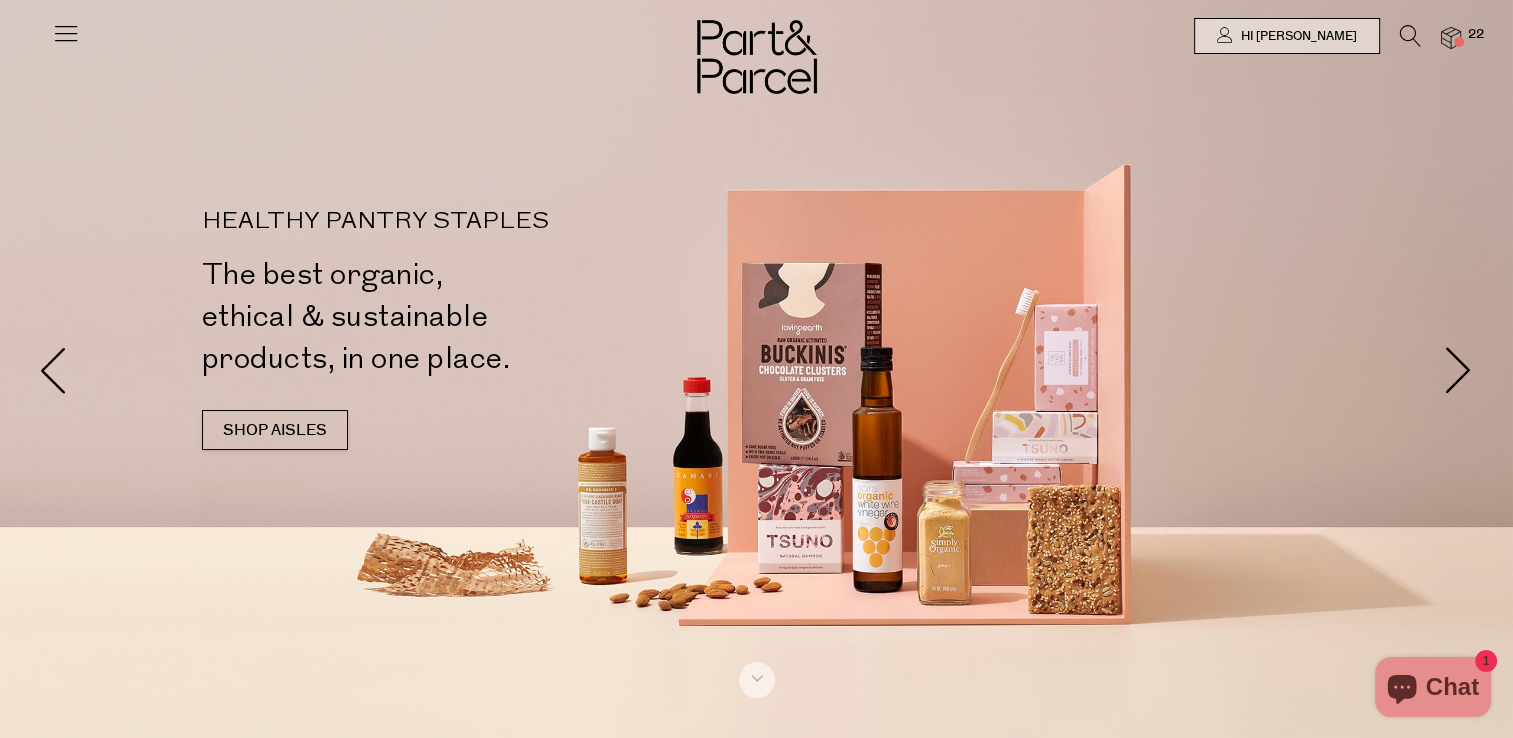 click at bounding box center (66, 33) 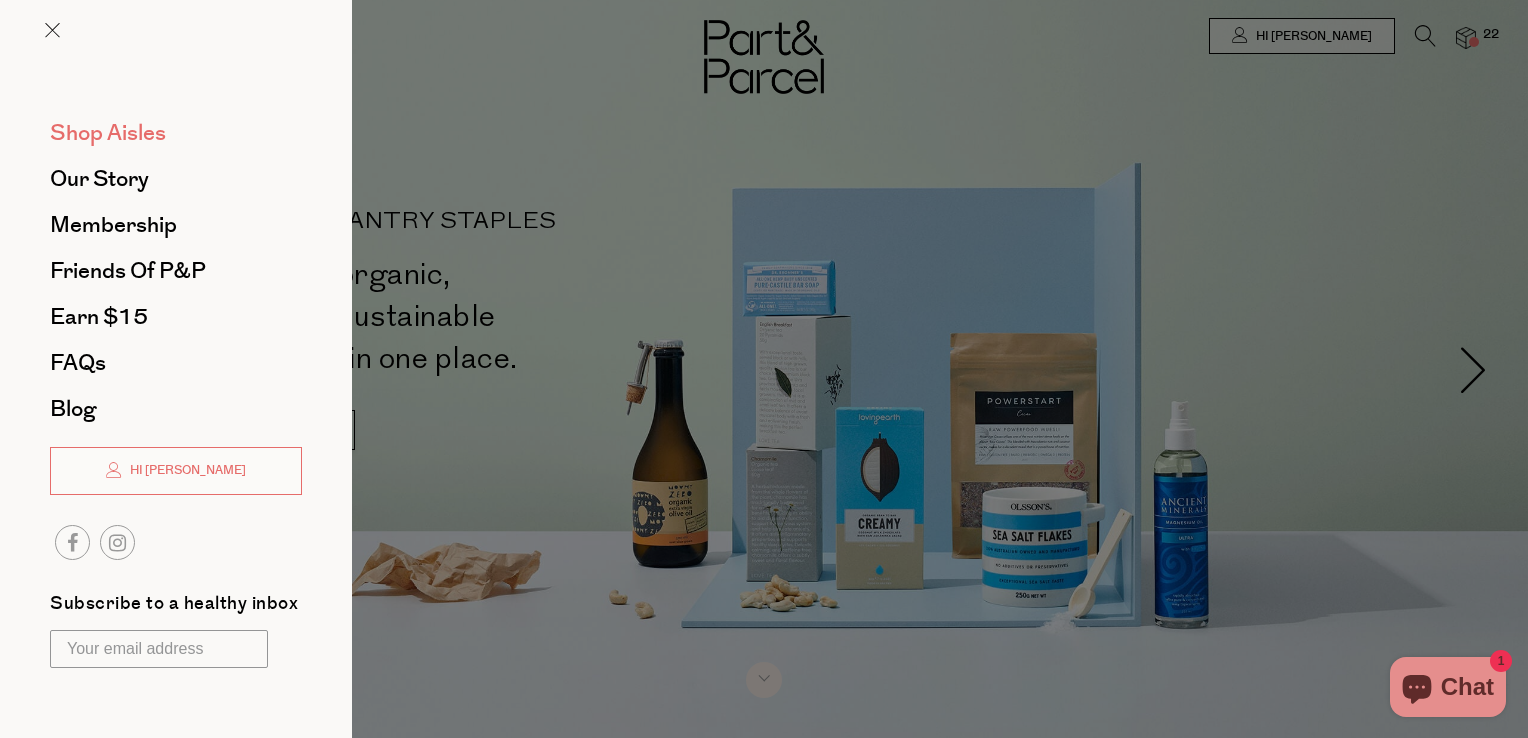 click on "Shop Aisles" at bounding box center [108, 133] 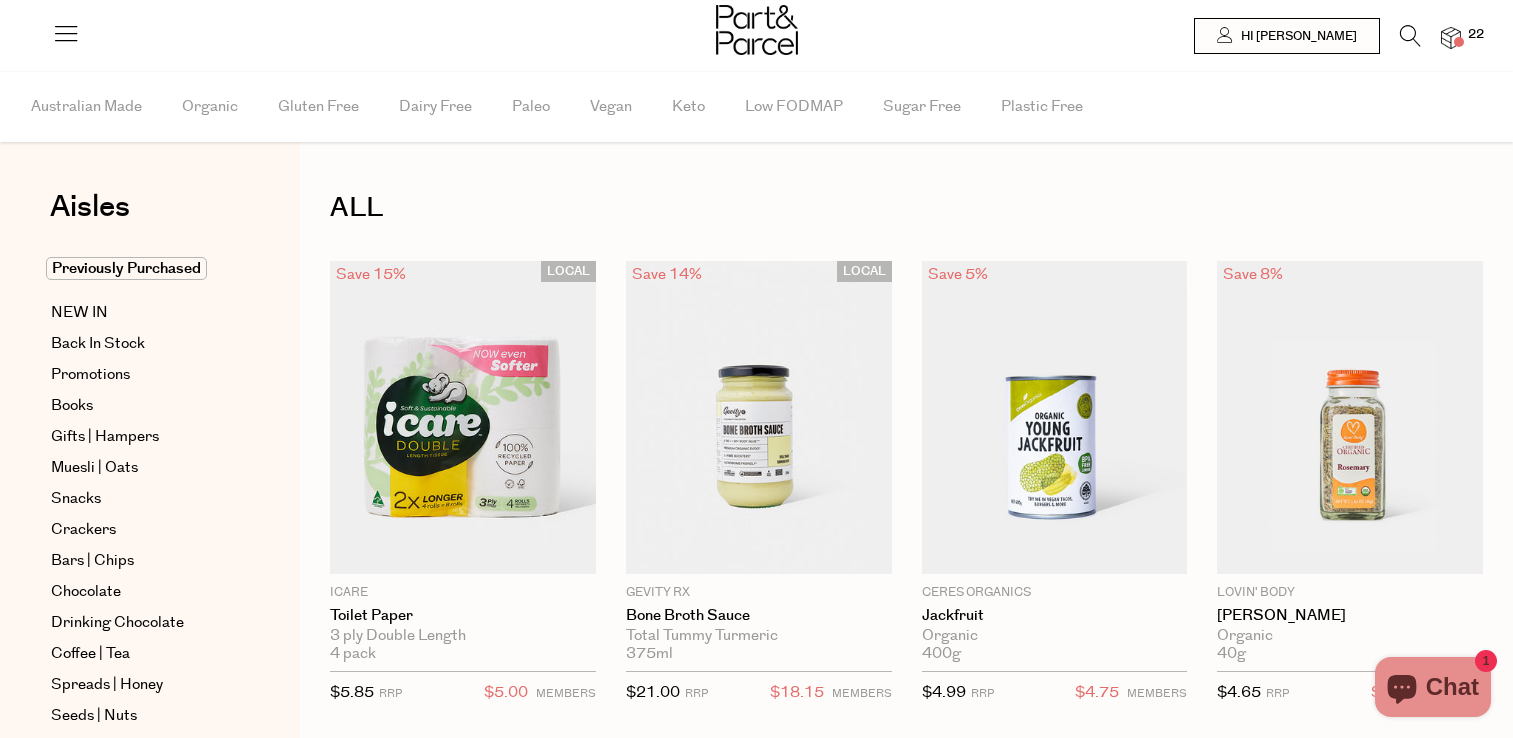 scroll, scrollTop: 0, scrollLeft: 0, axis: both 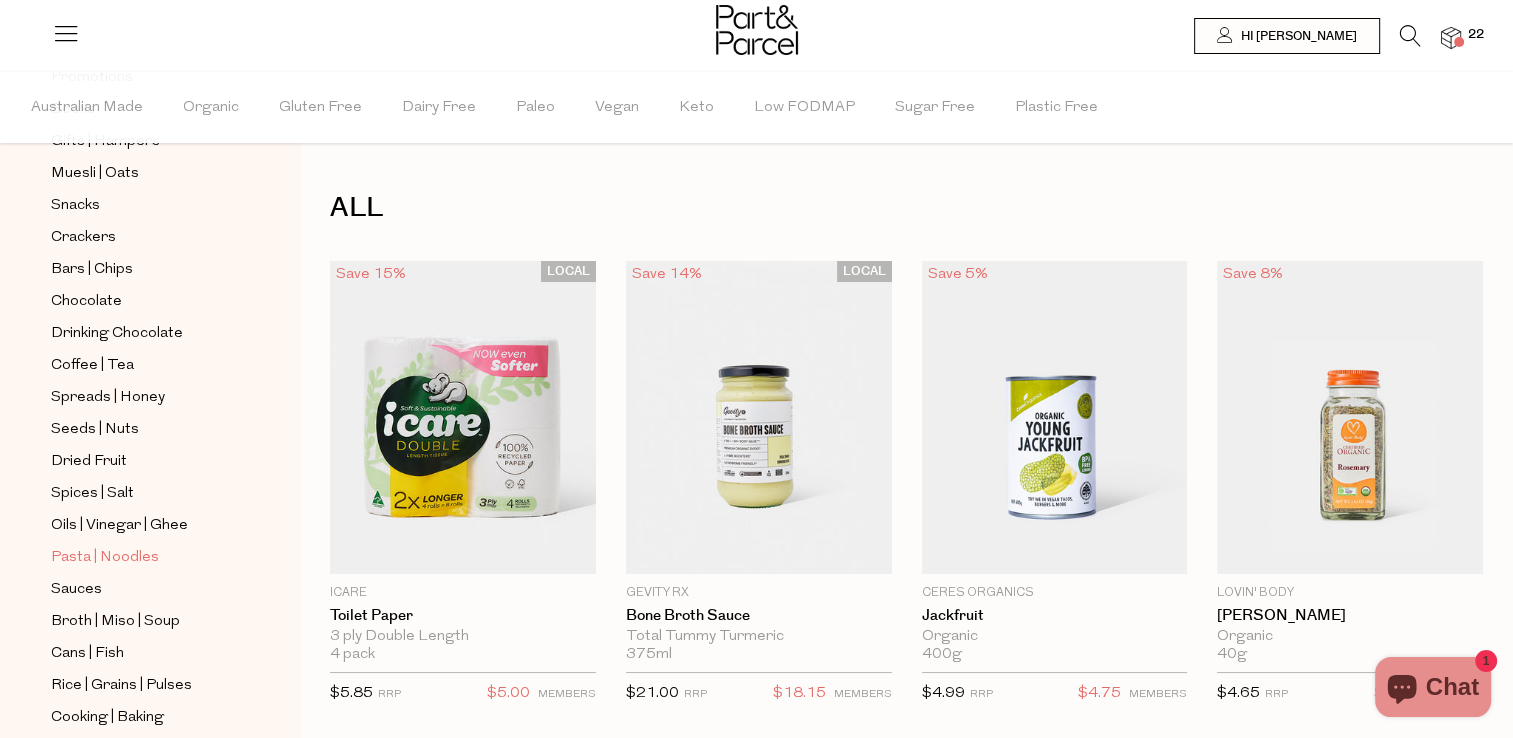 click on "Pasta | Noodles" at bounding box center (105, 558) 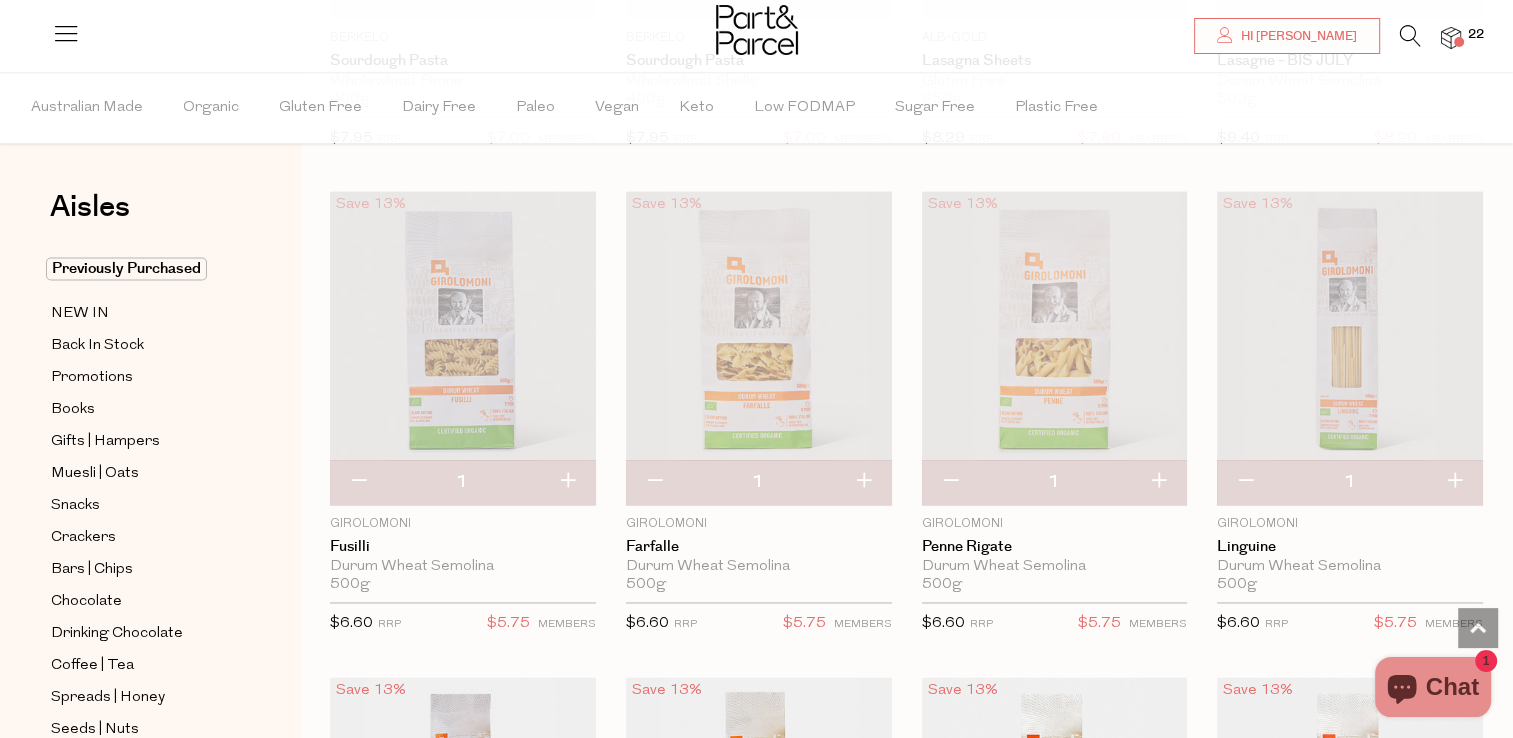 scroll, scrollTop: 2984, scrollLeft: 0, axis: vertical 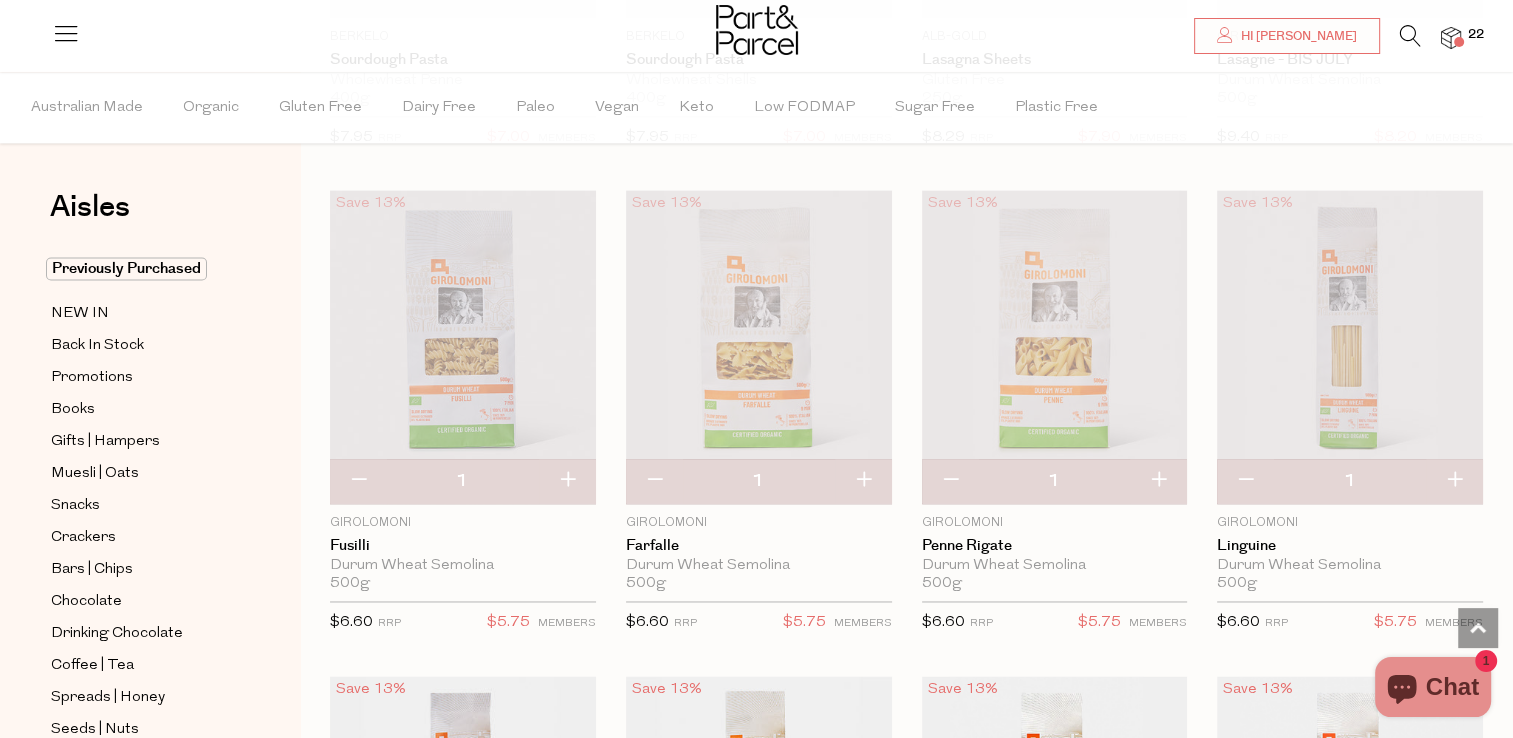 click at bounding box center (863, 481) 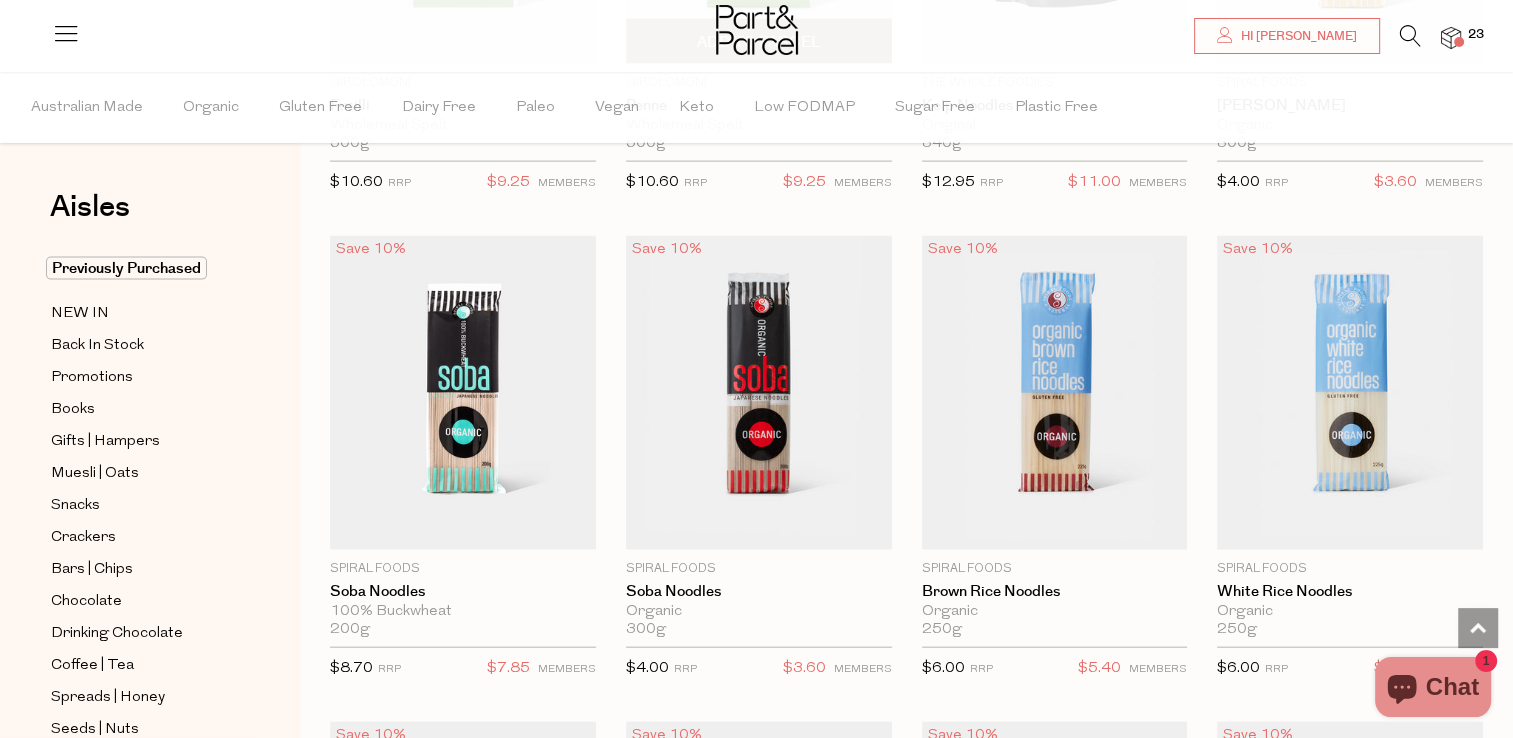 scroll, scrollTop: 4396, scrollLeft: 0, axis: vertical 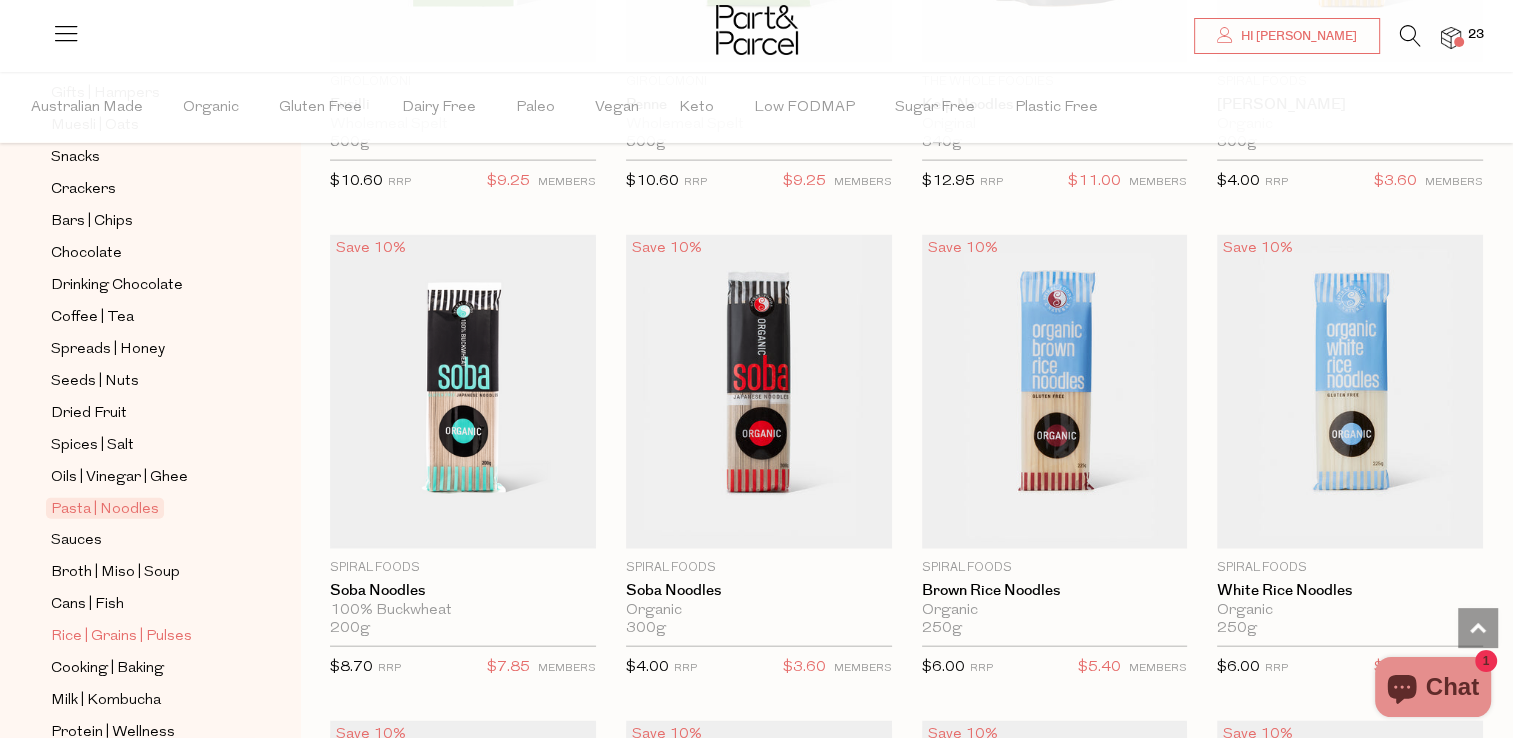 click on "Rice | Grains | Pulses" at bounding box center [121, 637] 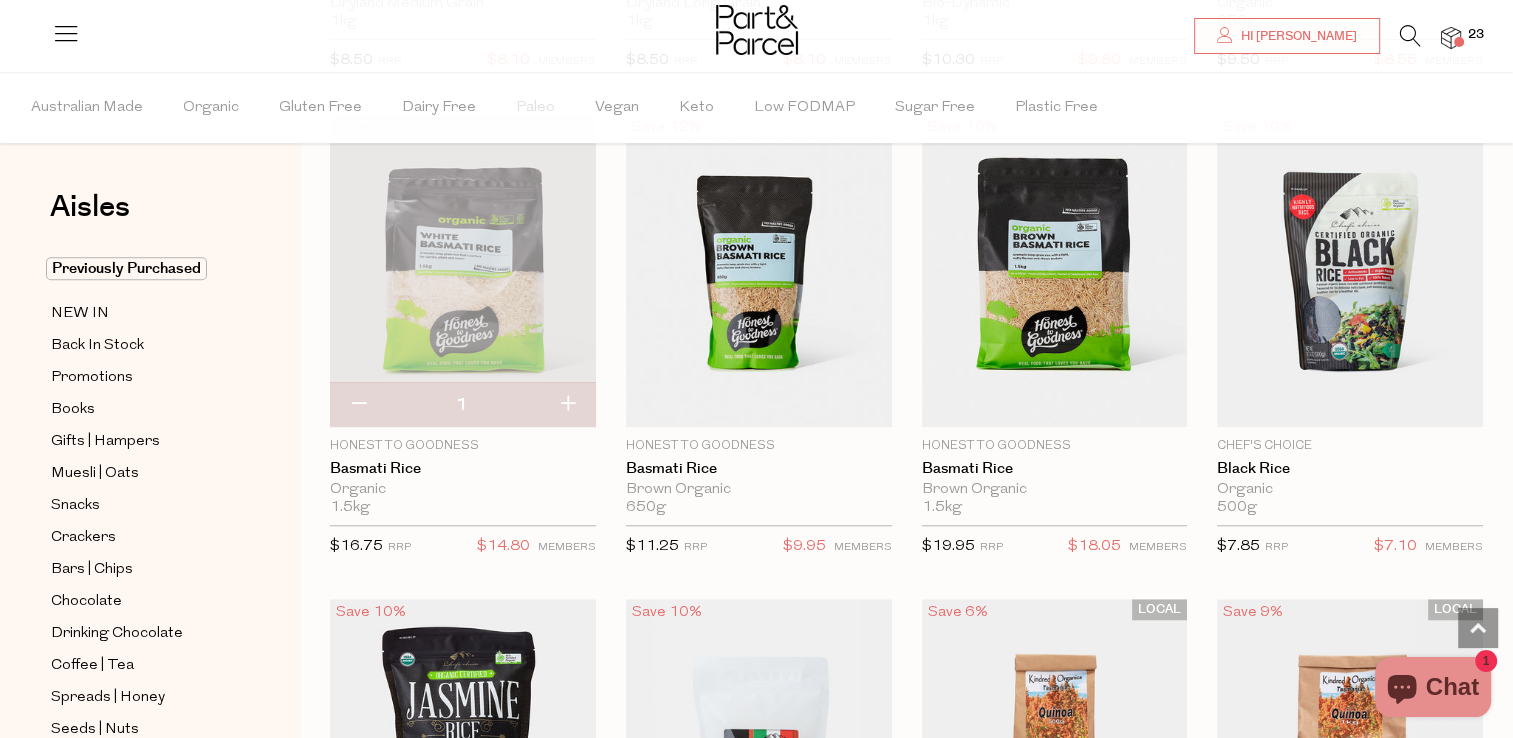 scroll, scrollTop: 1606, scrollLeft: 0, axis: vertical 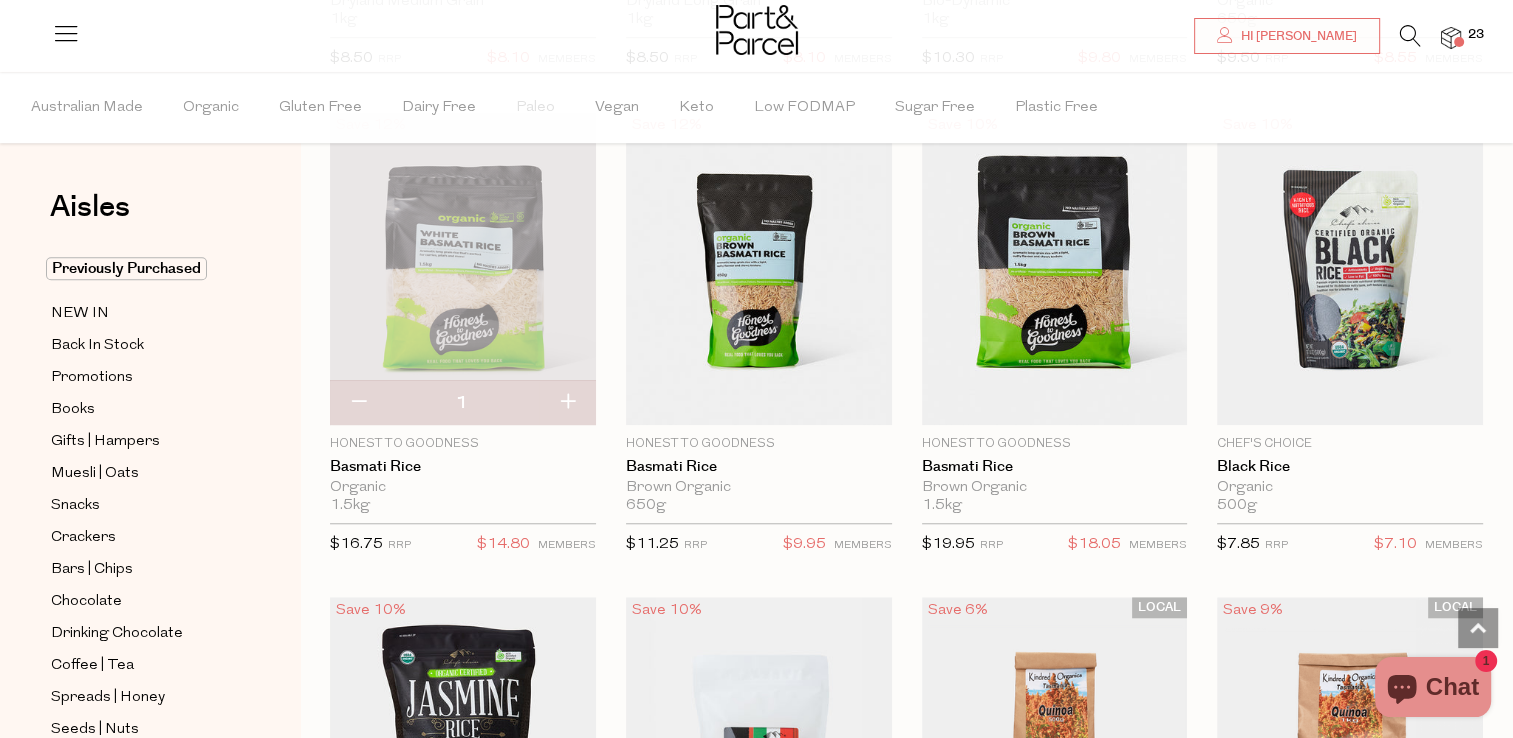 click at bounding box center (358, 403) 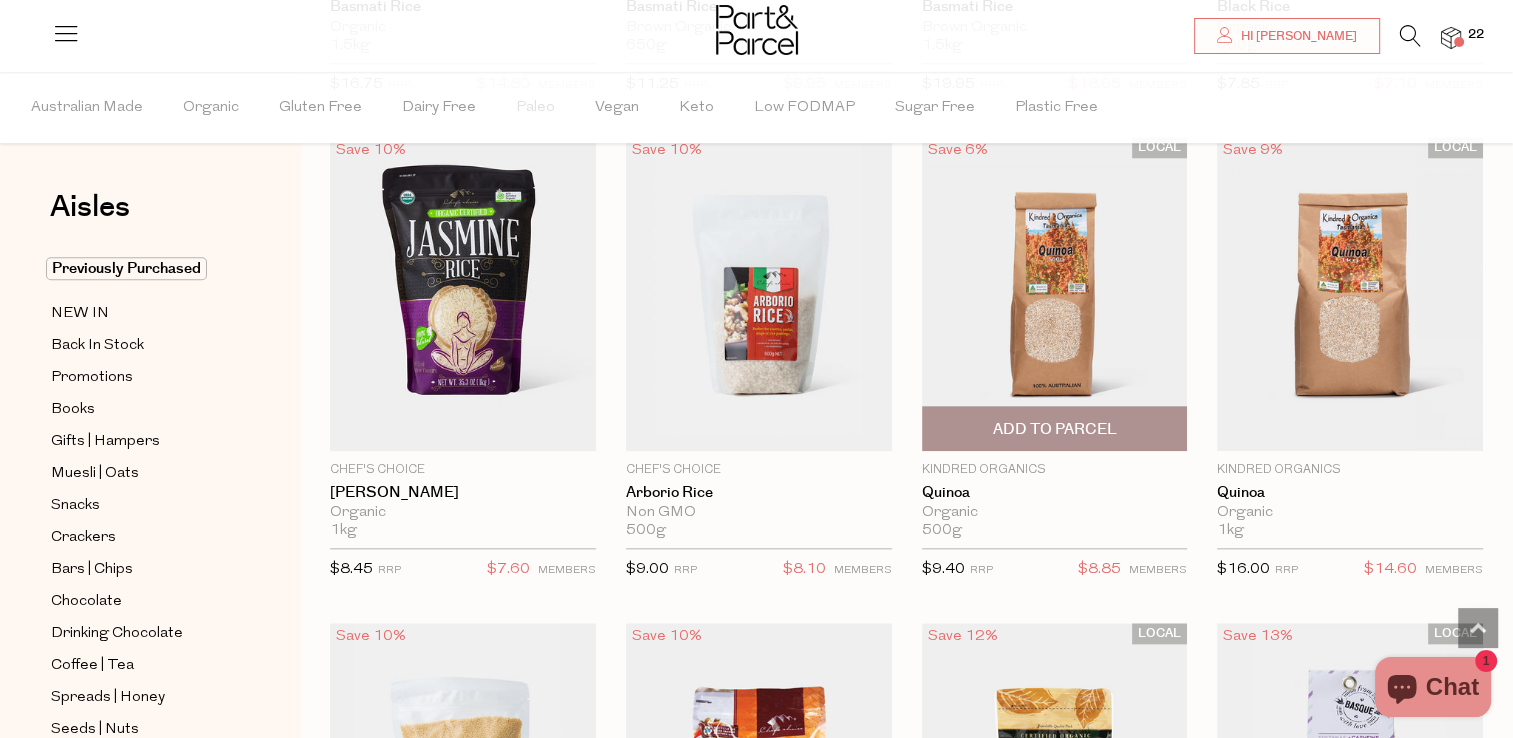scroll, scrollTop: 2064, scrollLeft: 0, axis: vertical 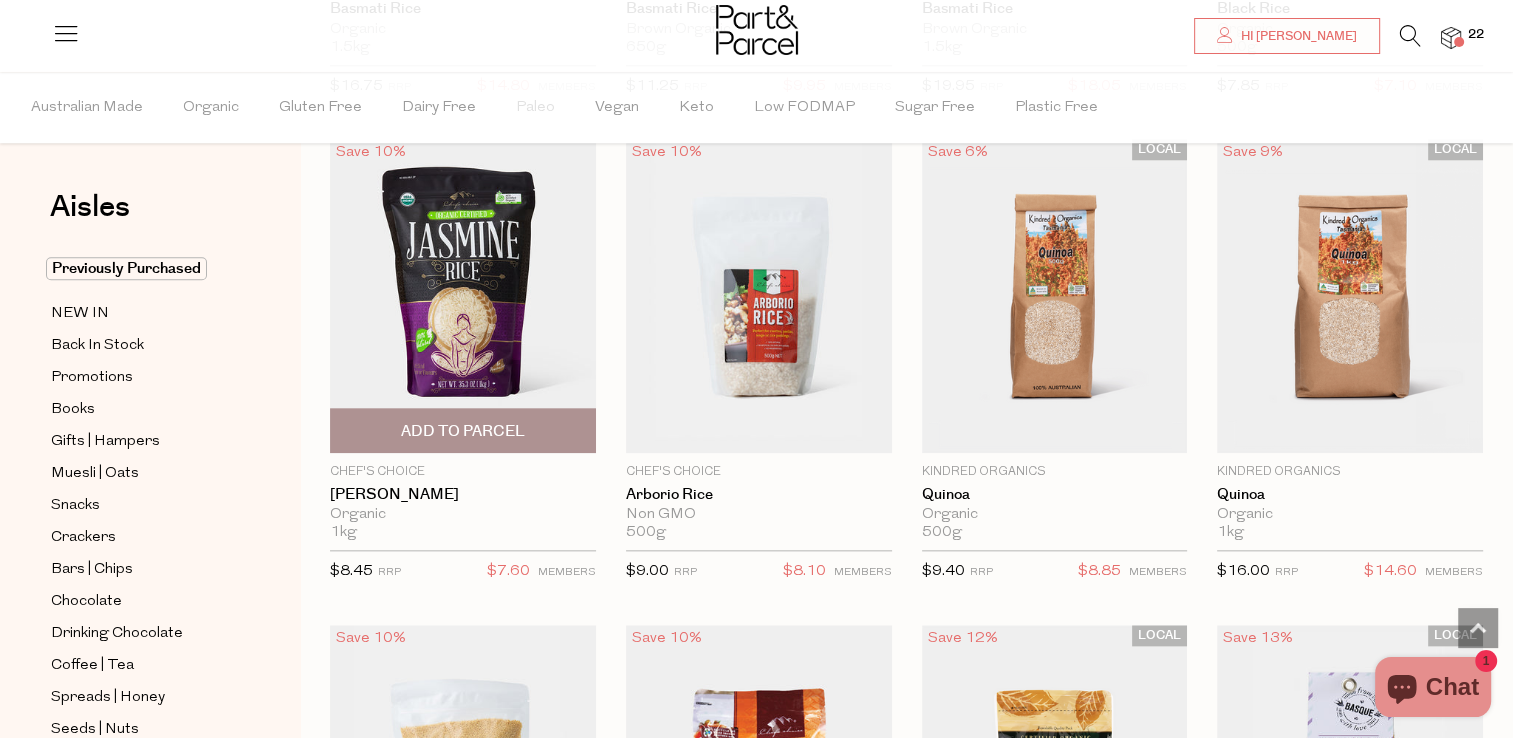 click on "Add To Parcel" at bounding box center (463, 431) 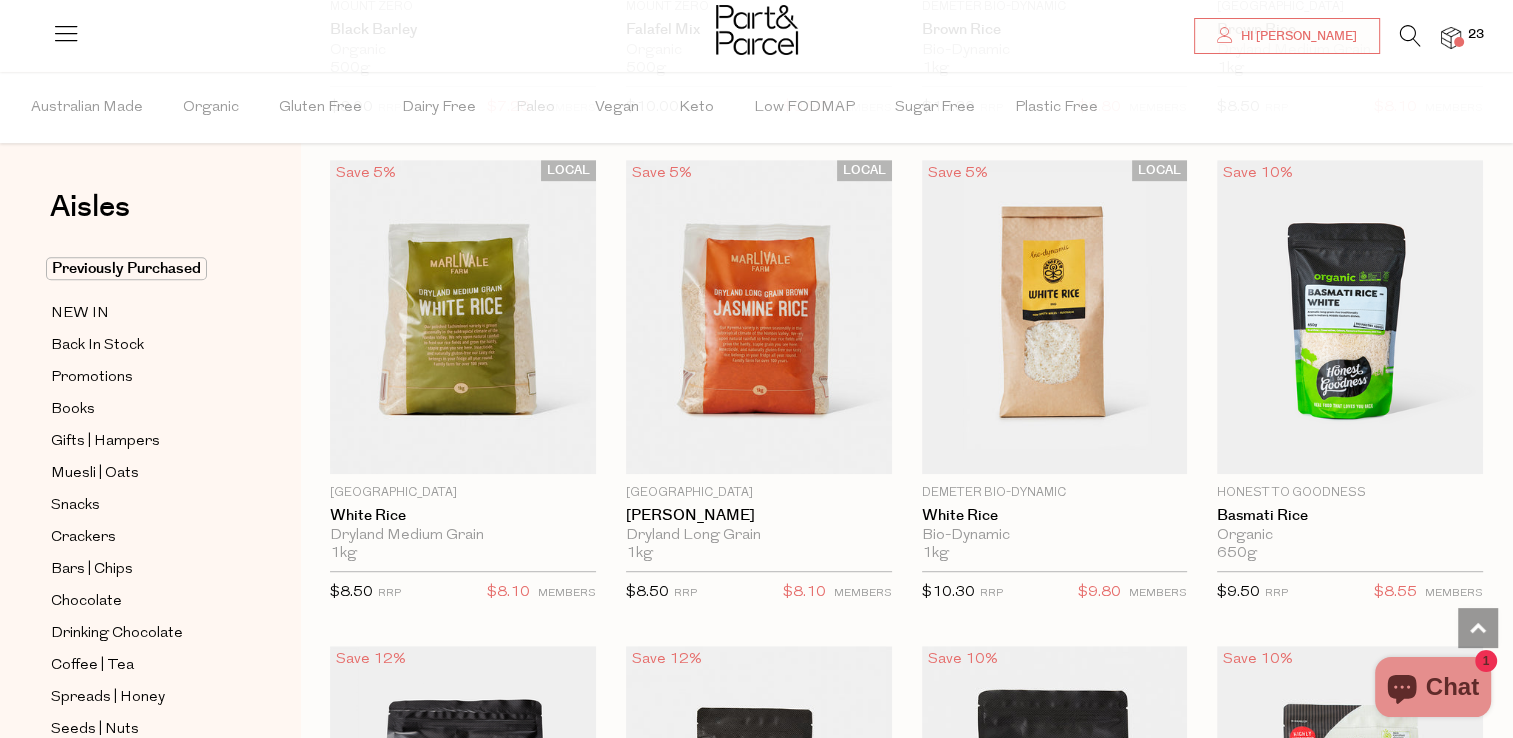 scroll, scrollTop: 1072, scrollLeft: 0, axis: vertical 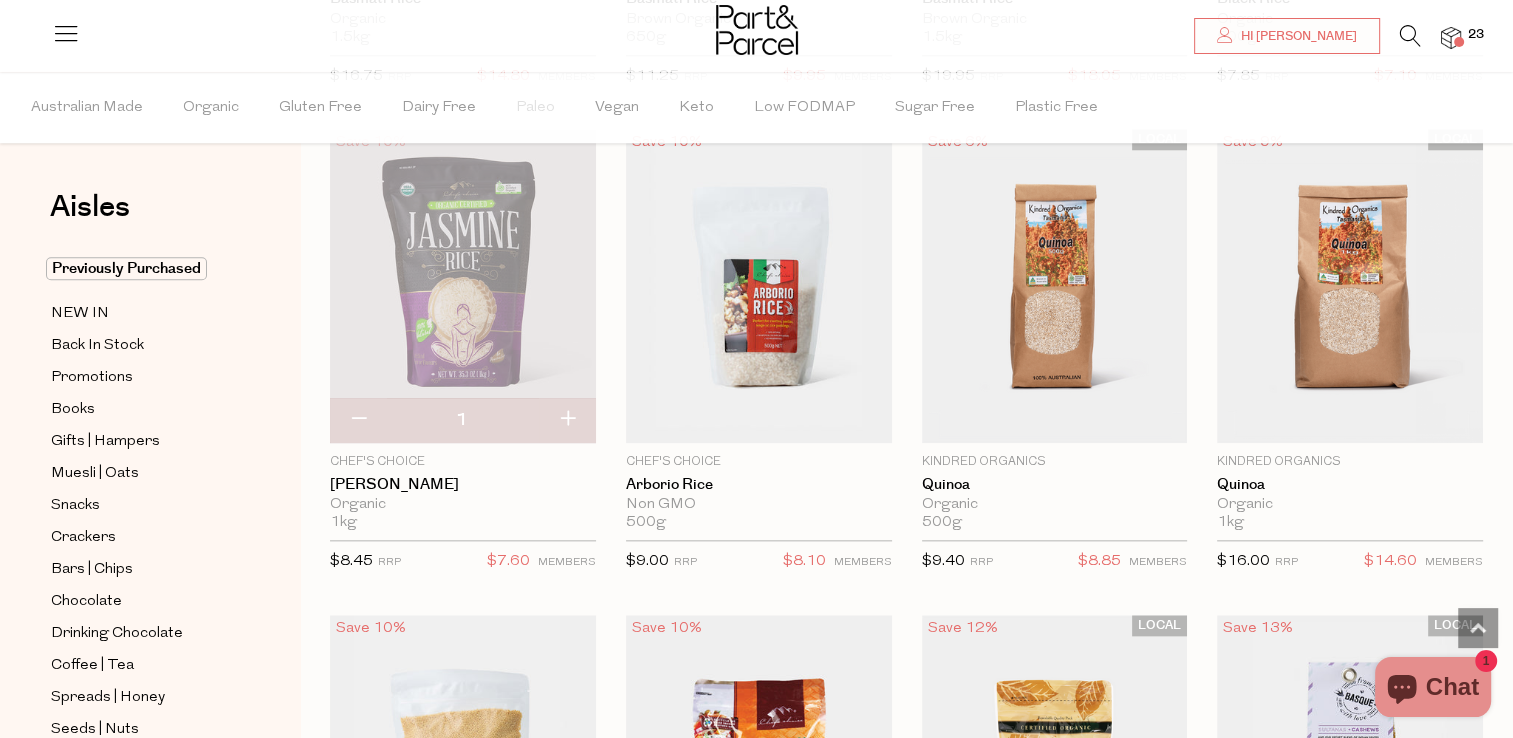 click at bounding box center [567, 420] 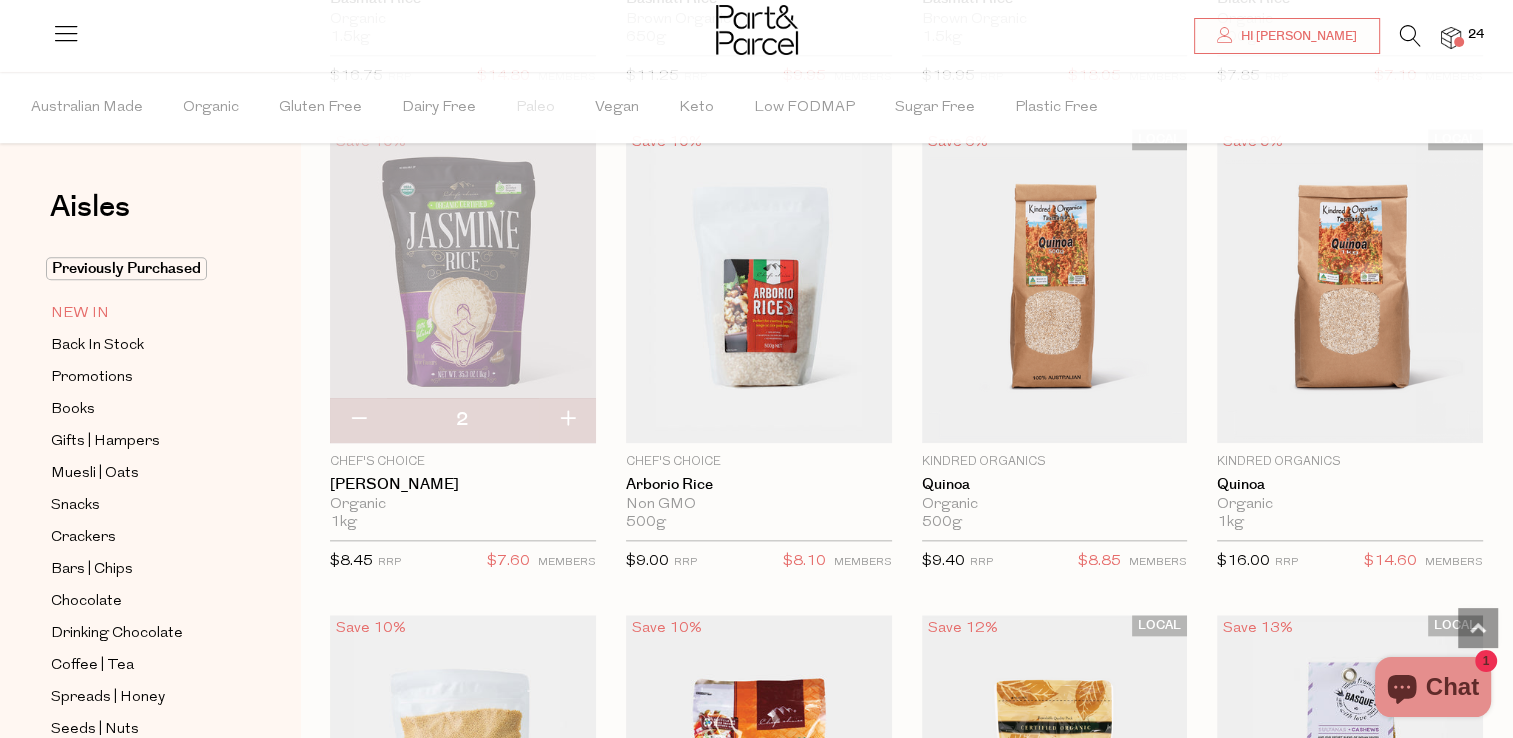 click on "NEW IN" at bounding box center [80, 314] 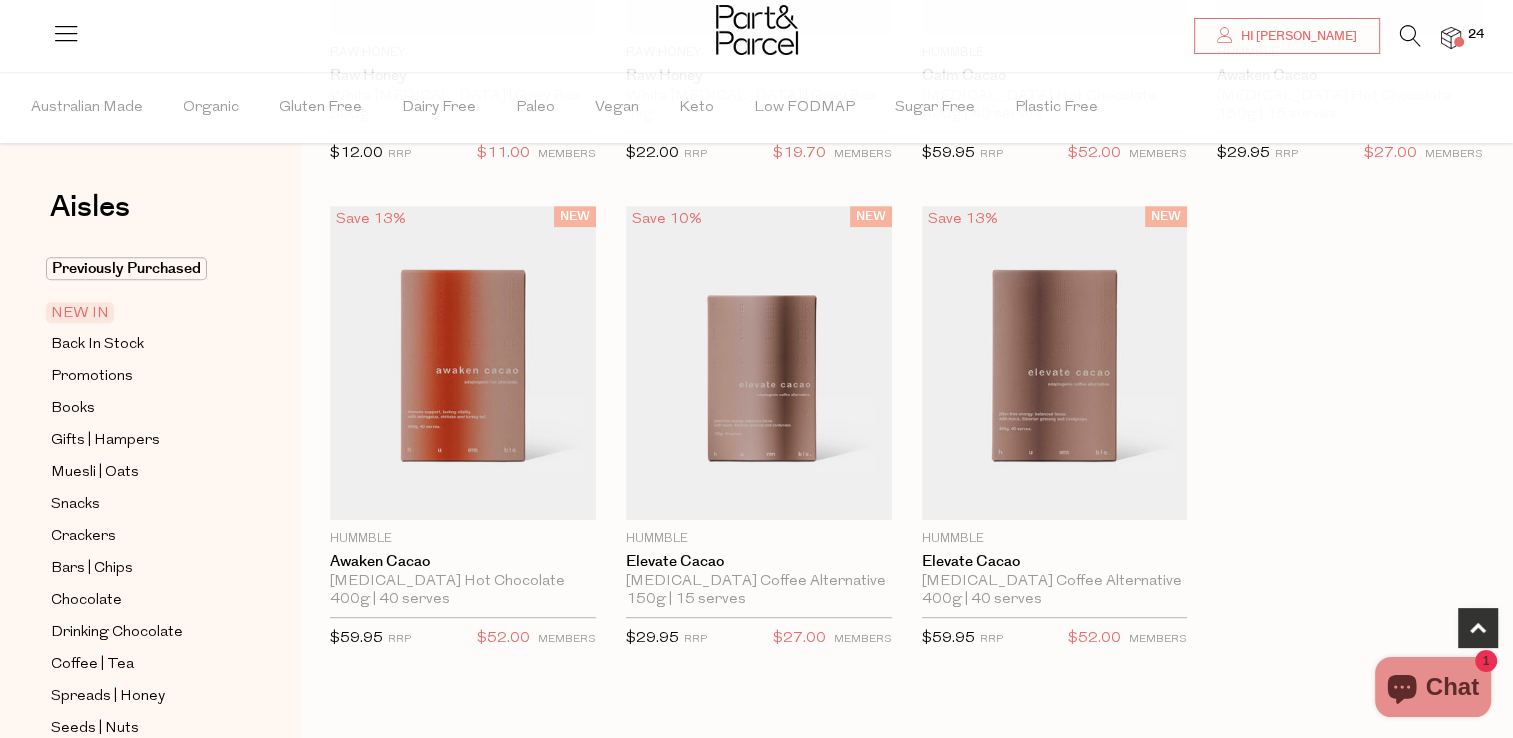 scroll, scrollTop: 1028, scrollLeft: 0, axis: vertical 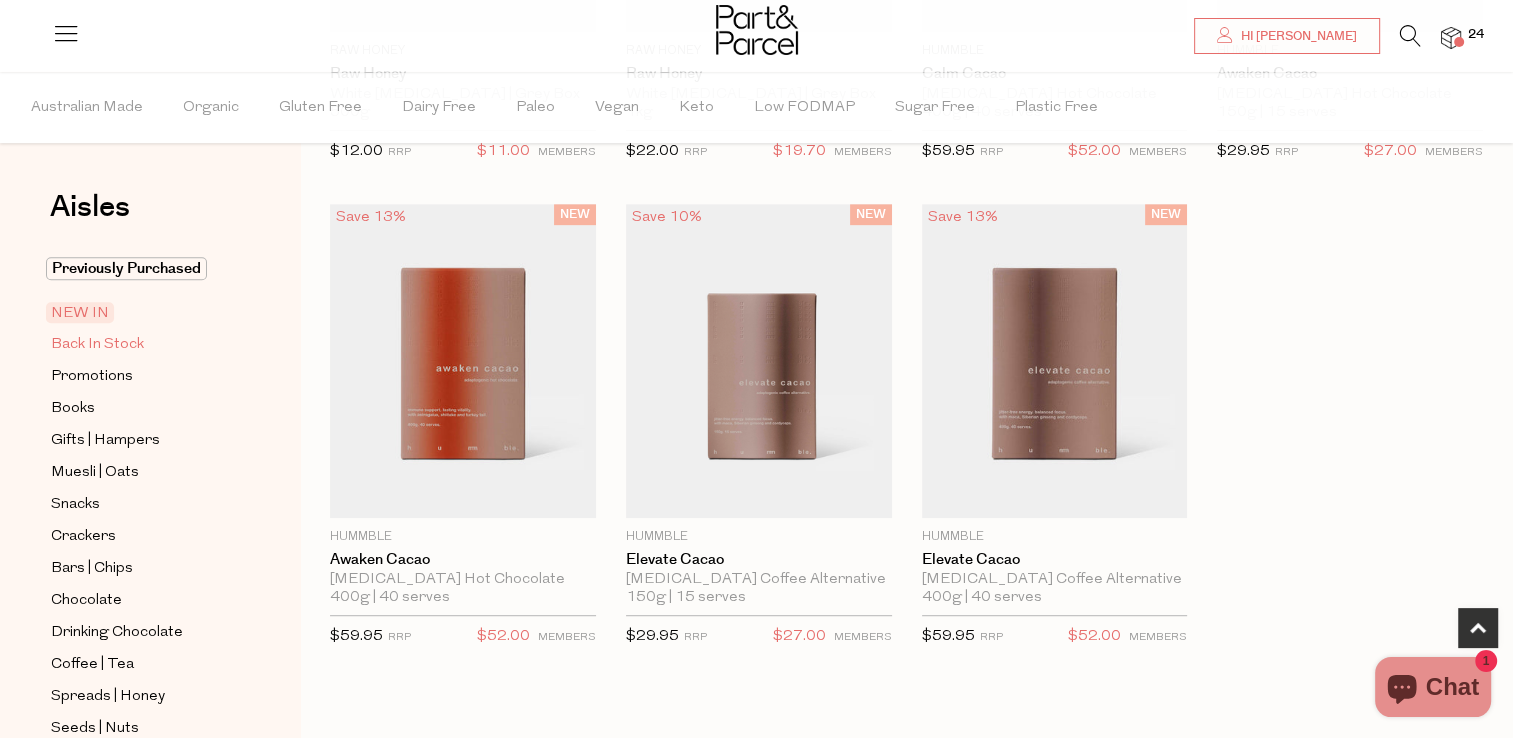 click on "Back In Stock" at bounding box center [97, 345] 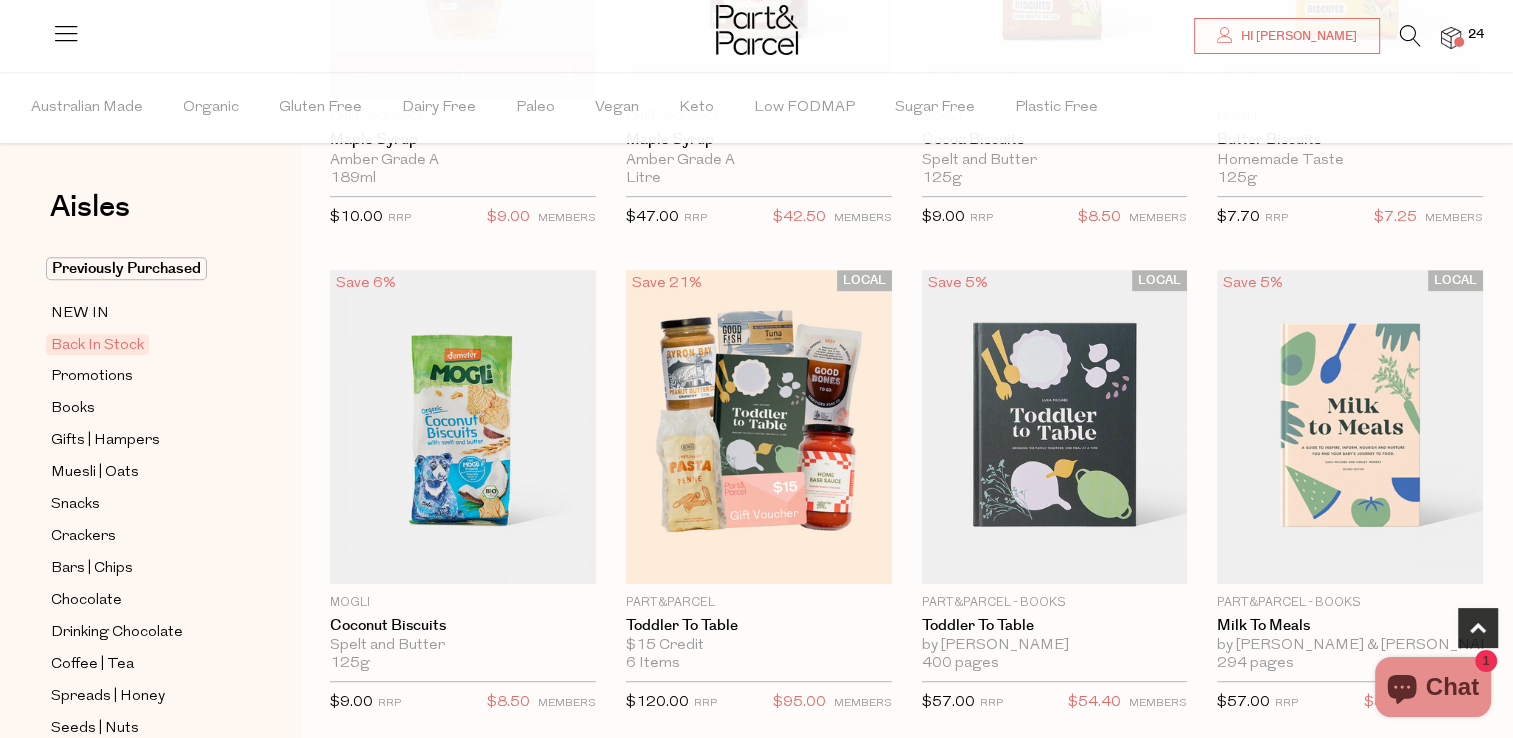 scroll, scrollTop: 976, scrollLeft: 0, axis: vertical 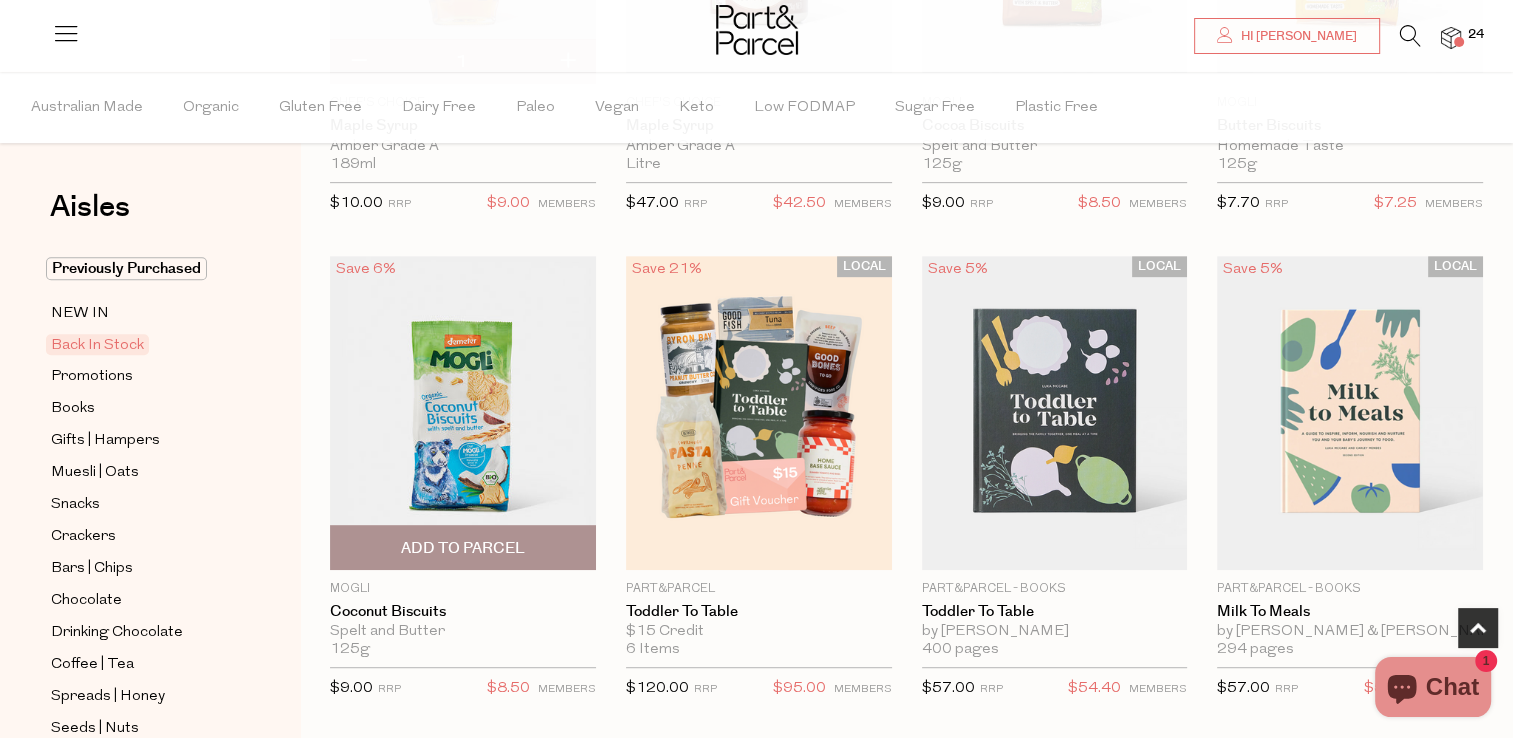 click on "Add To Parcel" at bounding box center (463, 548) 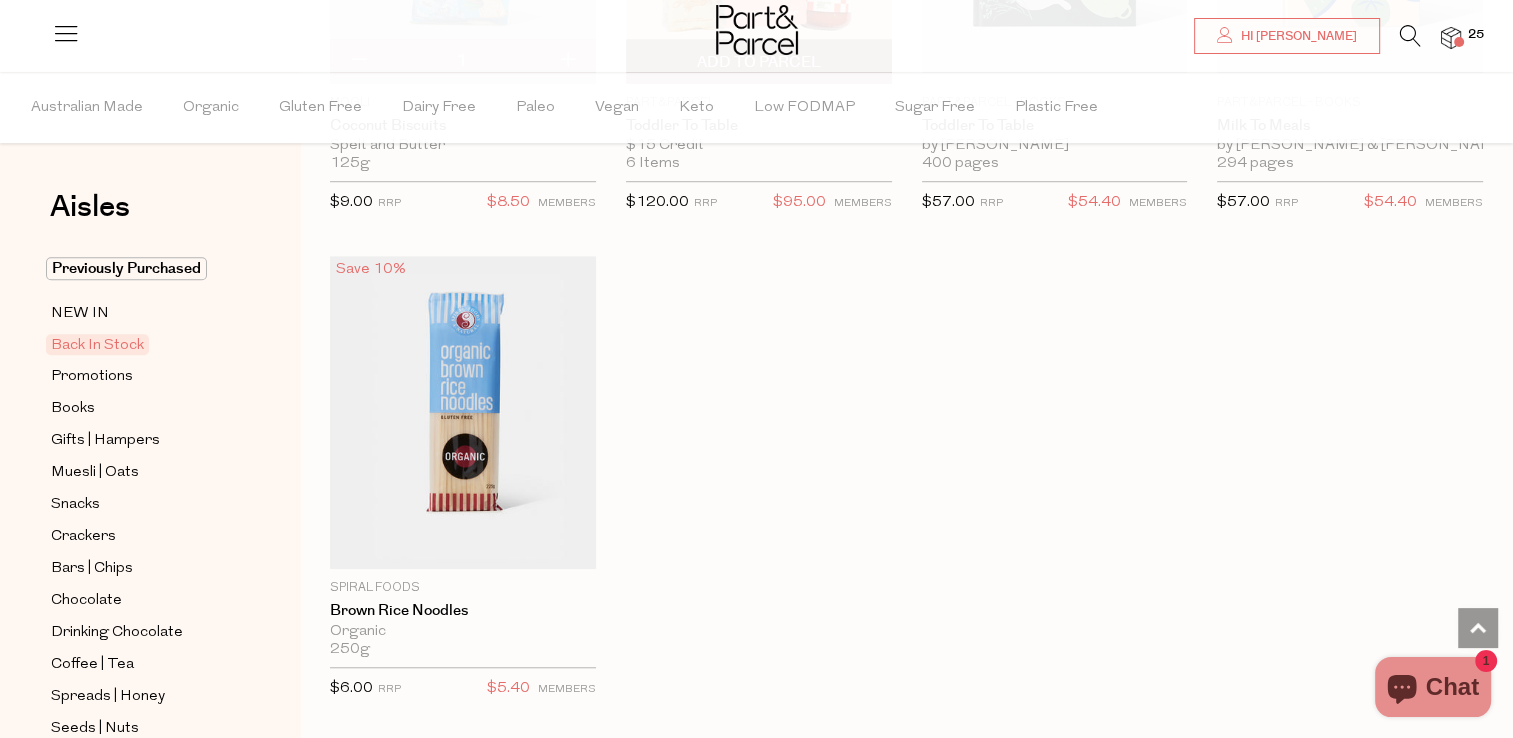 scroll, scrollTop: 1463, scrollLeft: 0, axis: vertical 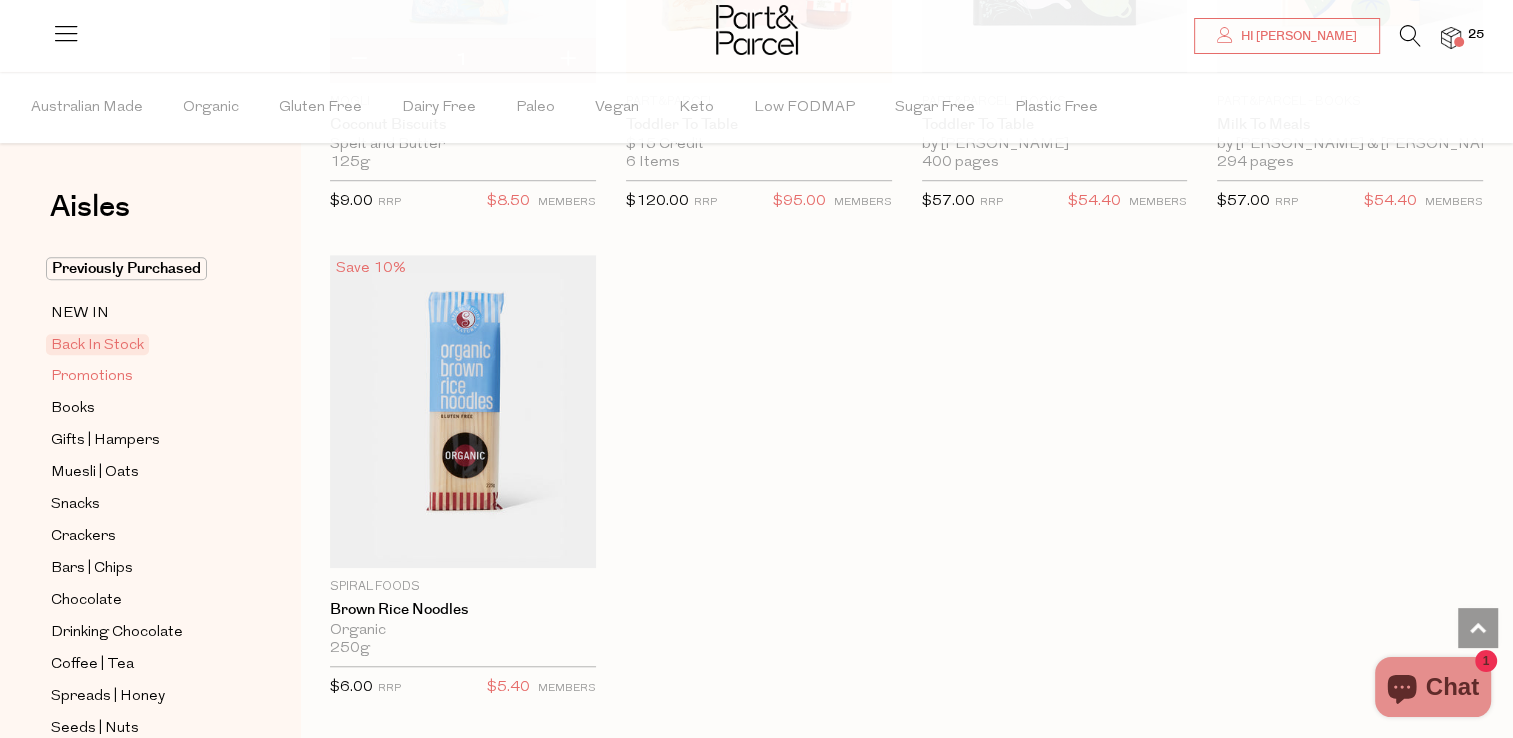 click on "Promotions" at bounding box center [92, 377] 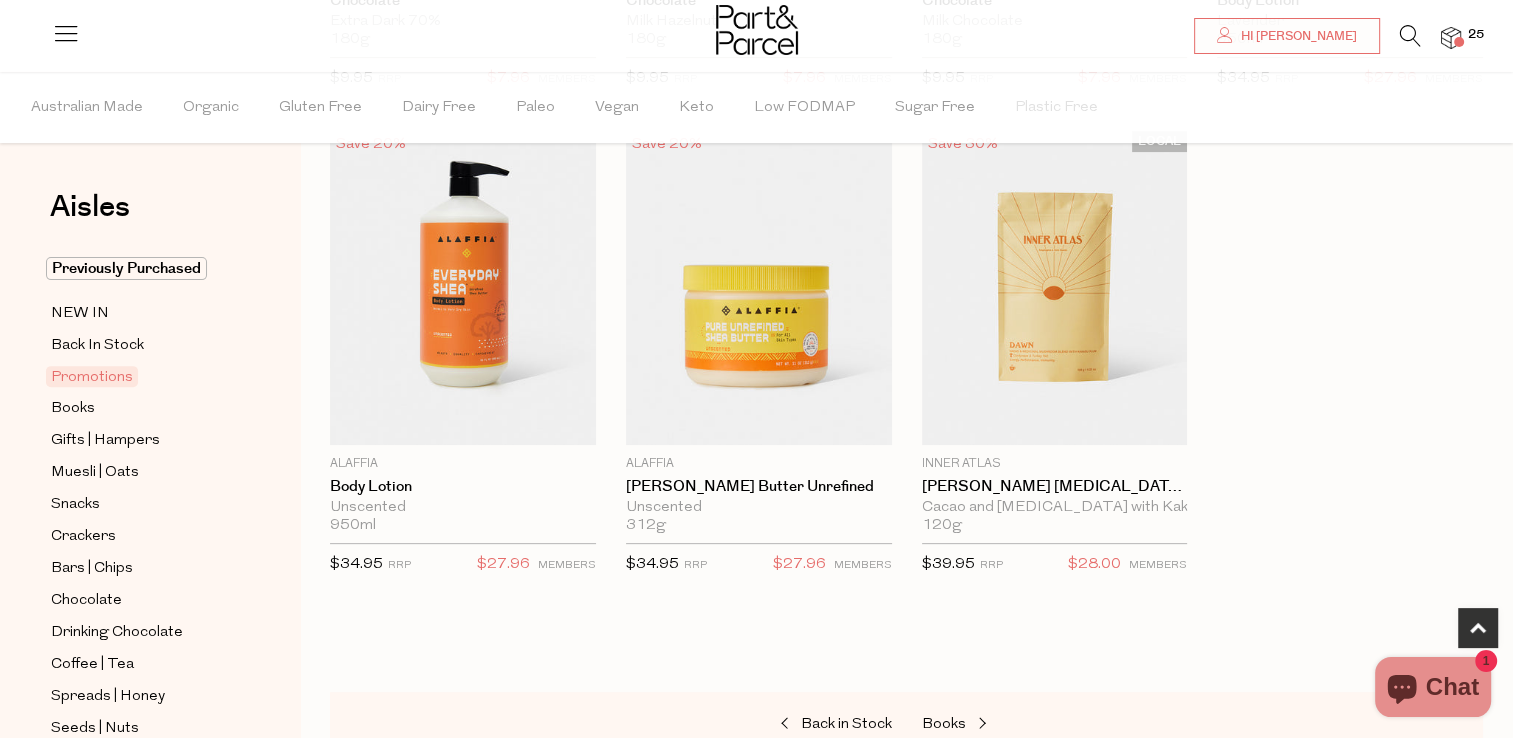scroll, scrollTop: 616, scrollLeft: 0, axis: vertical 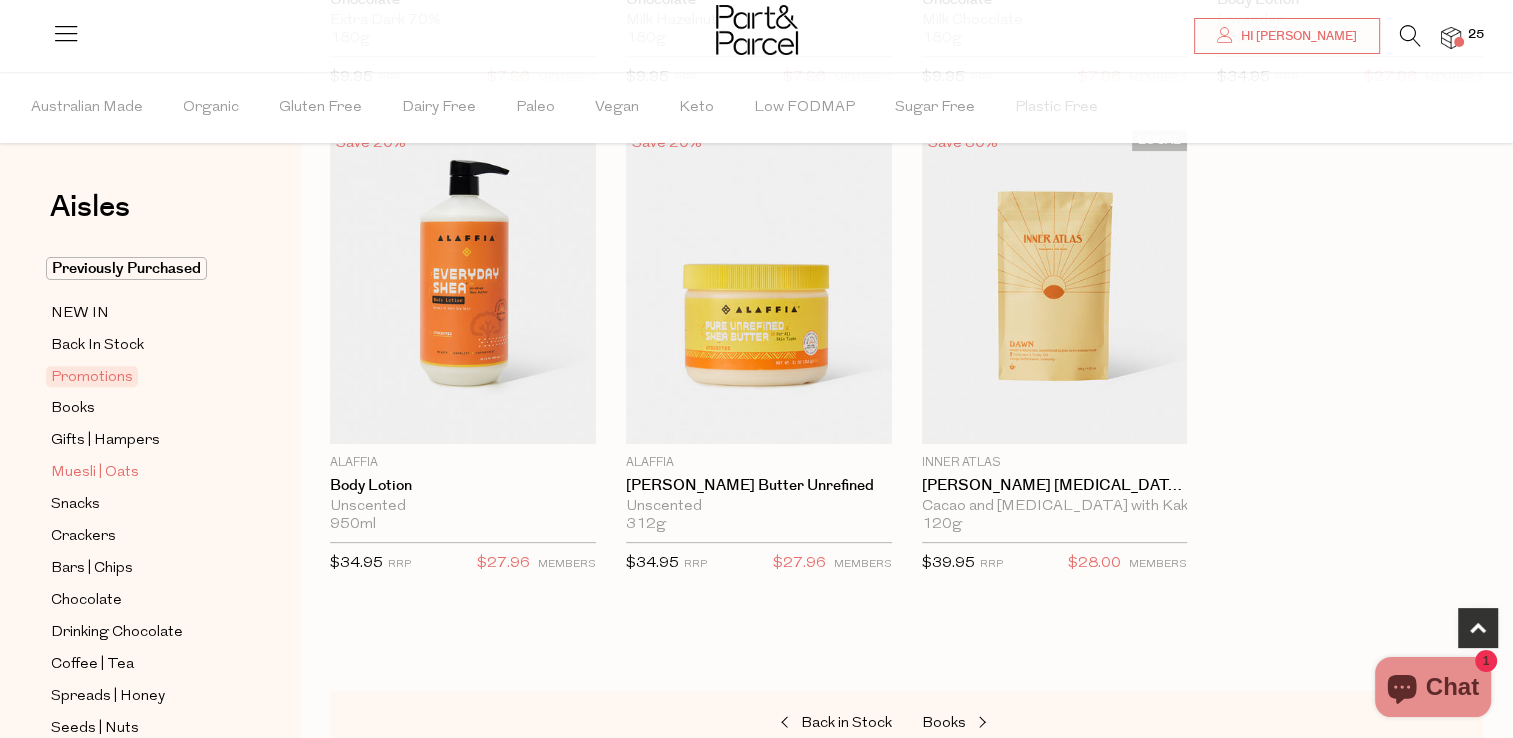 click on "Muesli | Oats" at bounding box center [95, 473] 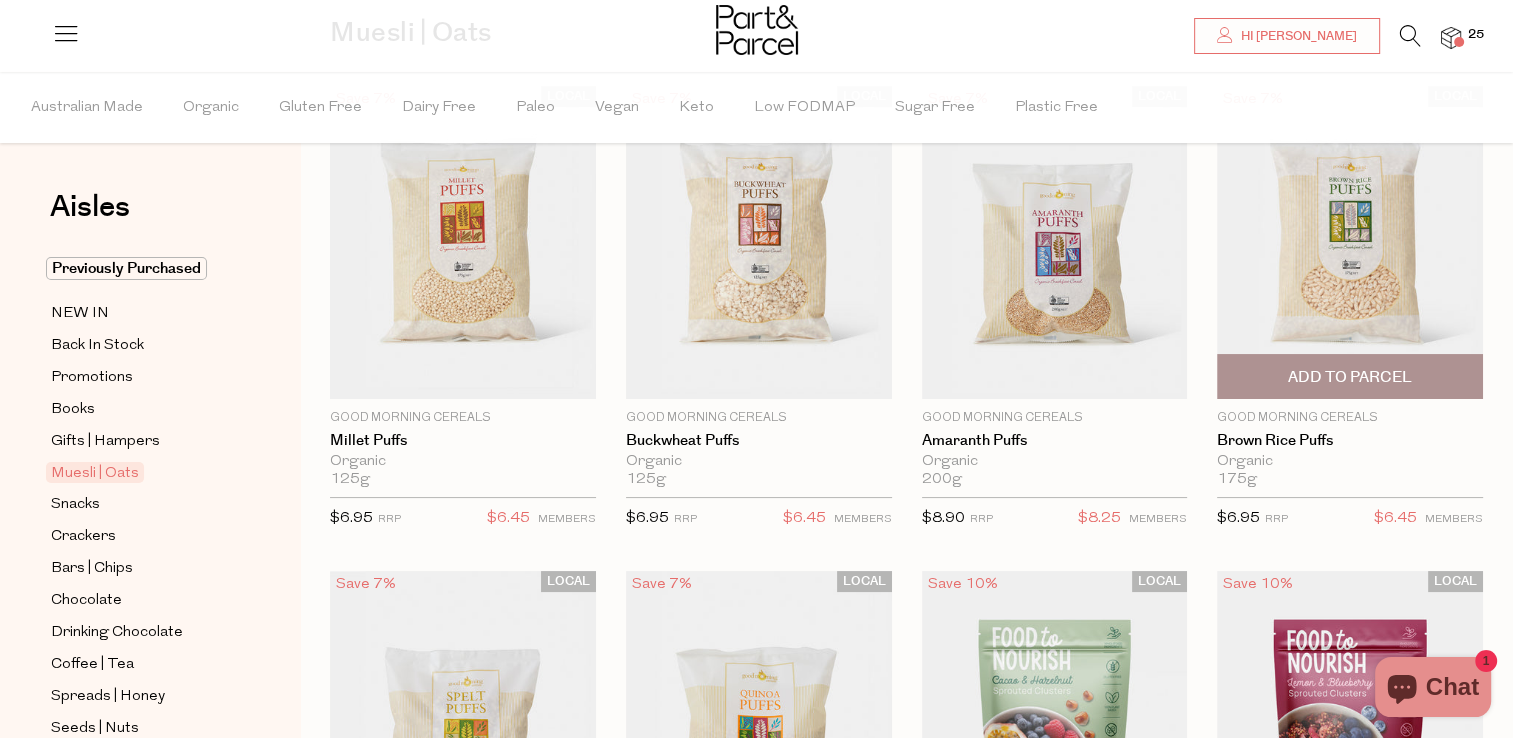 scroll, scrollTop: 176, scrollLeft: 0, axis: vertical 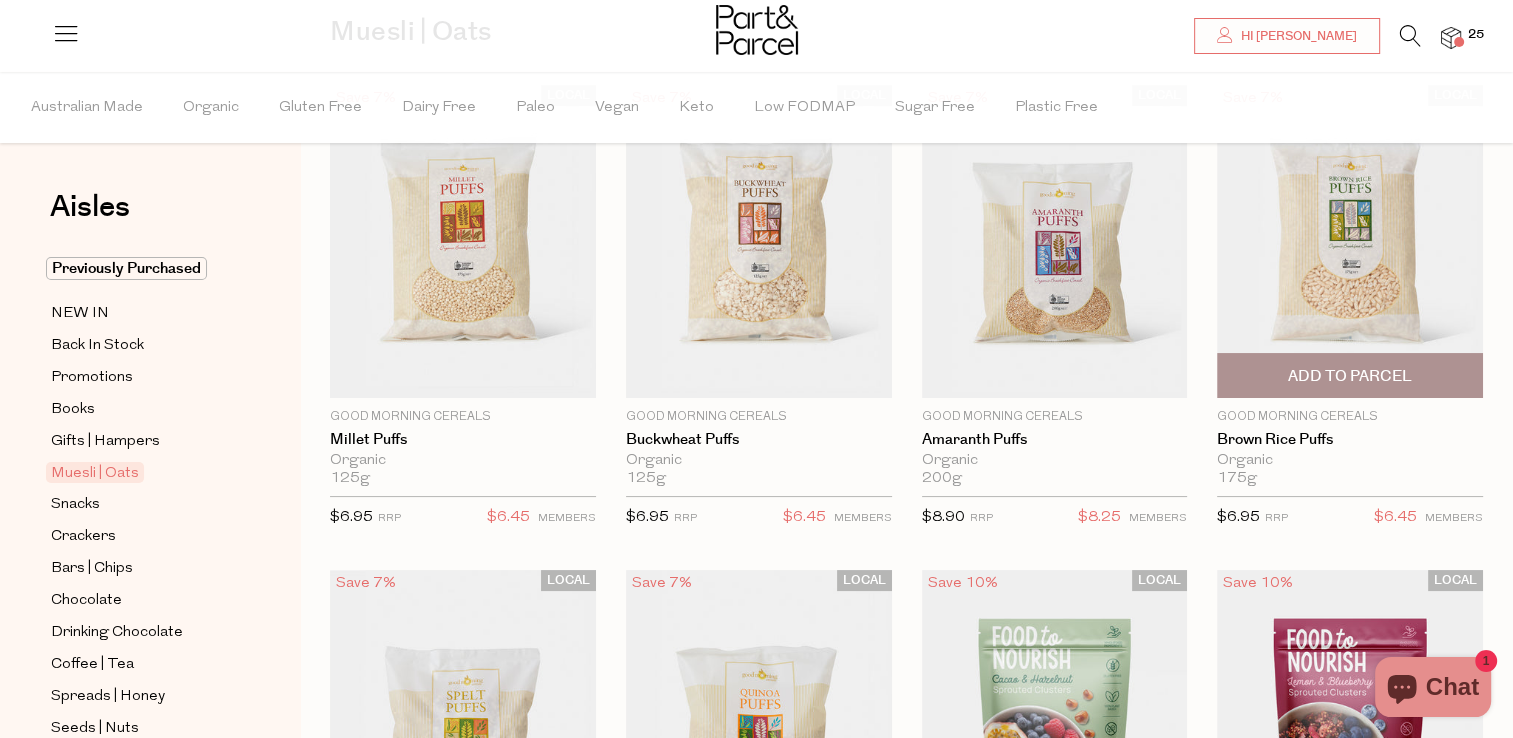 click on "Add To Parcel" at bounding box center [1350, 376] 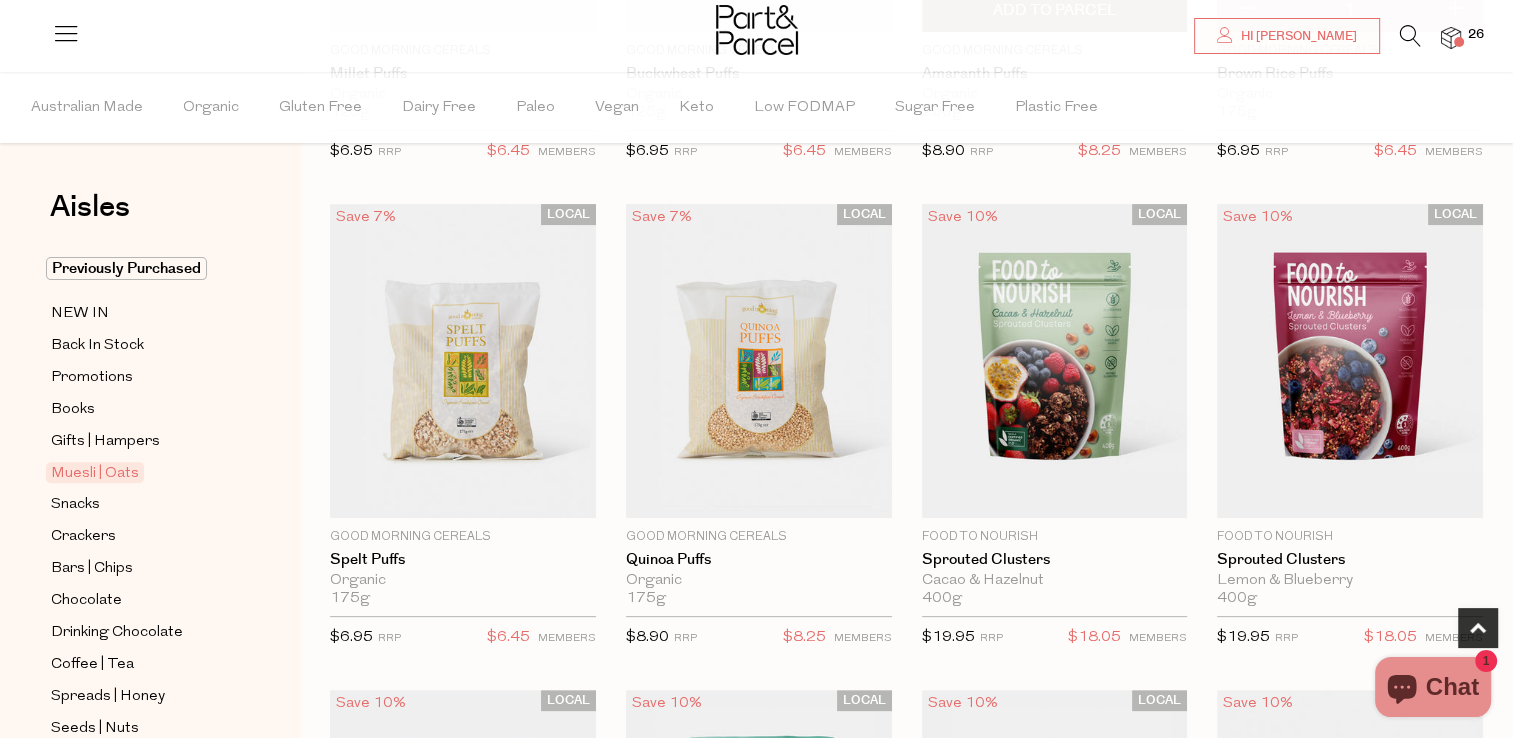scroll, scrollTop: 568, scrollLeft: 0, axis: vertical 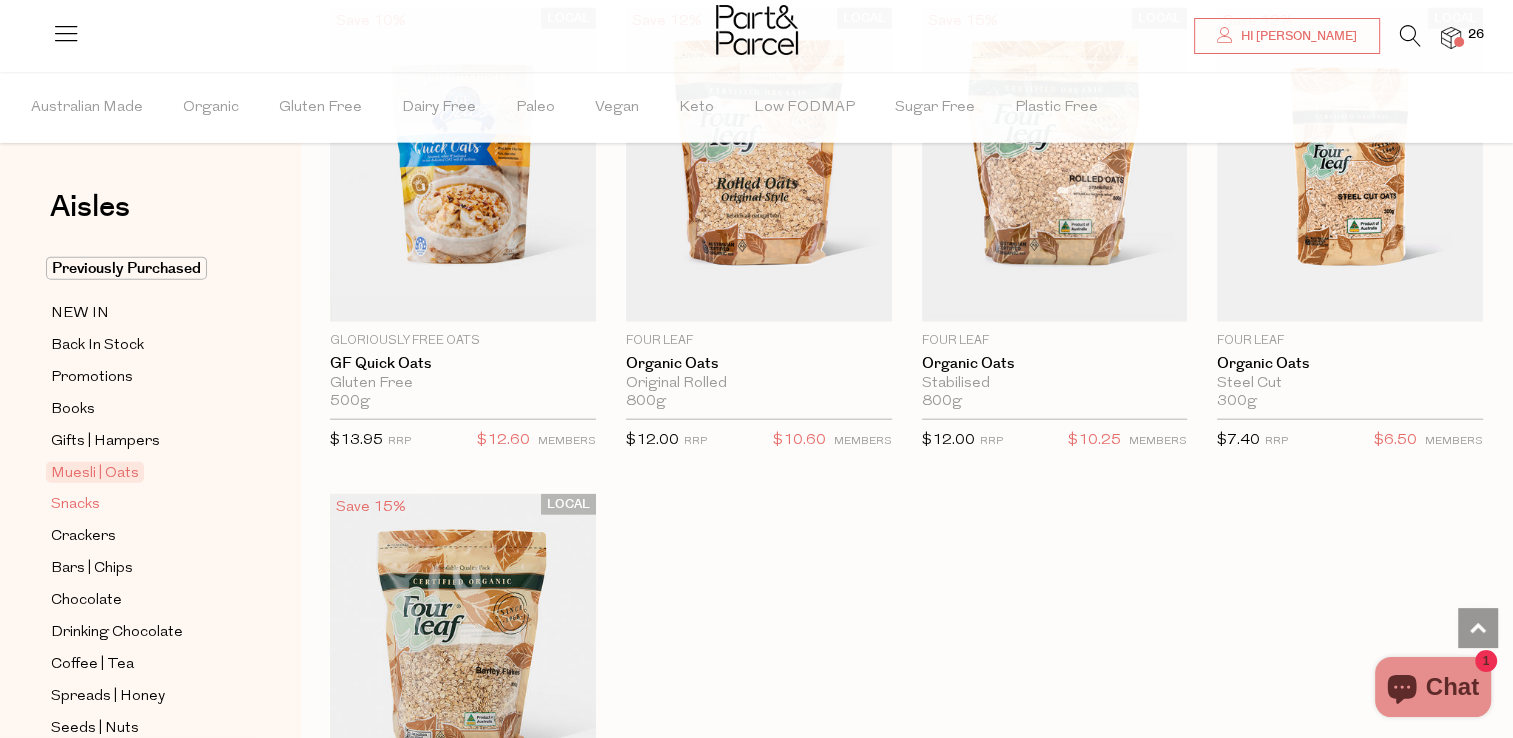 click on "Snacks" at bounding box center (75, 505) 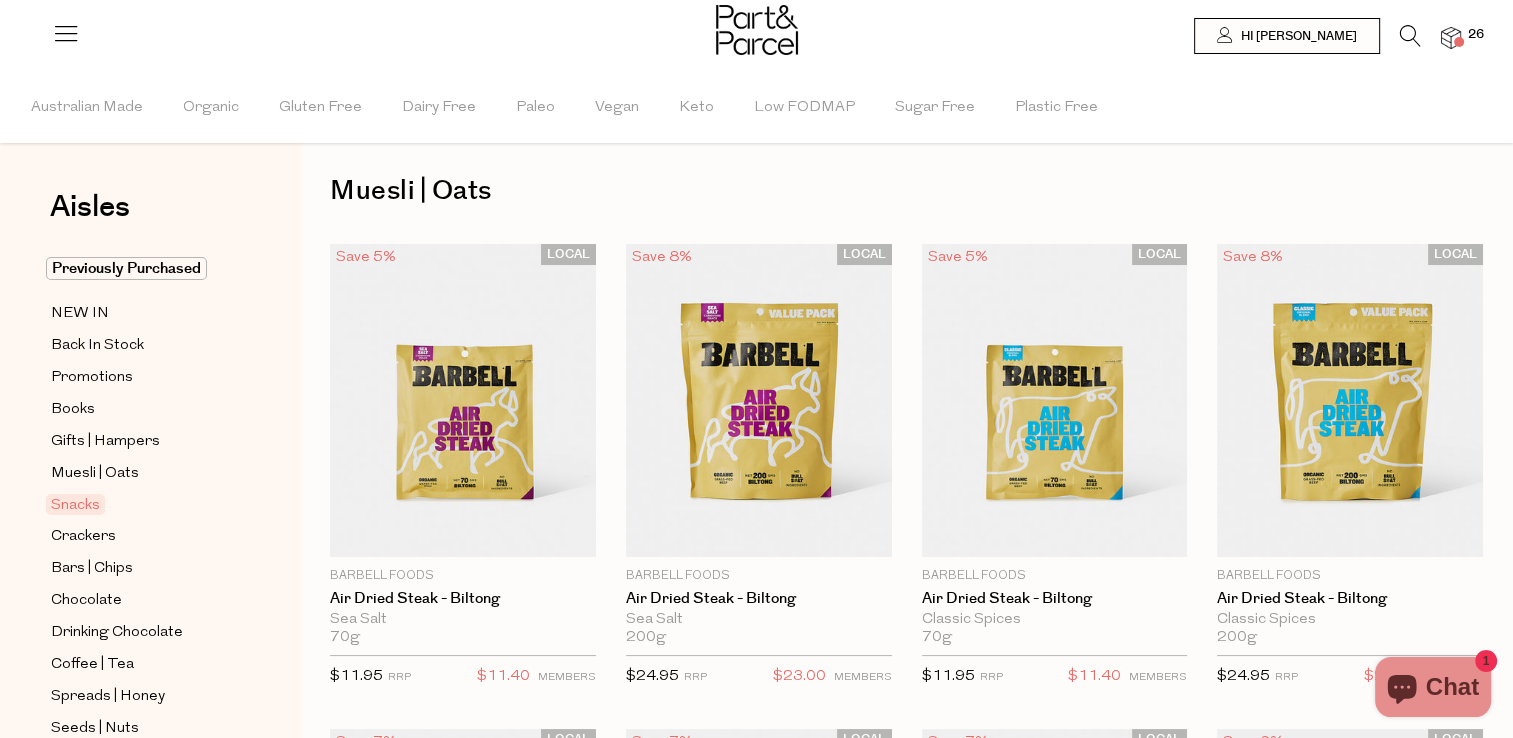 scroll, scrollTop: 0, scrollLeft: 0, axis: both 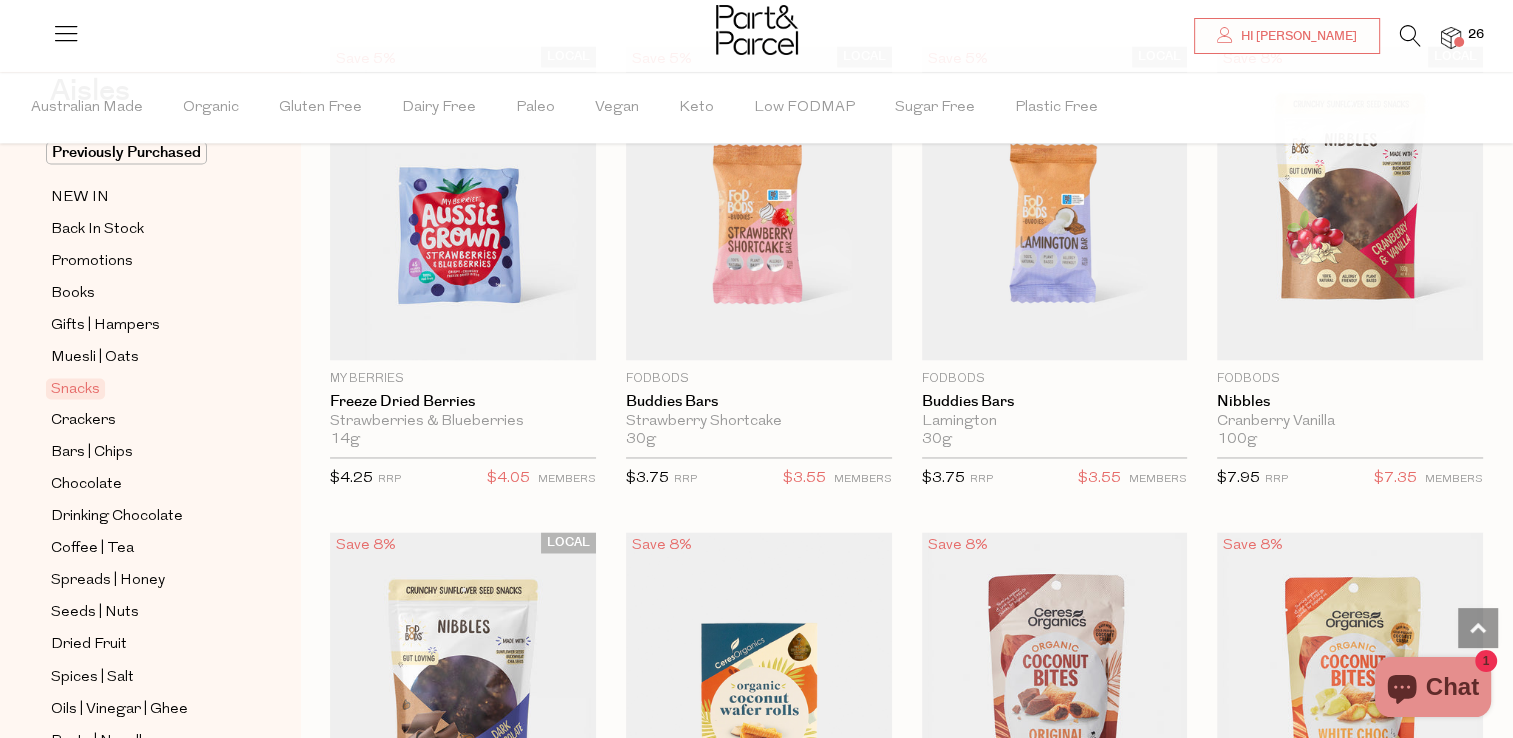 click on "30g" at bounding box center [937, 440] 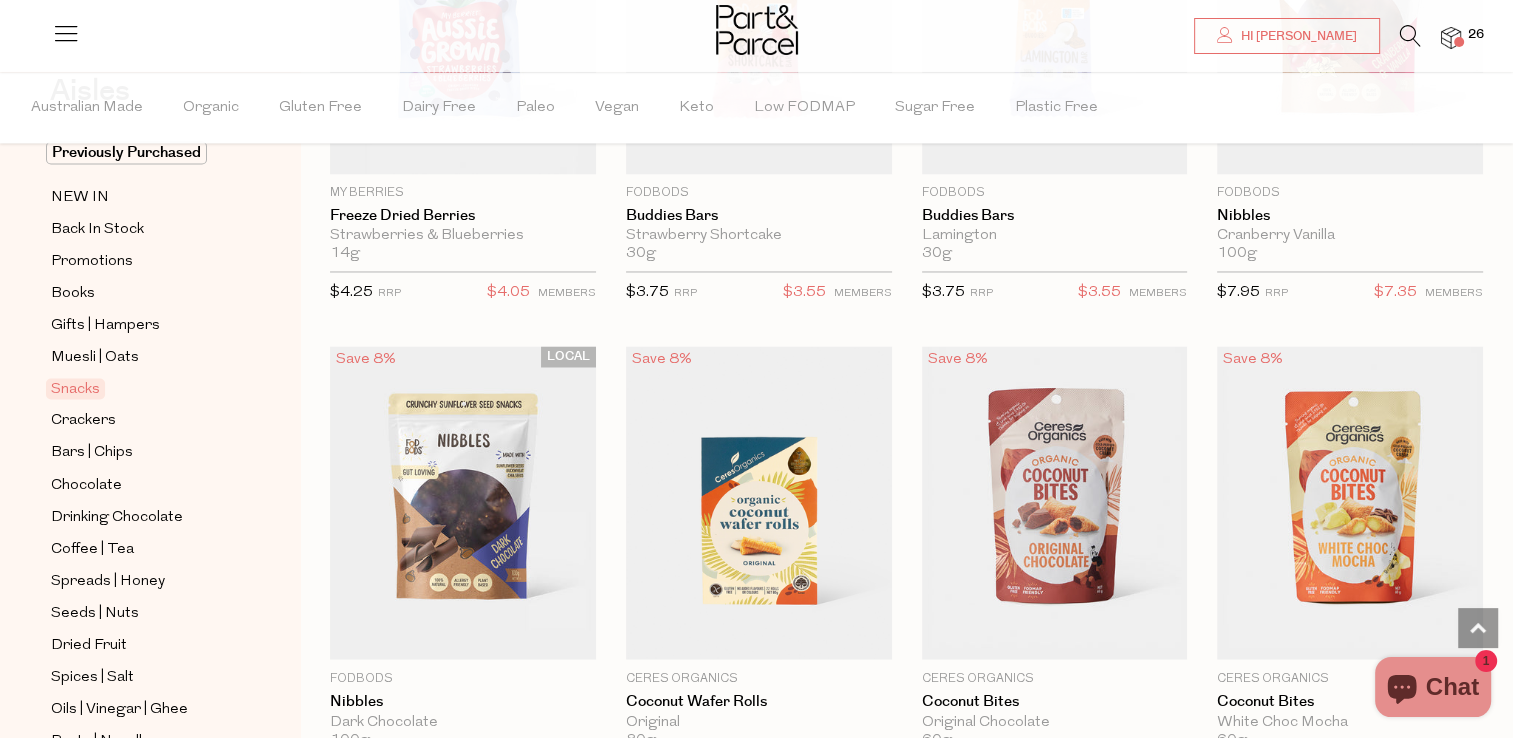 scroll, scrollTop: 3316, scrollLeft: 0, axis: vertical 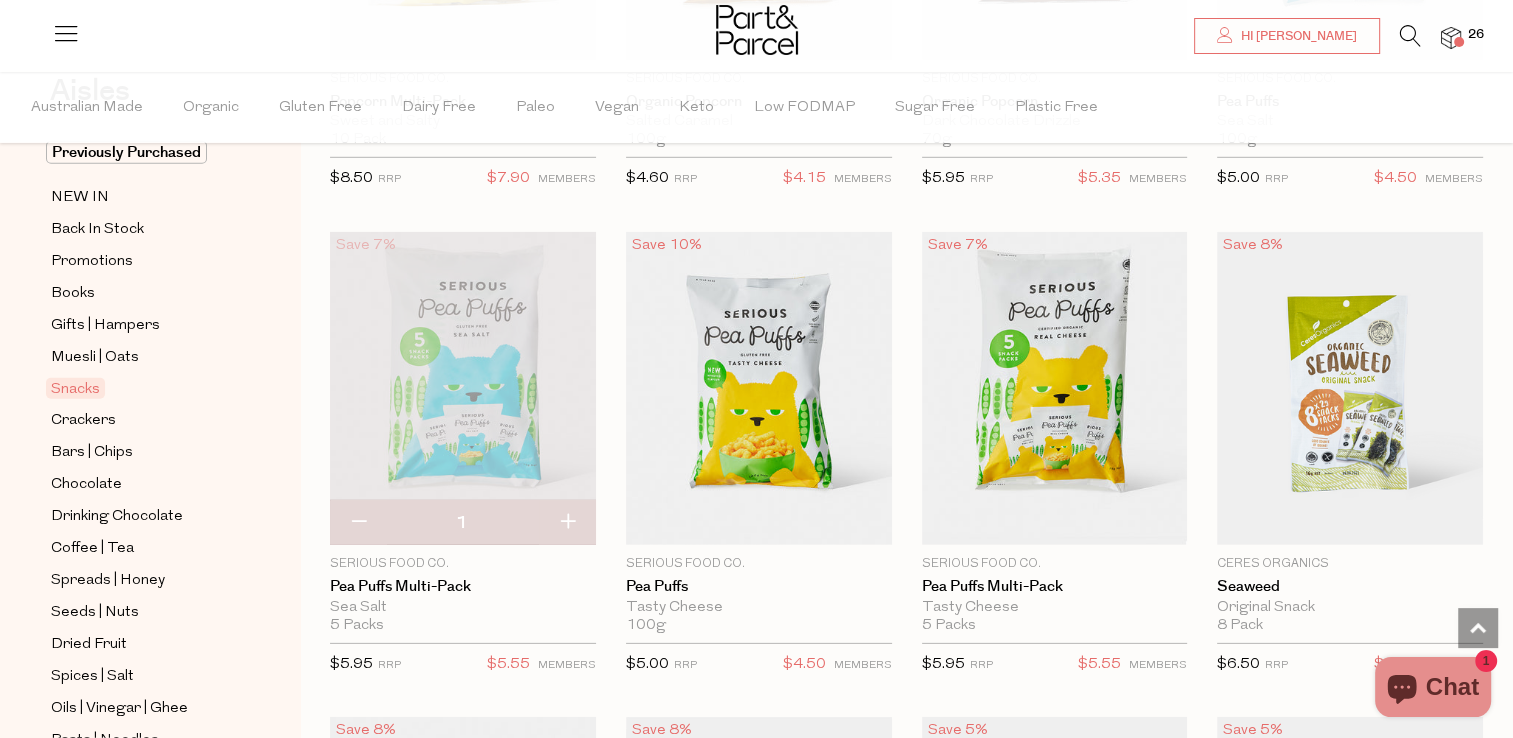 type on "2" 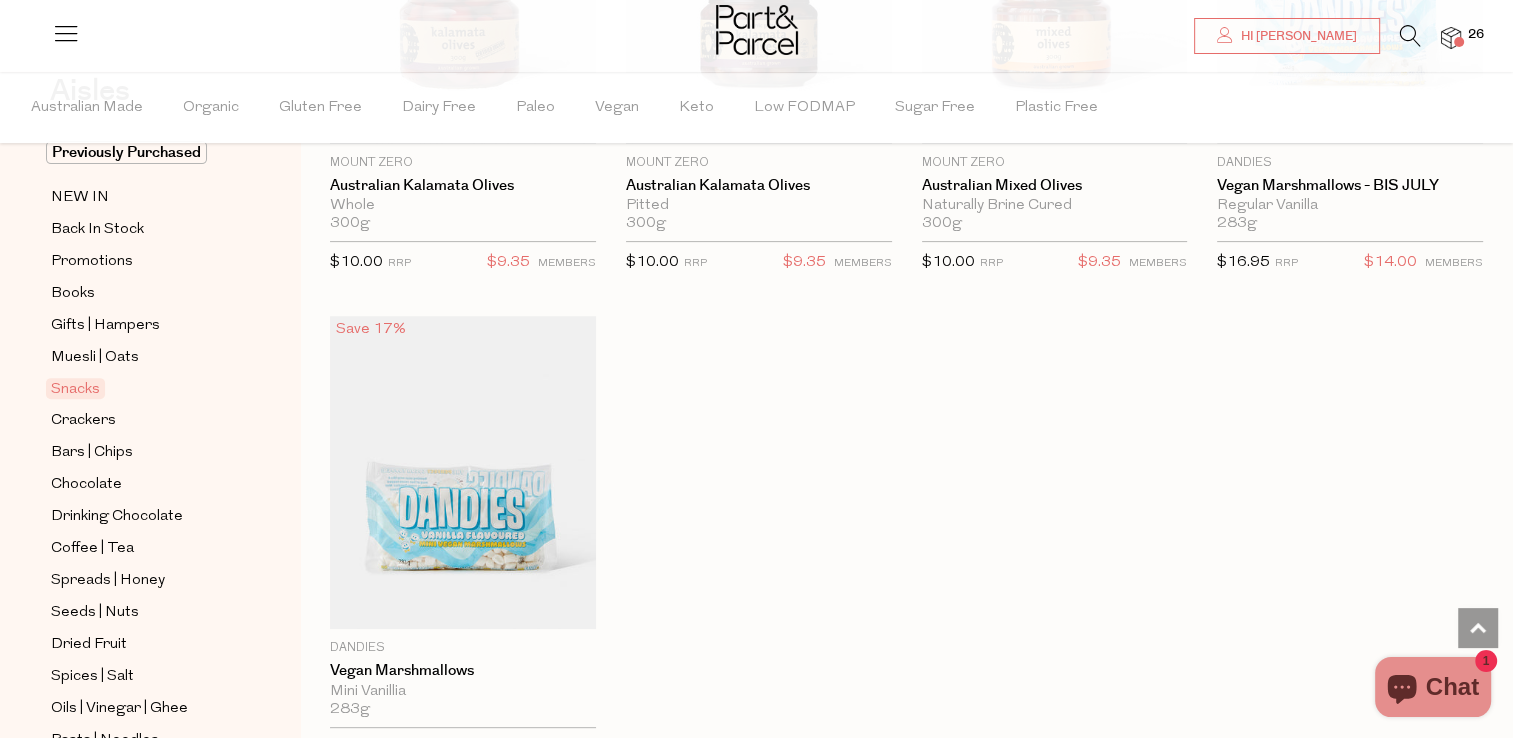 scroll, scrollTop: 8203, scrollLeft: 0, axis: vertical 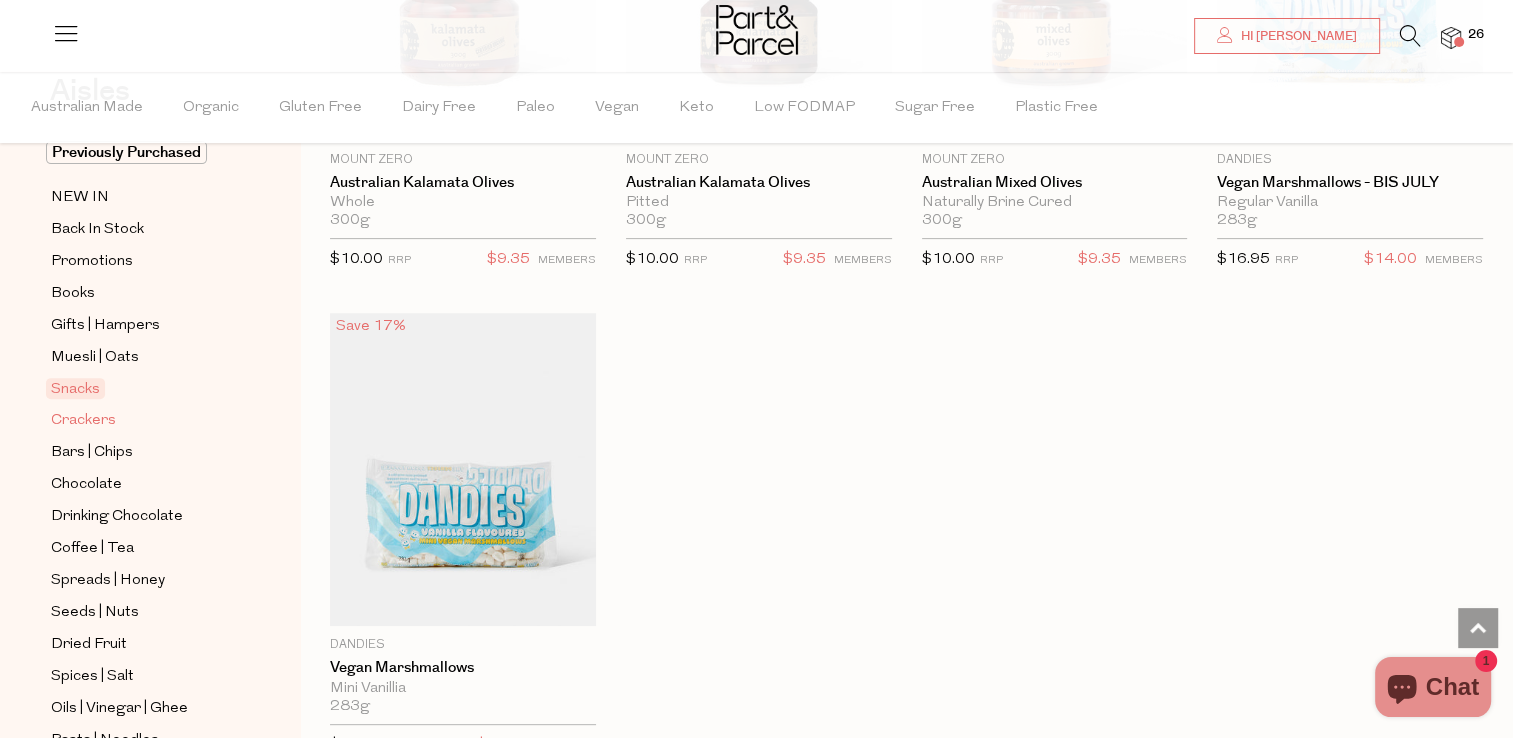 click on "Crackers" at bounding box center [83, 421] 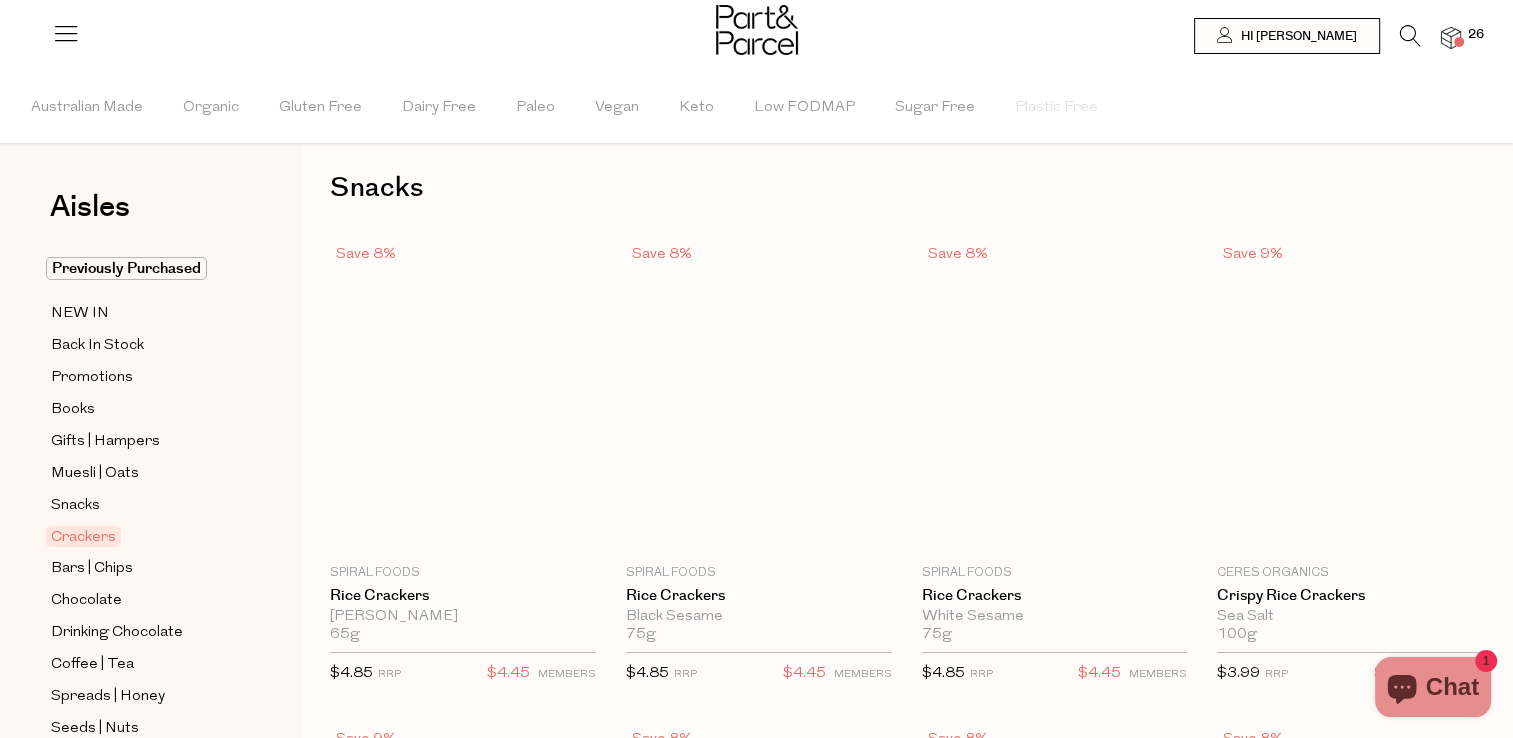 scroll, scrollTop: 0, scrollLeft: 0, axis: both 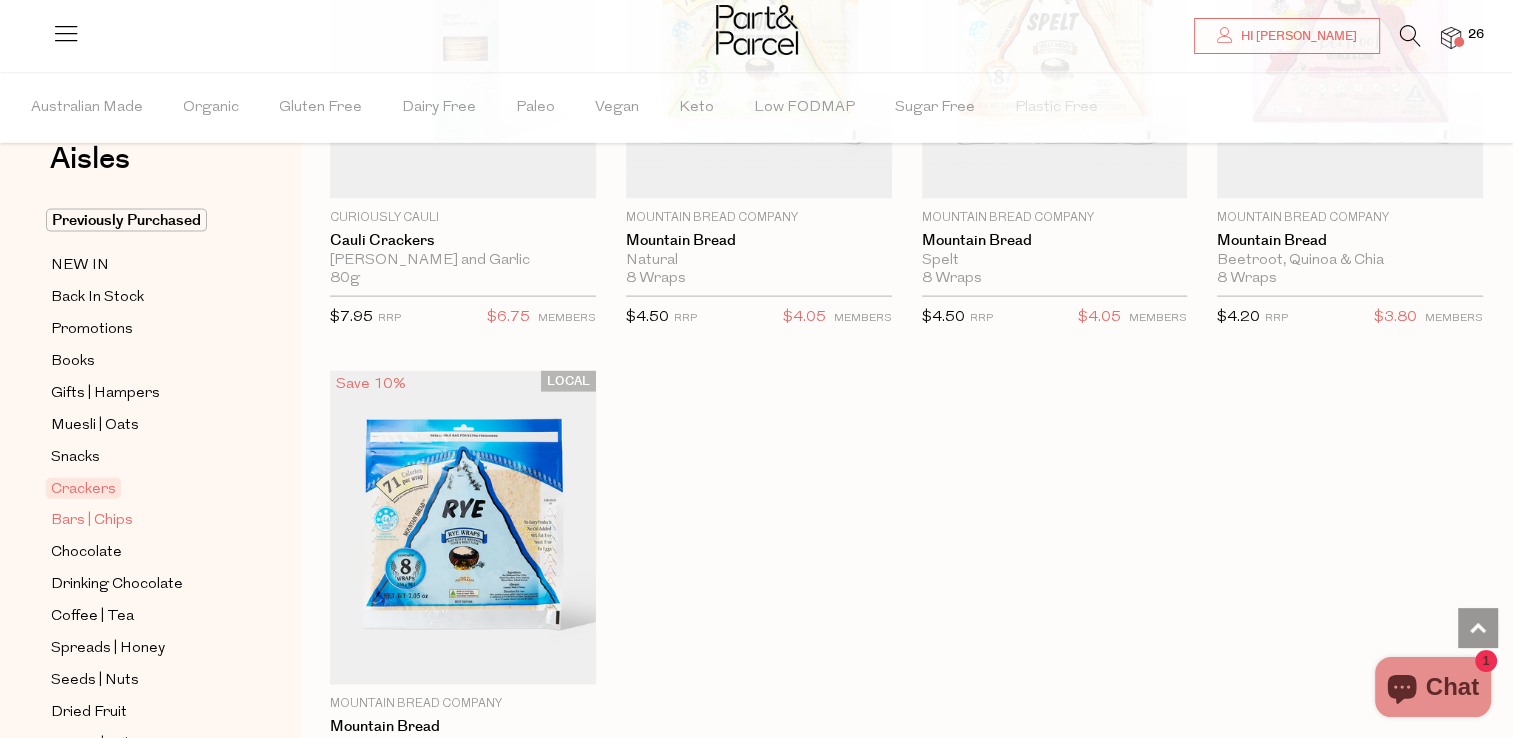 click on "Bars | Chips" at bounding box center (92, 521) 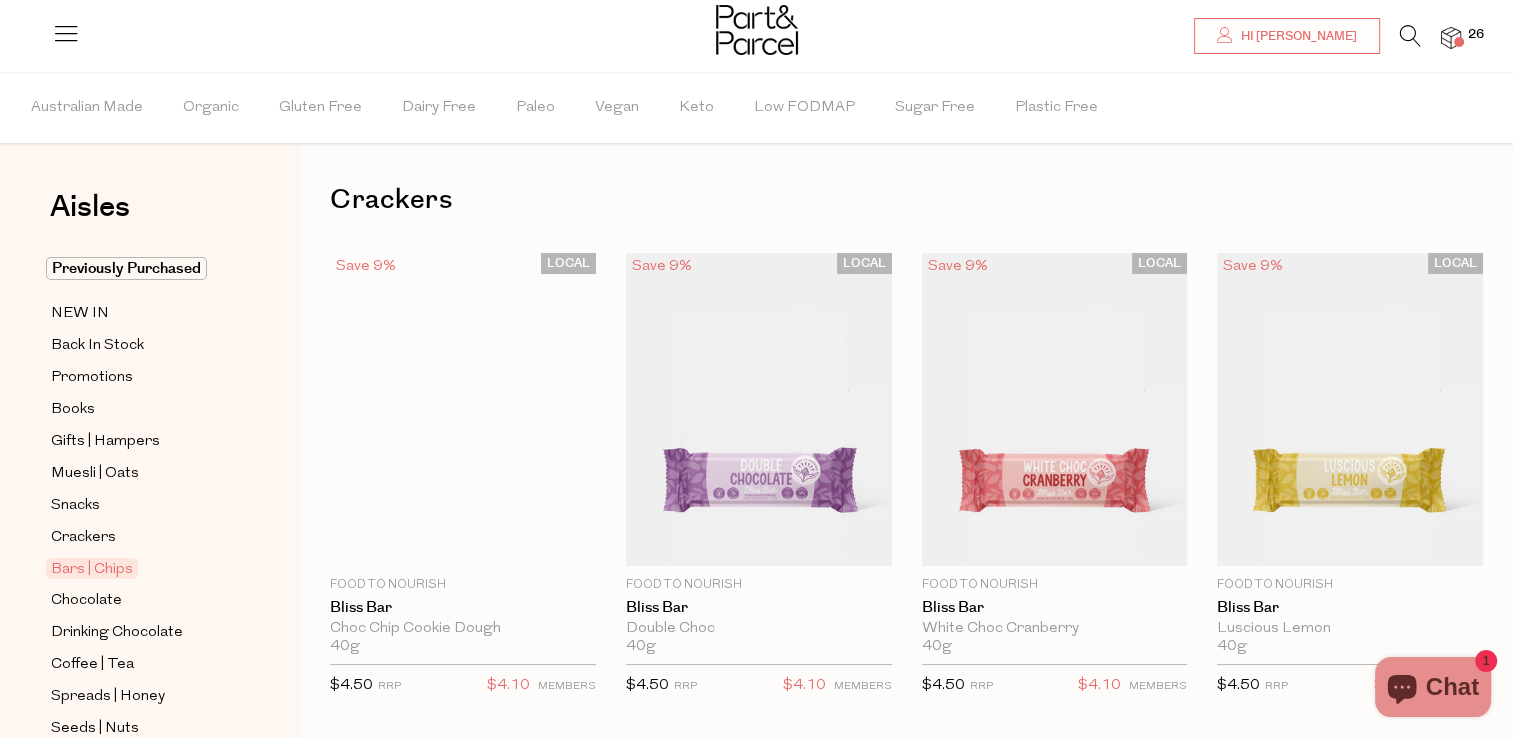 scroll, scrollTop: 0, scrollLeft: 0, axis: both 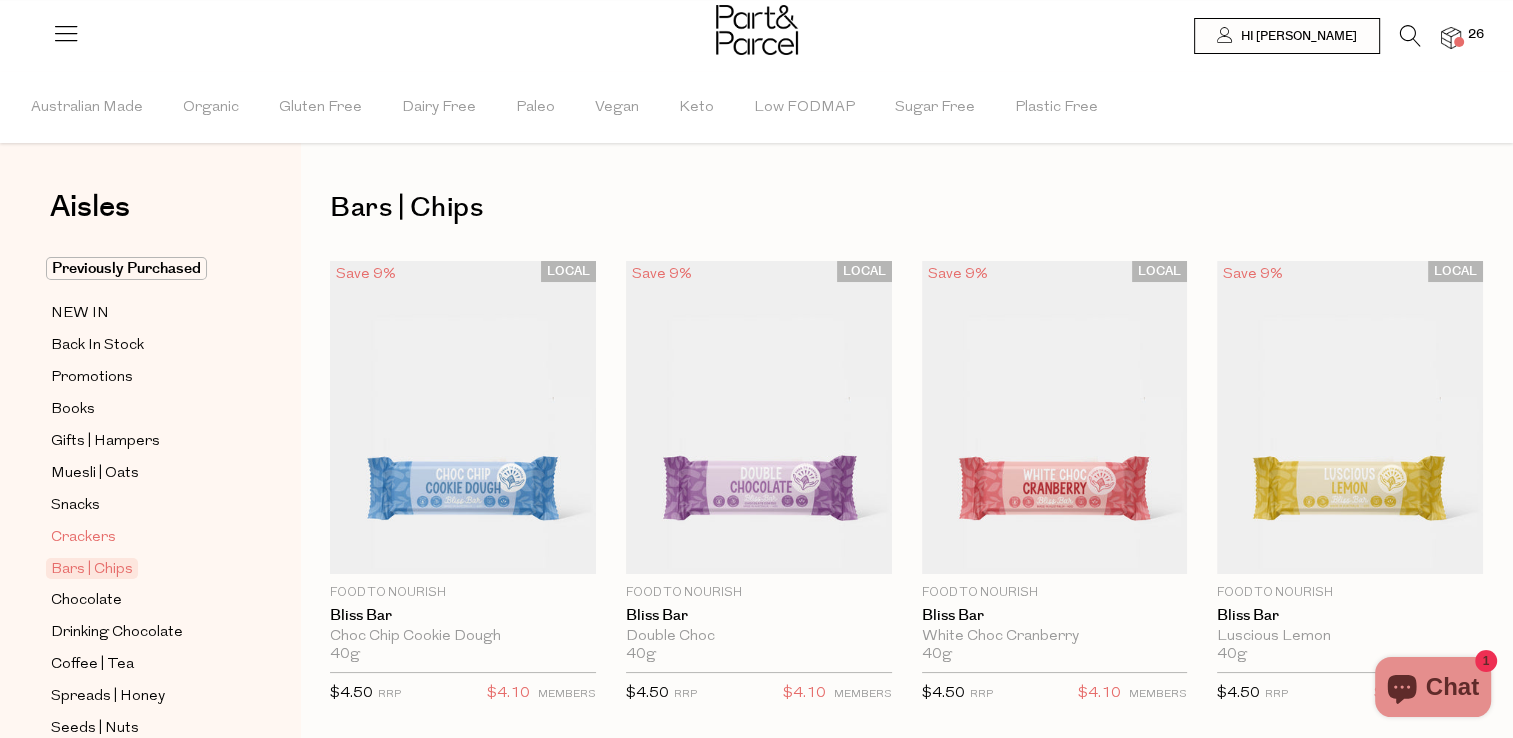 click on "Crackers" at bounding box center (83, 538) 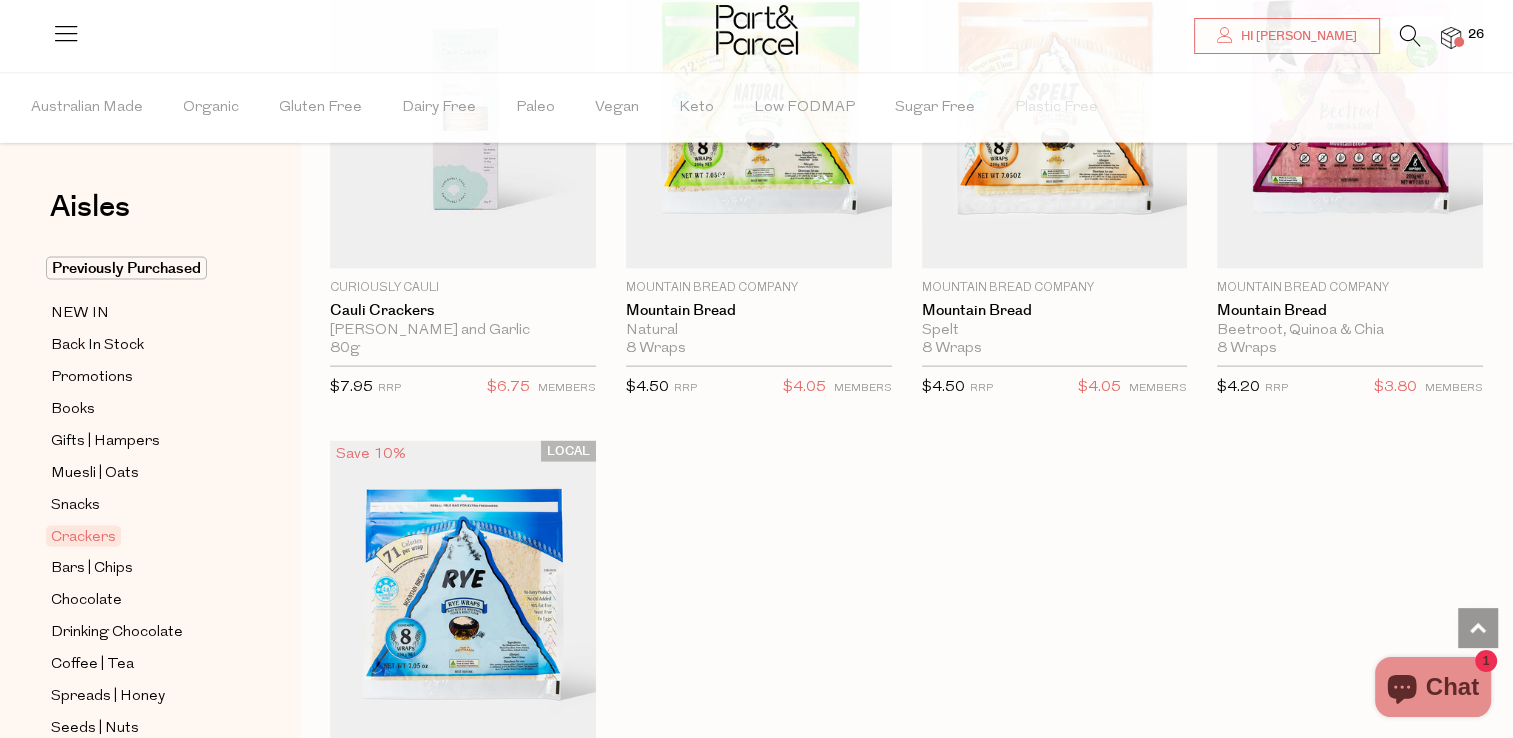 scroll, scrollTop: 4213, scrollLeft: 0, axis: vertical 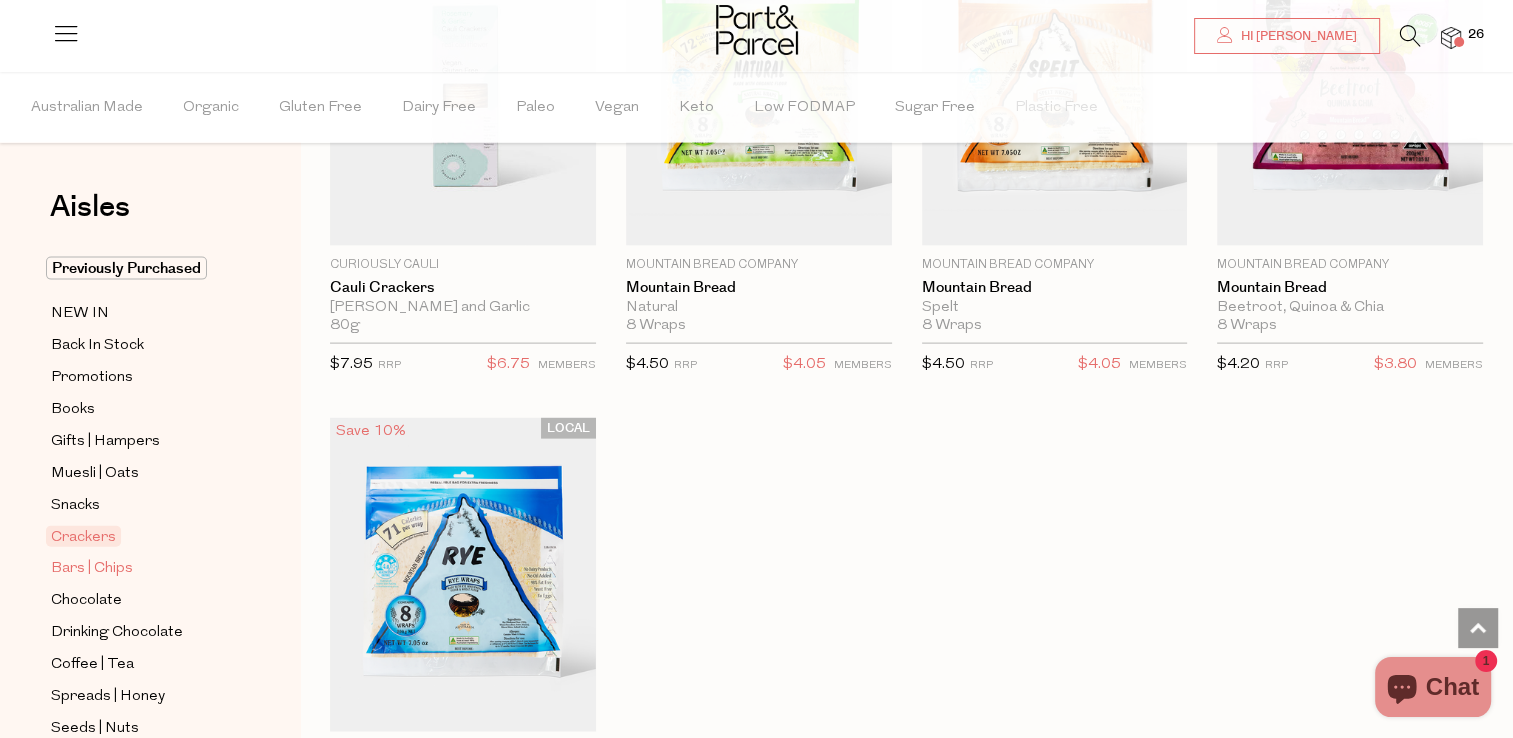 click on "Bars | Chips" at bounding box center [142, 568] 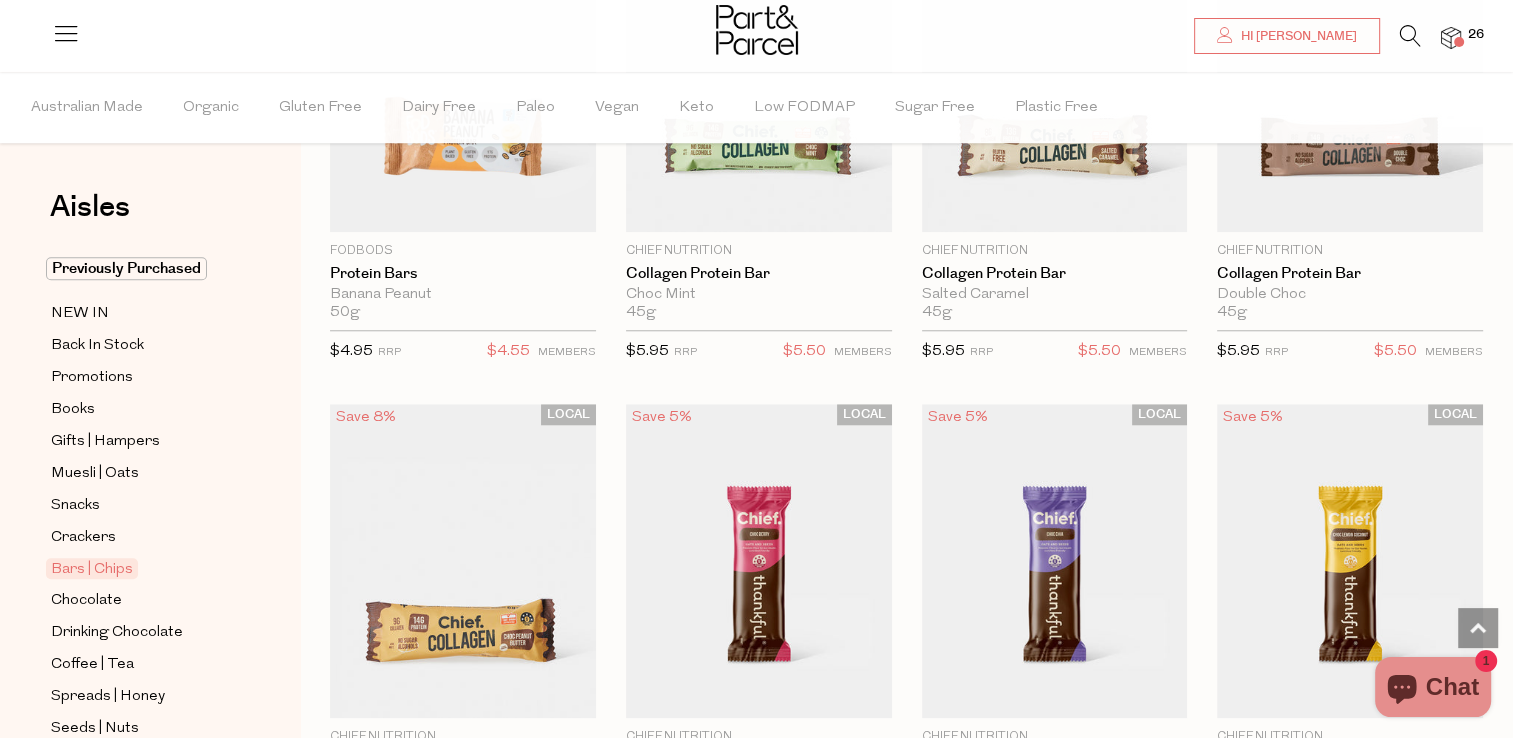 scroll, scrollTop: 1807, scrollLeft: 0, axis: vertical 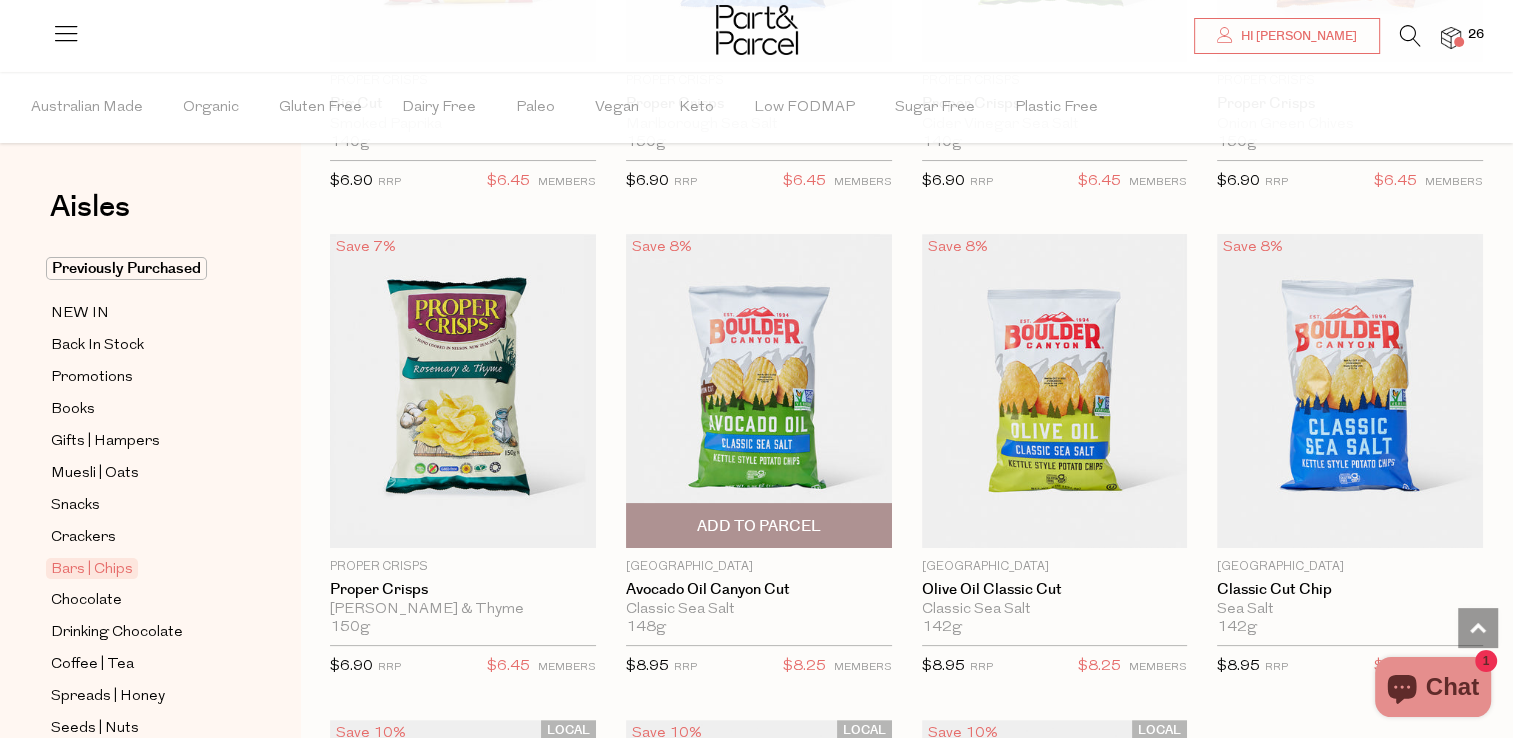 click on "Add To Parcel" at bounding box center [759, 526] 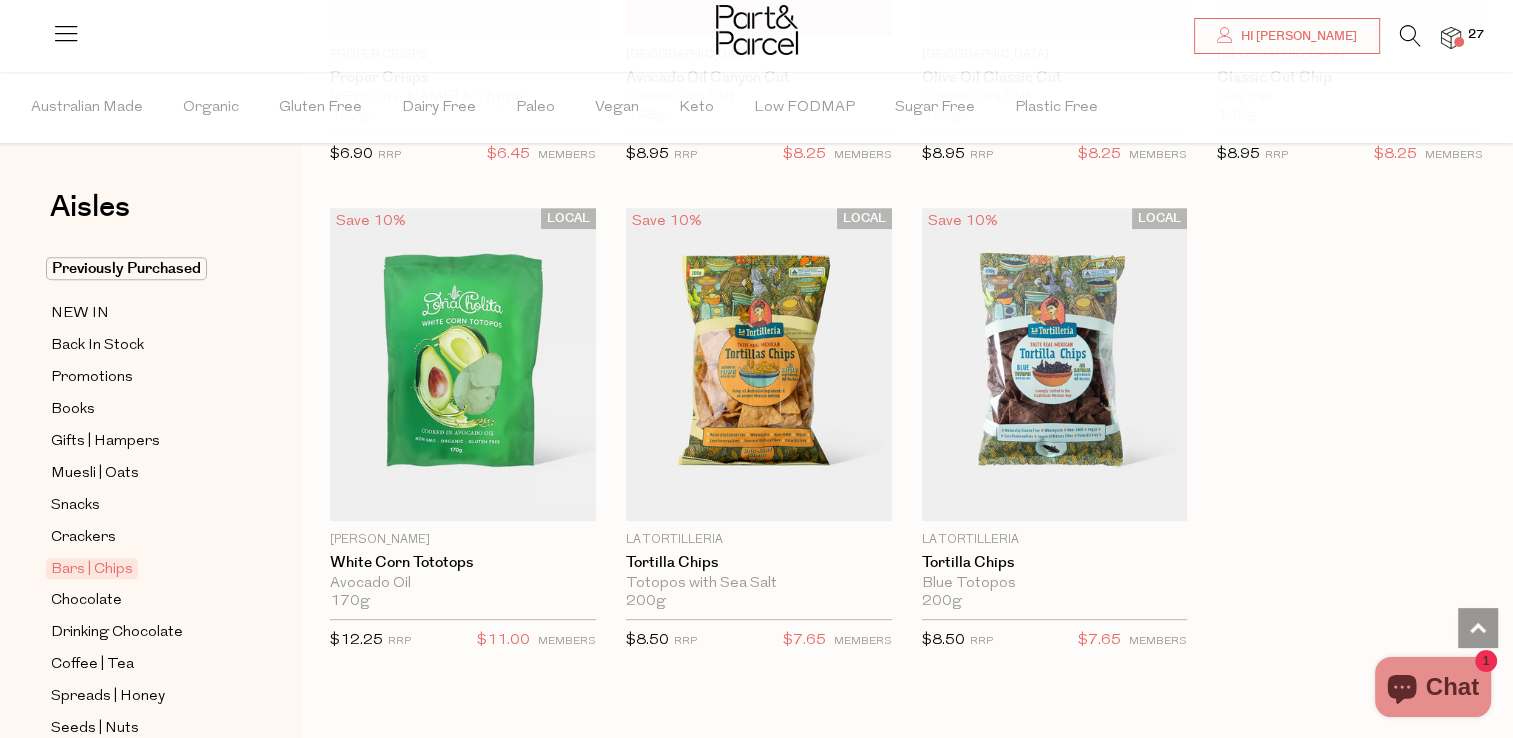 scroll, scrollTop: 8310, scrollLeft: 0, axis: vertical 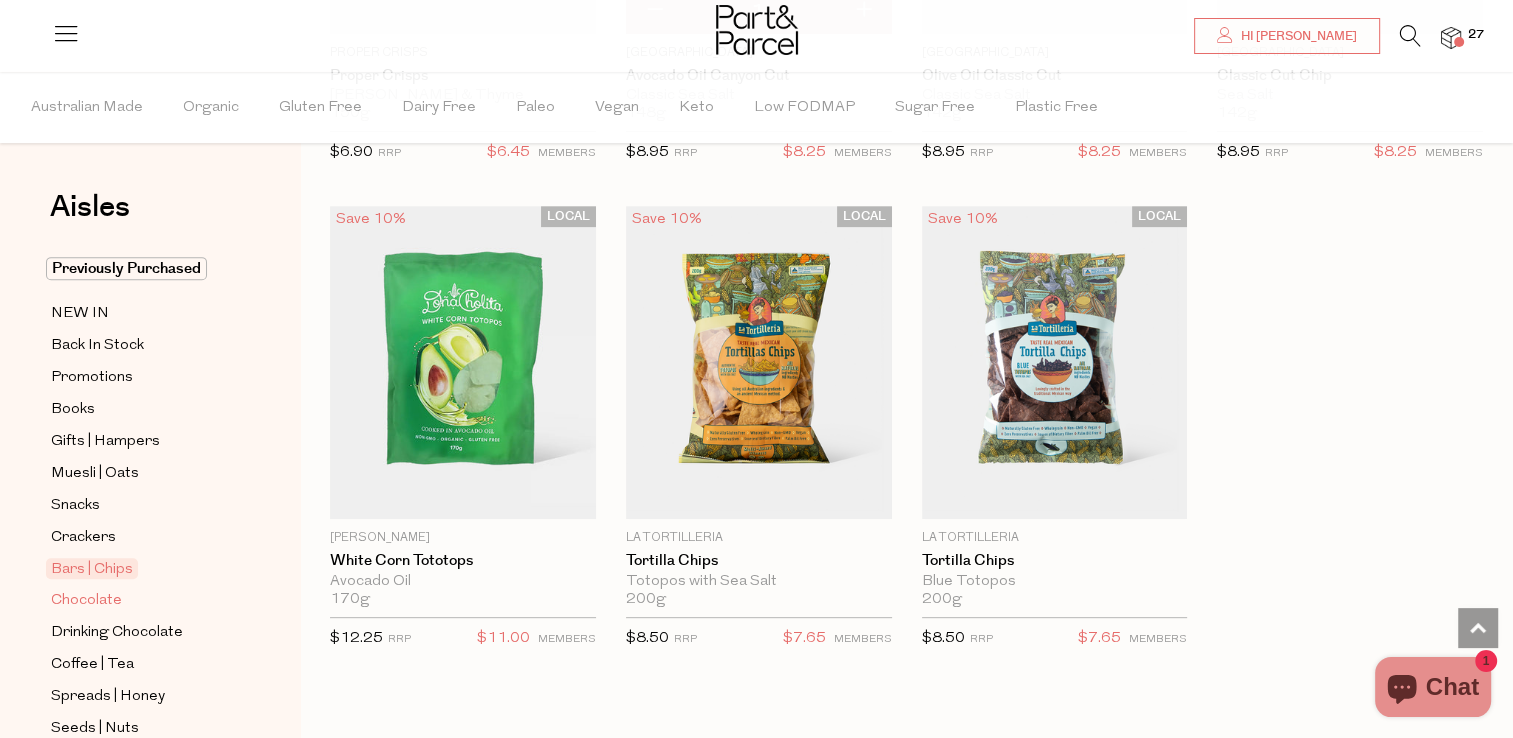 click on "Chocolate" at bounding box center (86, 601) 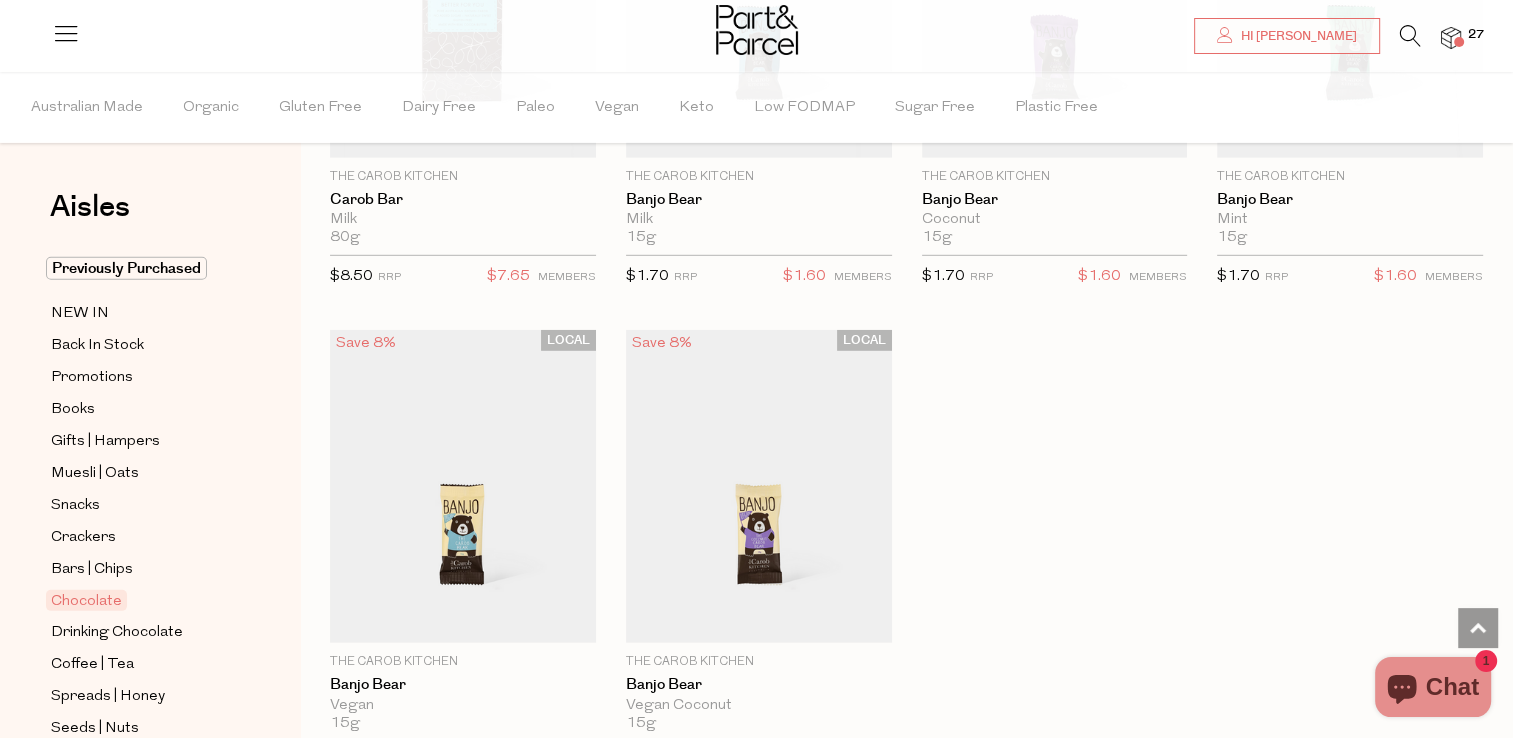 scroll, scrollTop: 5759, scrollLeft: 0, axis: vertical 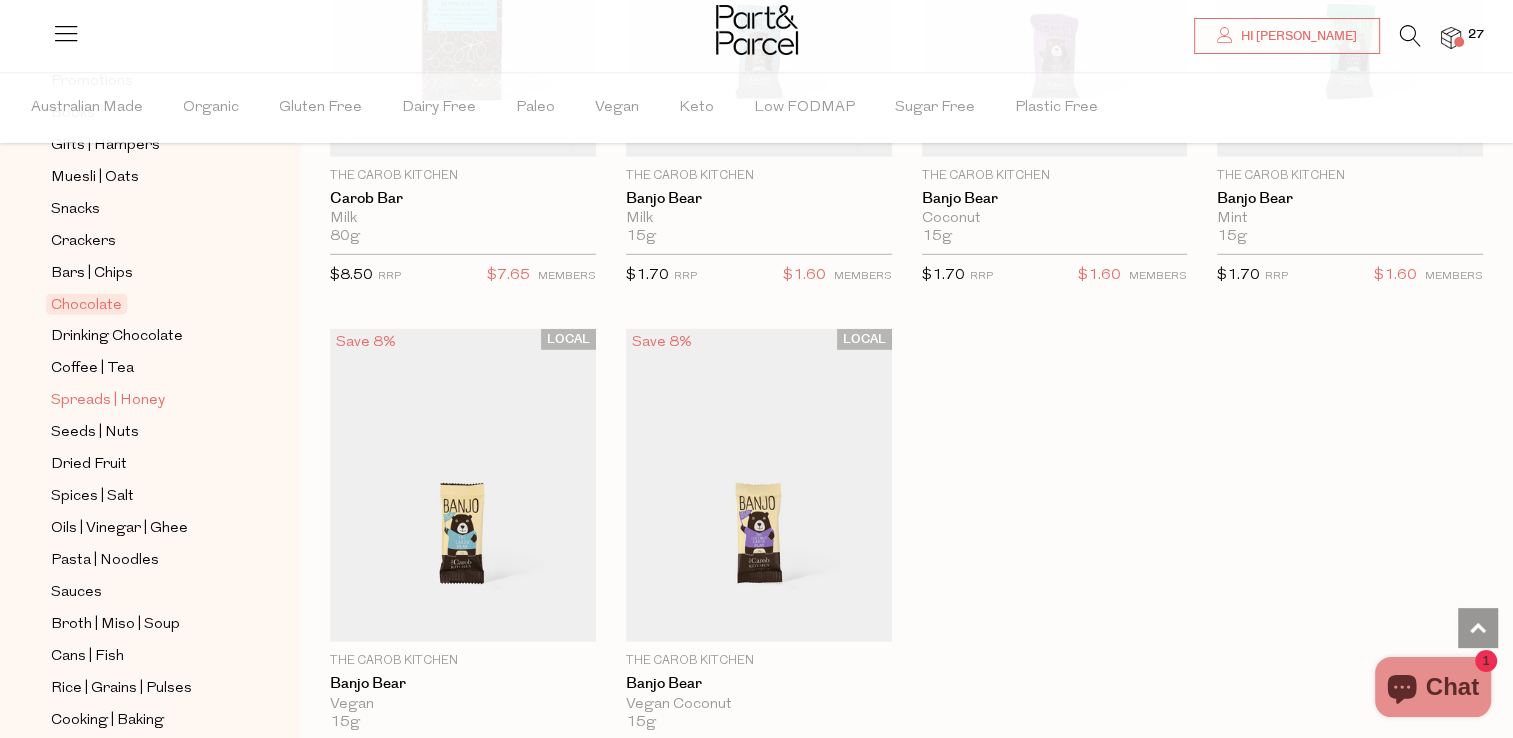 click on "Spreads | Honey" at bounding box center (108, 401) 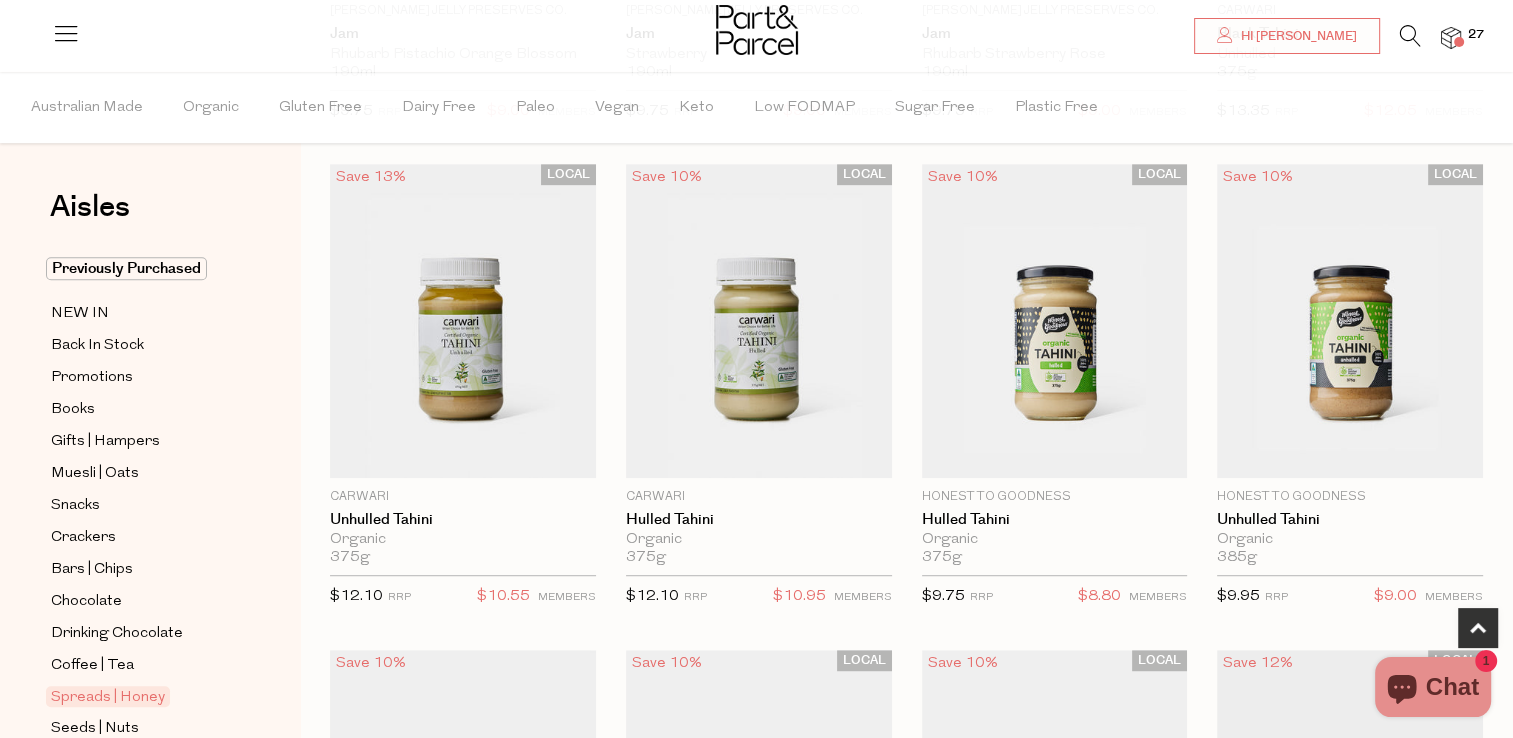 scroll, scrollTop: 1068, scrollLeft: 0, axis: vertical 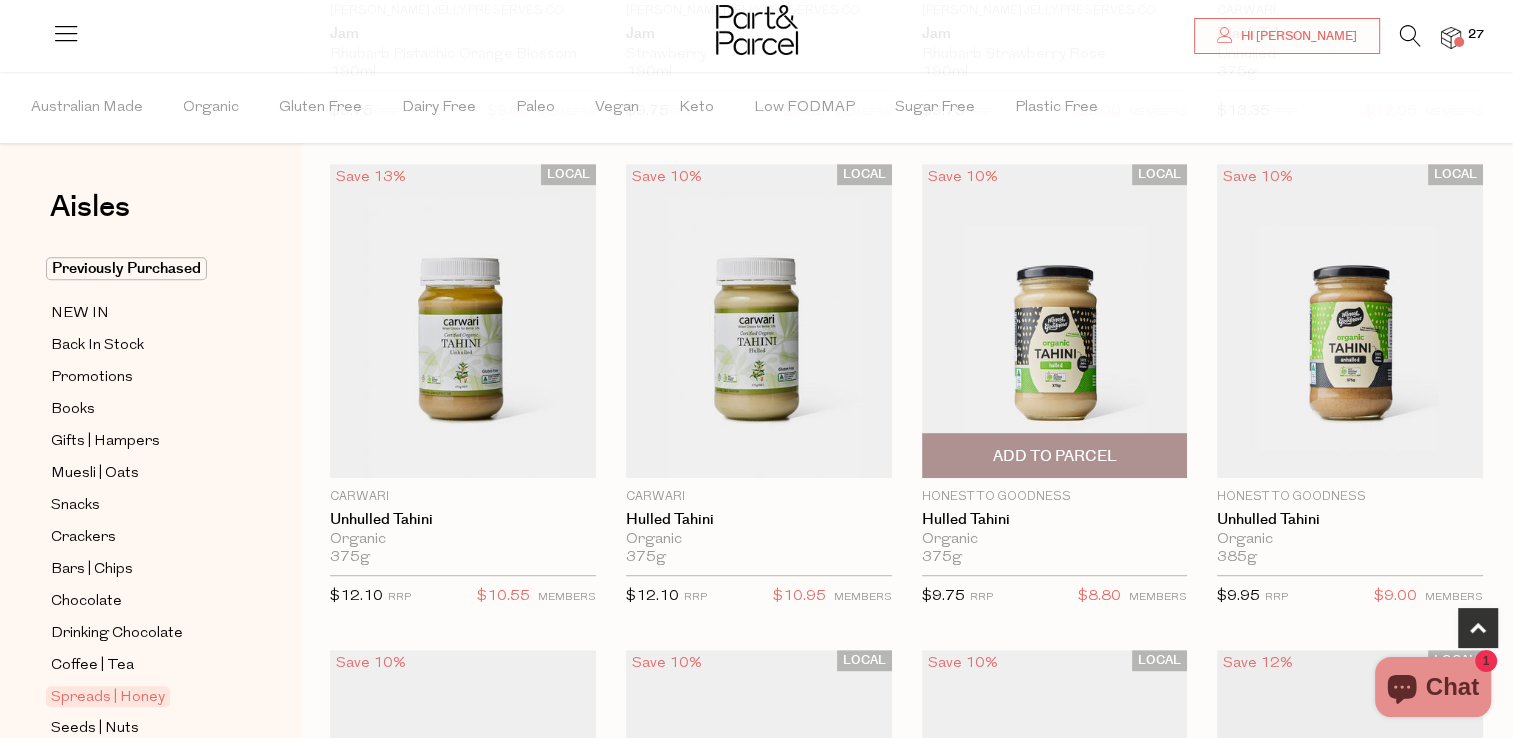 click on "Add To Parcel" at bounding box center (1054, 456) 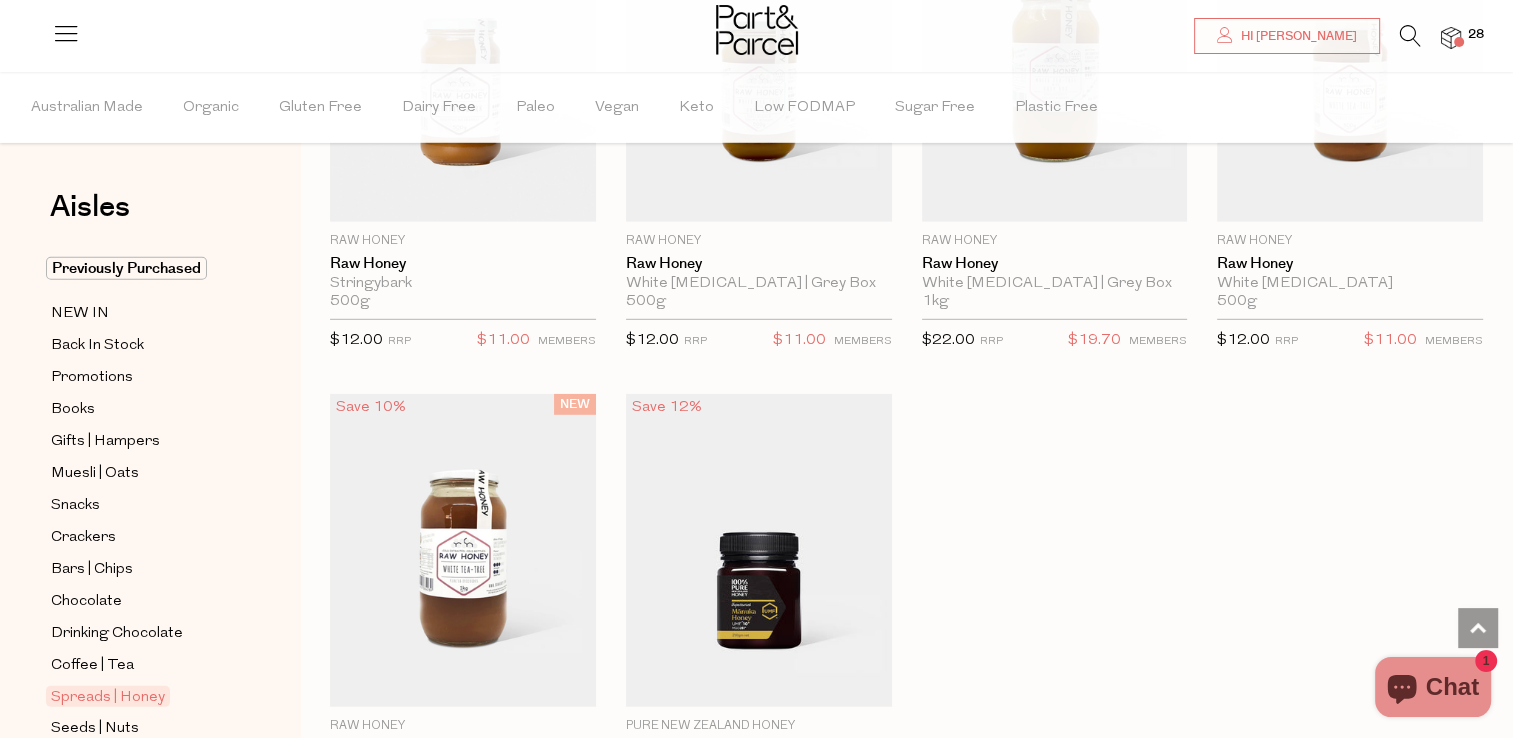 scroll, scrollTop: 5695, scrollLeft: 0, axis: vertical 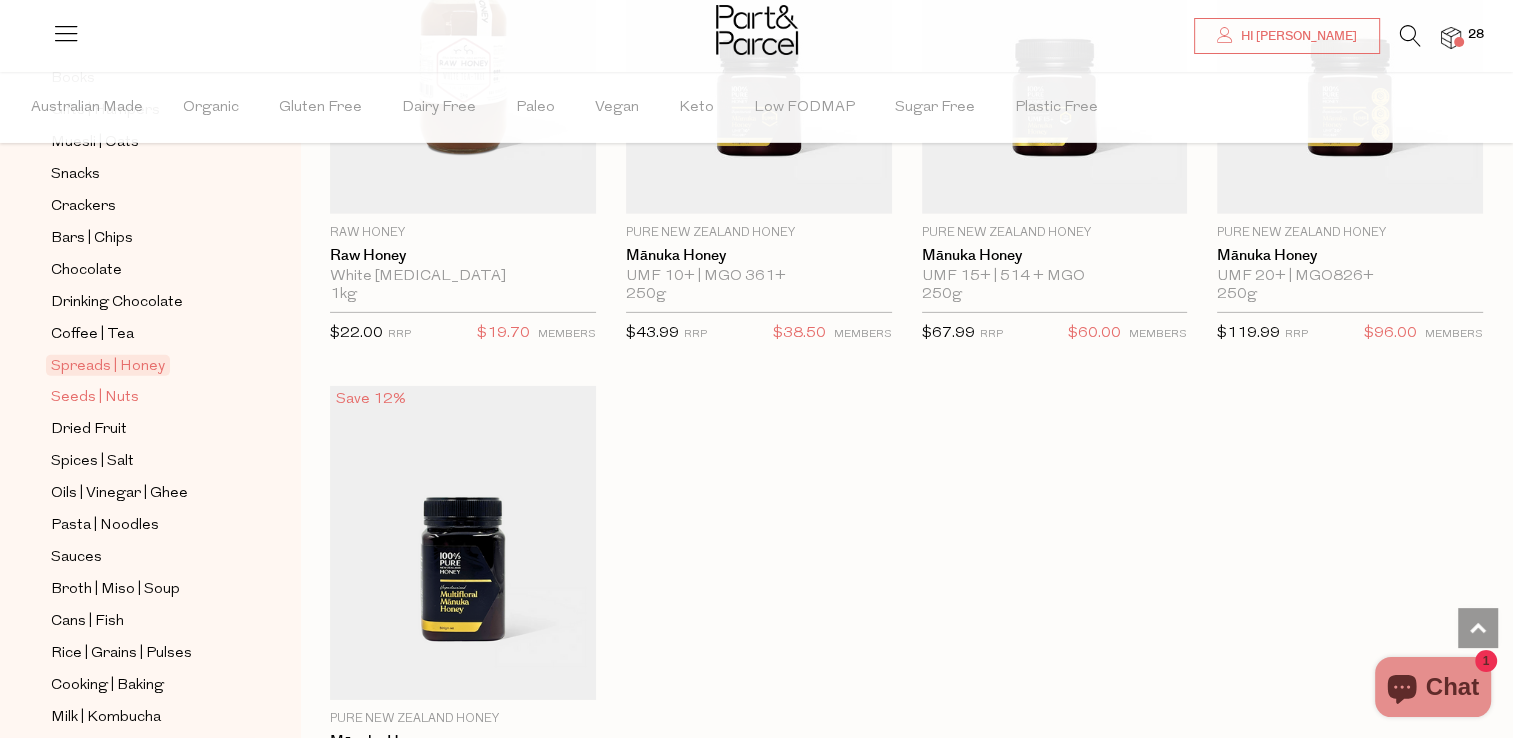 click on "Seeds | Nuts" at bounding box center [95, 398] 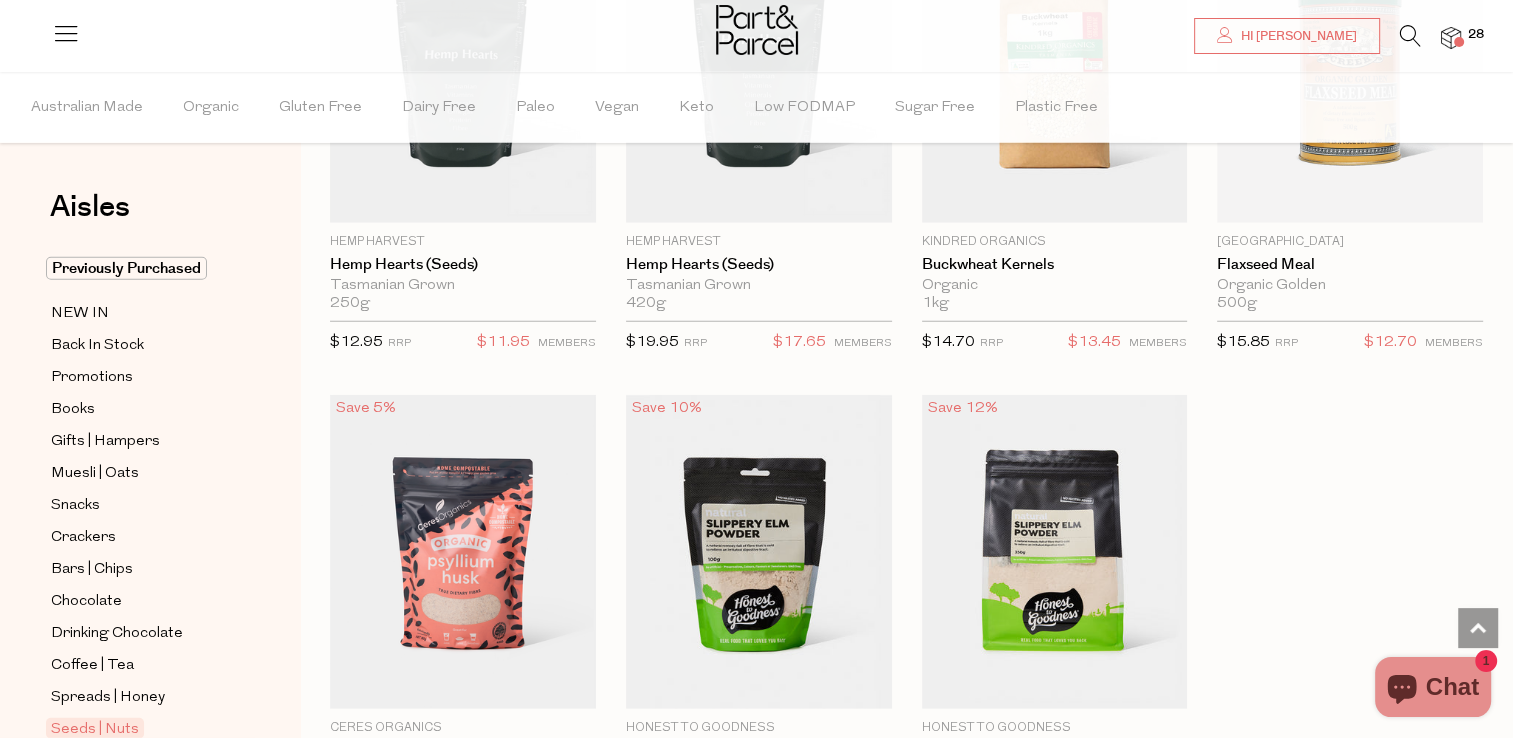 scroll, scrollTop: 5208, scrollLeft: 0, axis: vertical 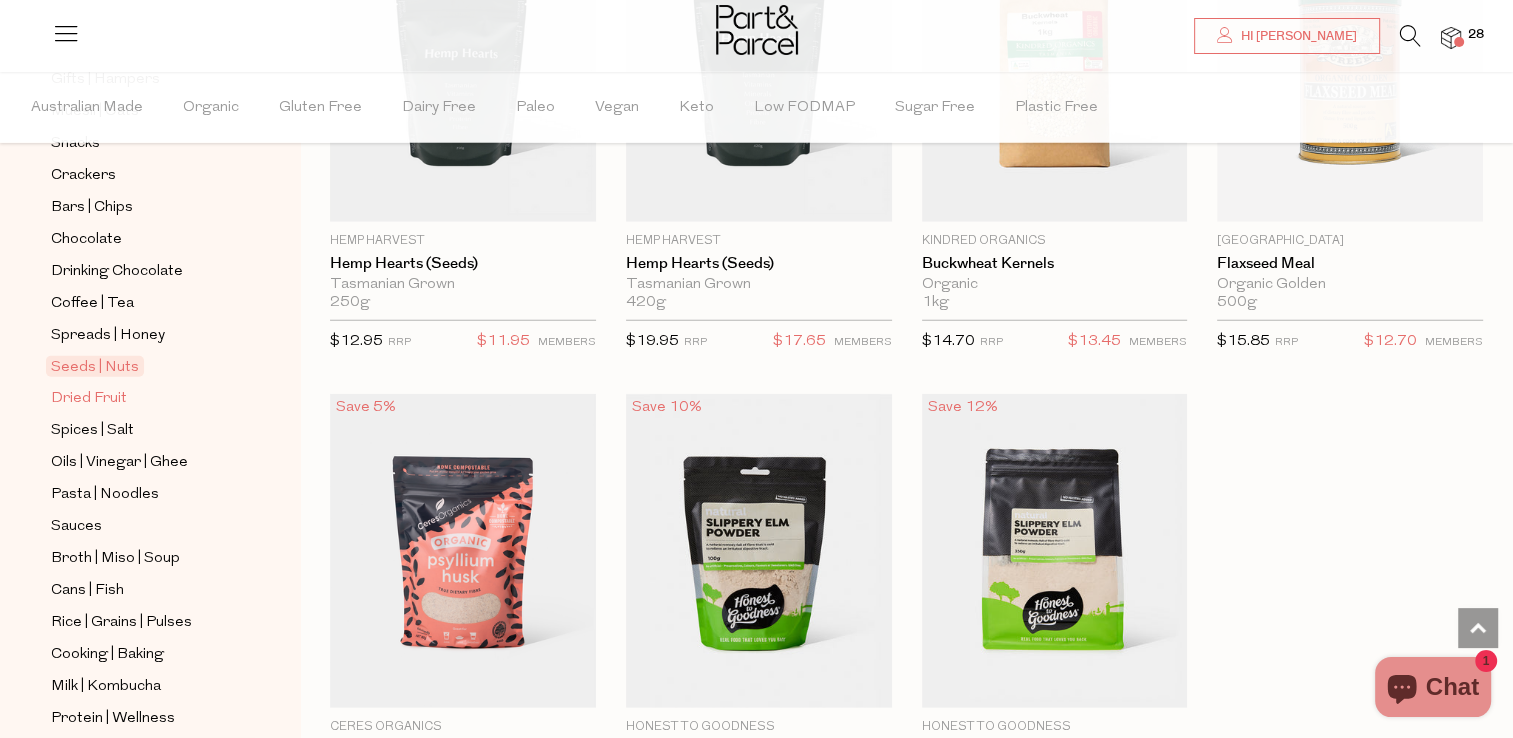 click on "Dried Fruit" at bounding box center (89, 399) 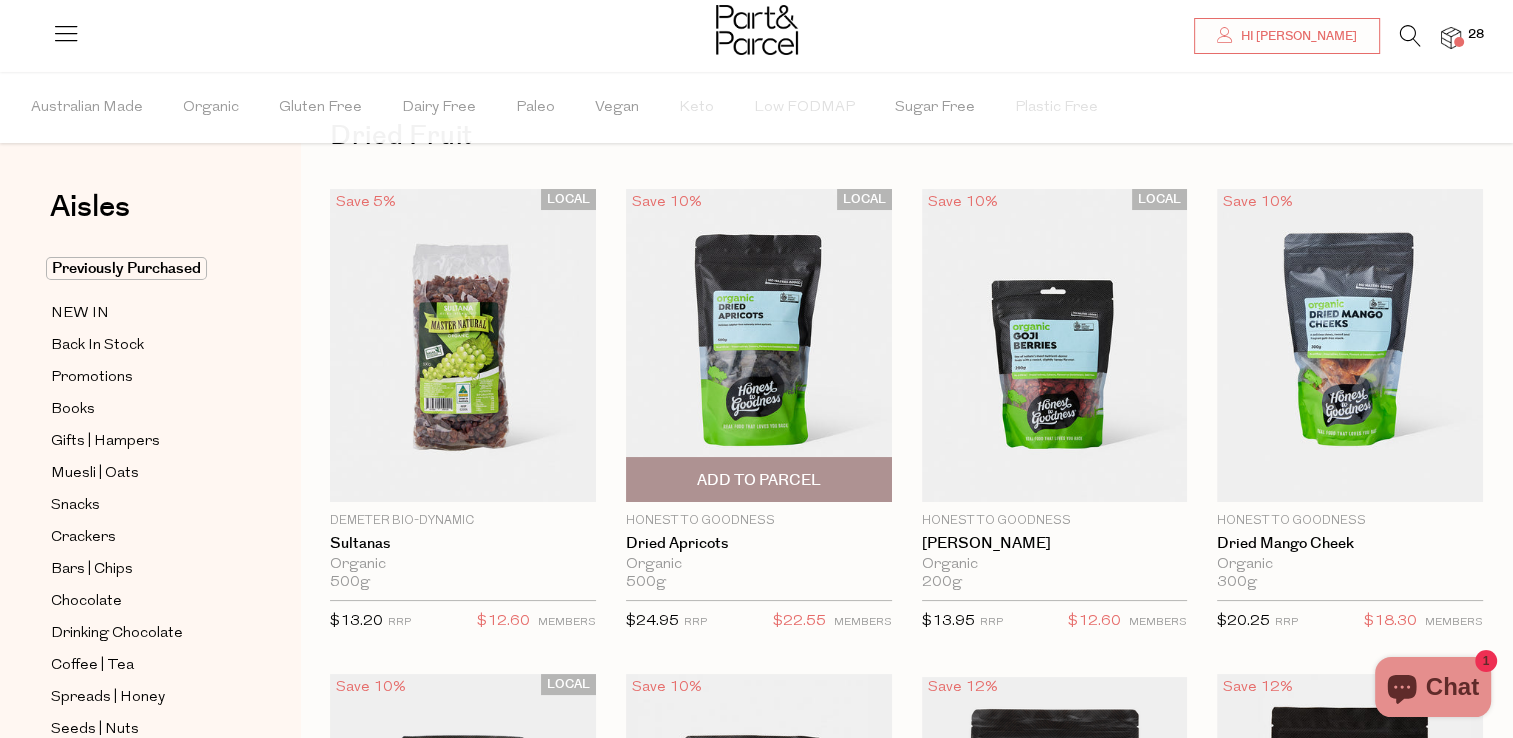 scroll, scrollTop: 74, scrollLeft: 0, axis: vertical 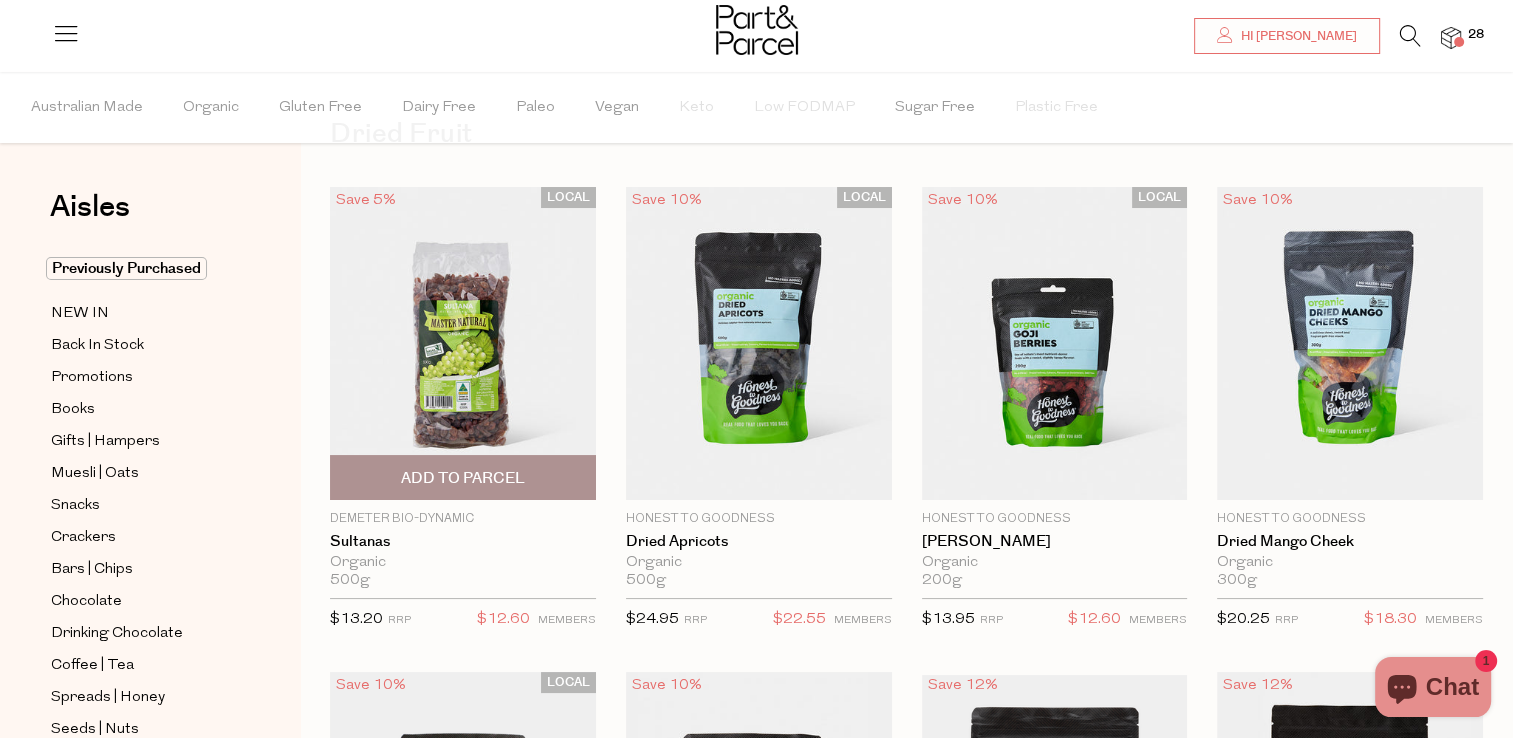 click on "Add To Parcel" at bounding box center [463, 478] 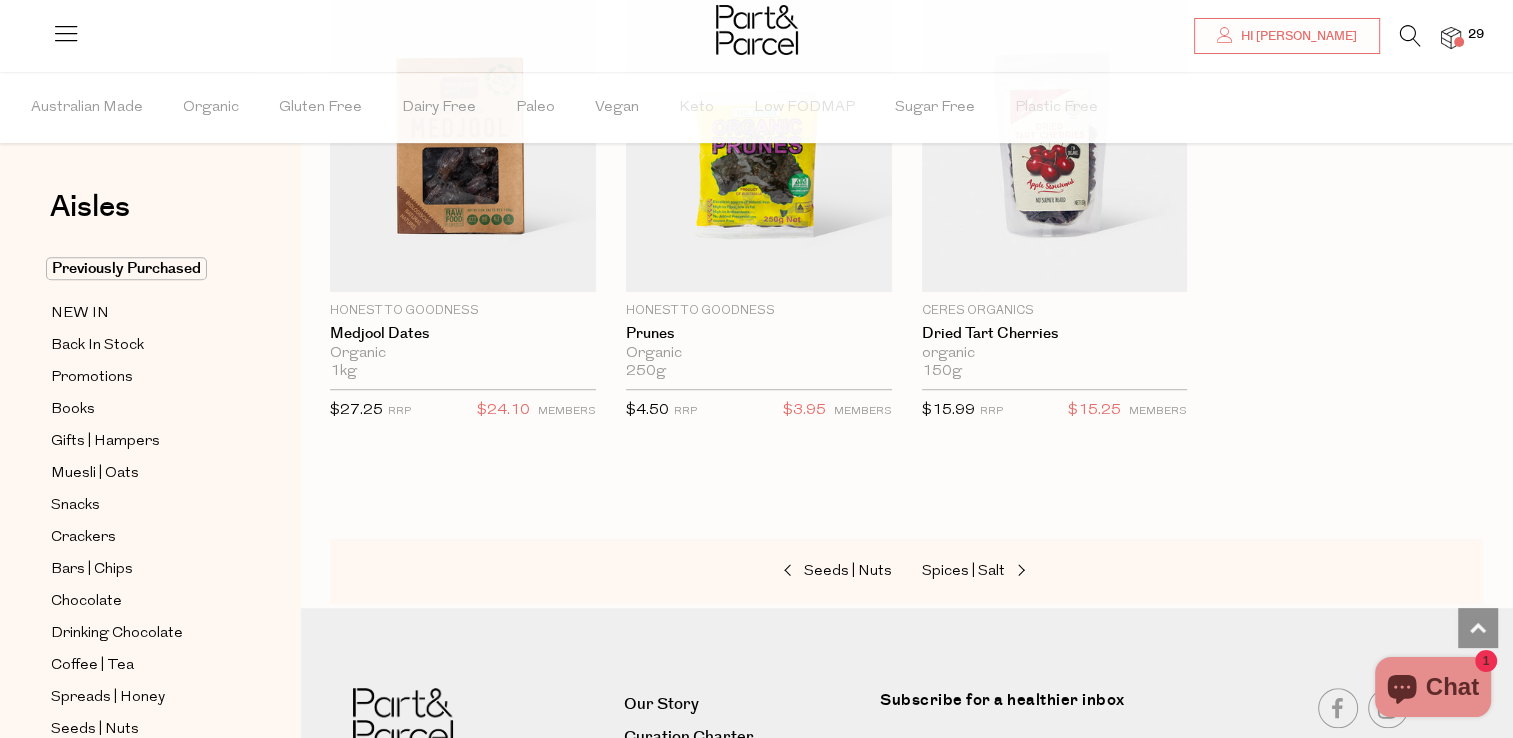 scroll, scrollTop: 1260, scrollLeft: 0, axis: vertical 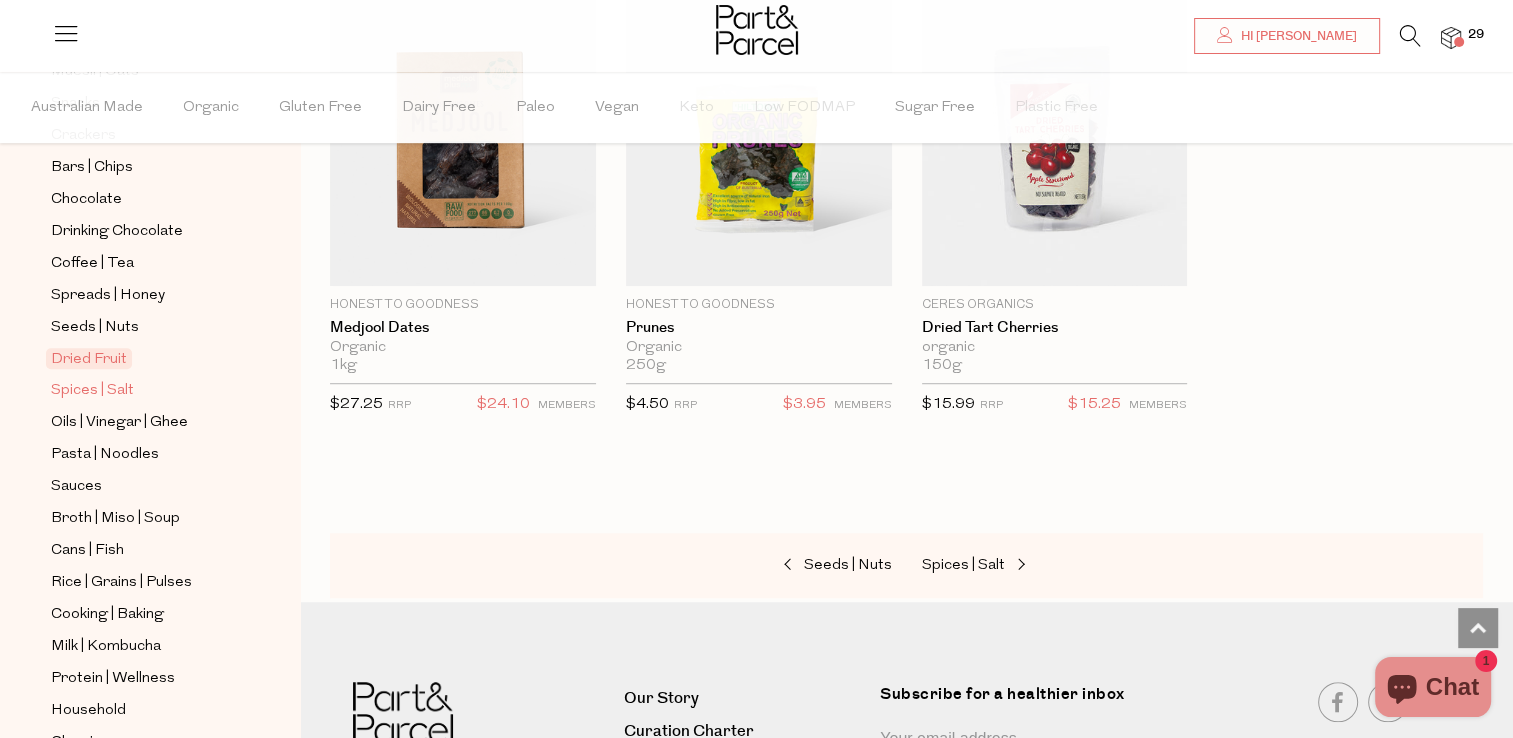 click on "Spices | Salt" at bounding box center [92, 391] 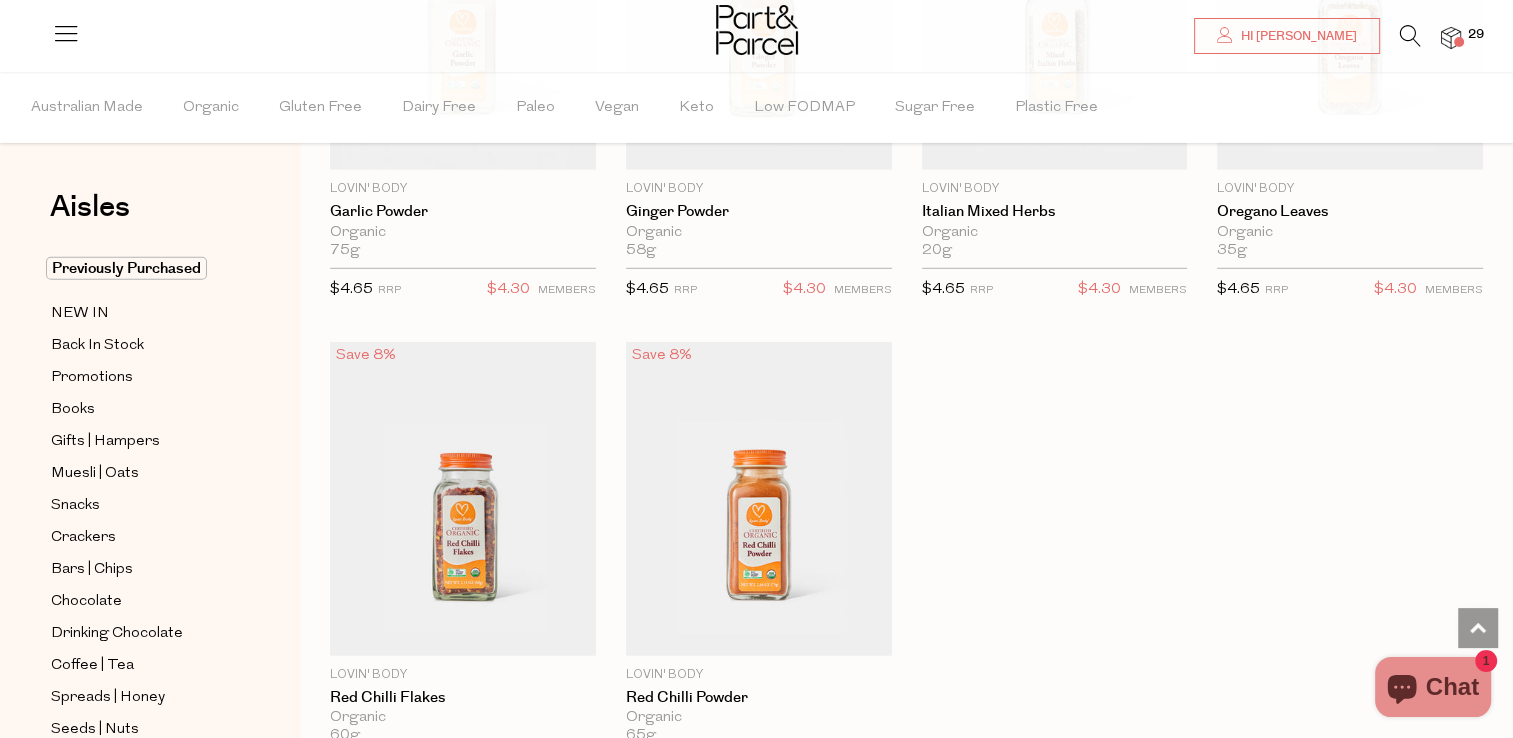 scroll, scrollTop: 5774, scrollLeft: 0, axis: vertical 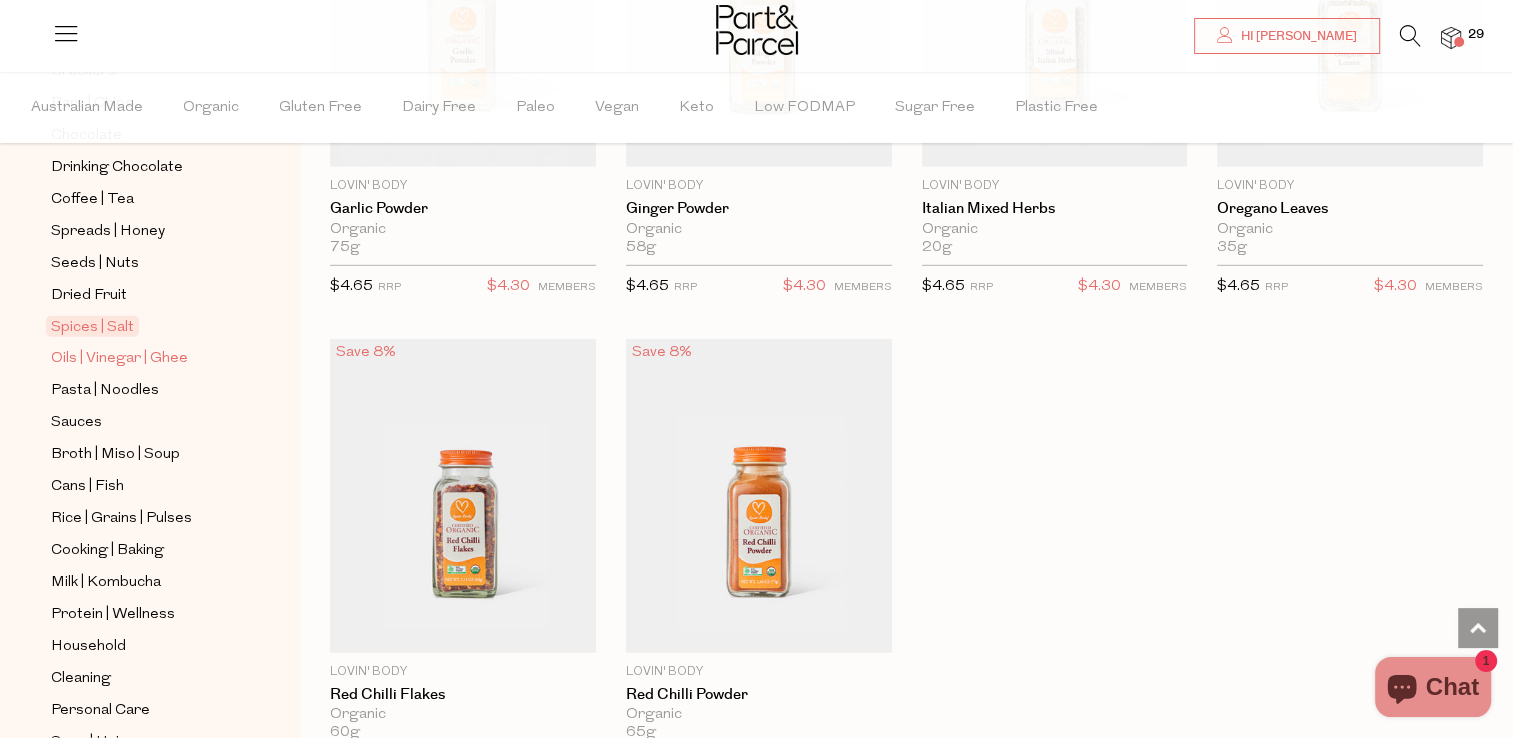 click on "Oils | Vinegar | Ghee" at bounding box center (119, 359) 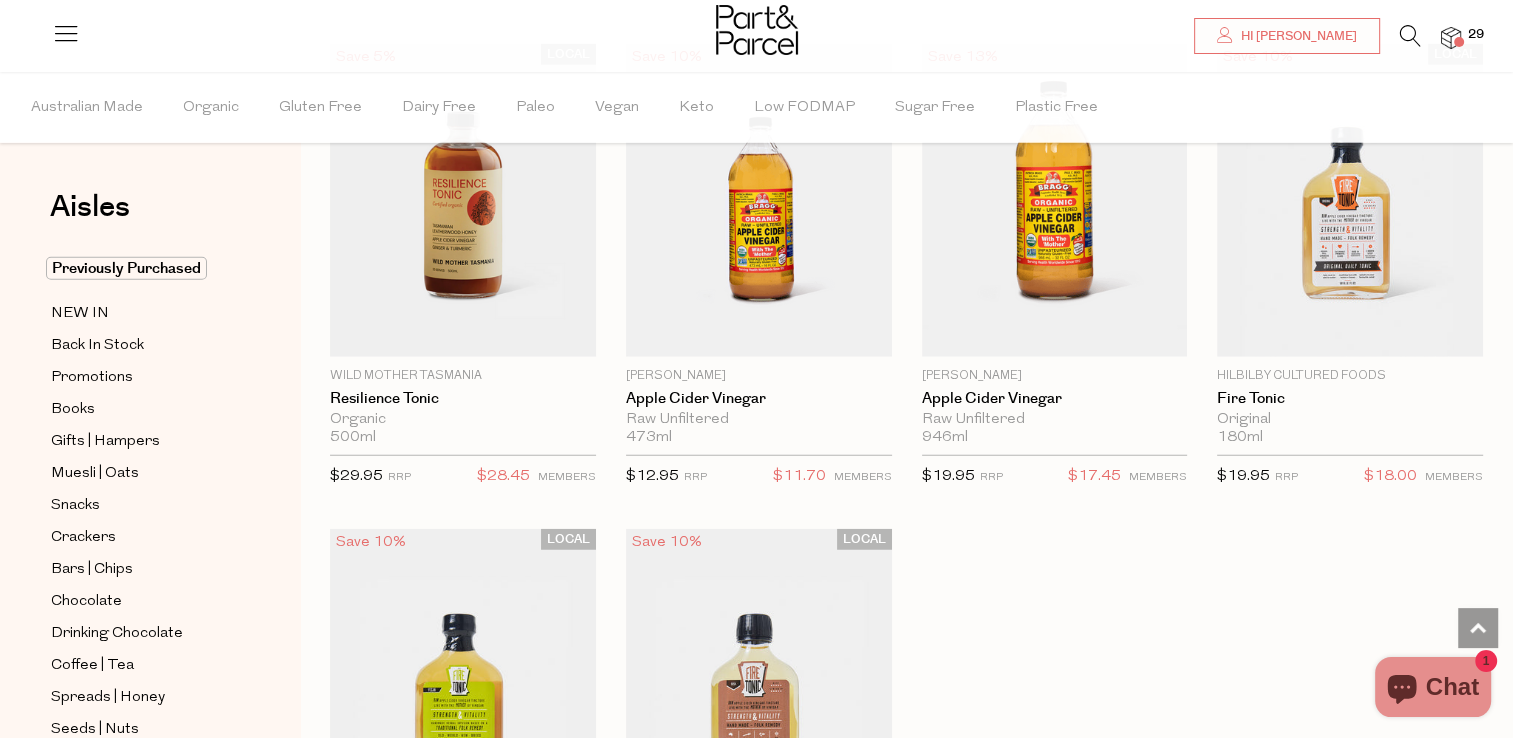scroll, scrollTop: 5103, scrollLeft: 0, axis: vertical 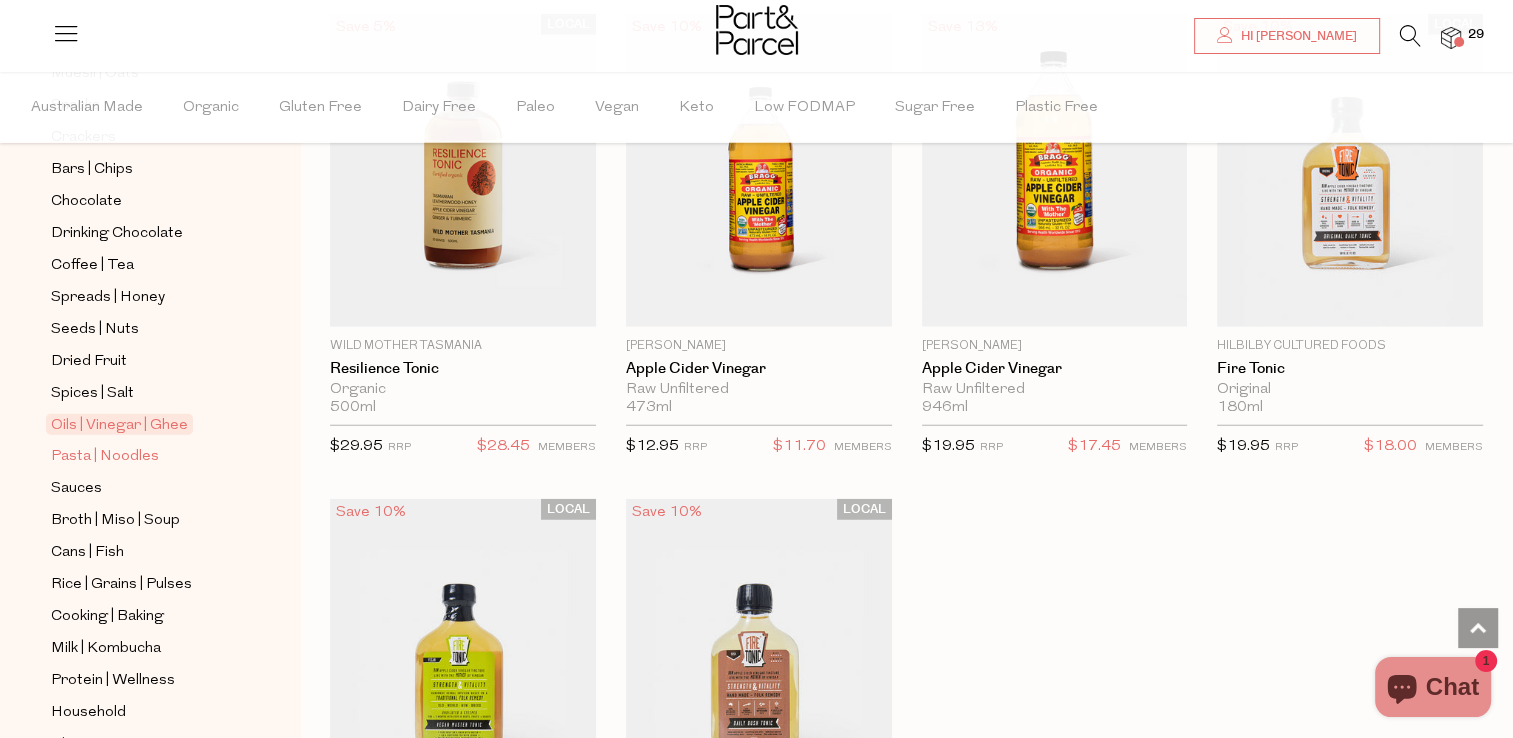 click on "Pasta | Noodles" at bounding box center (105, 457) 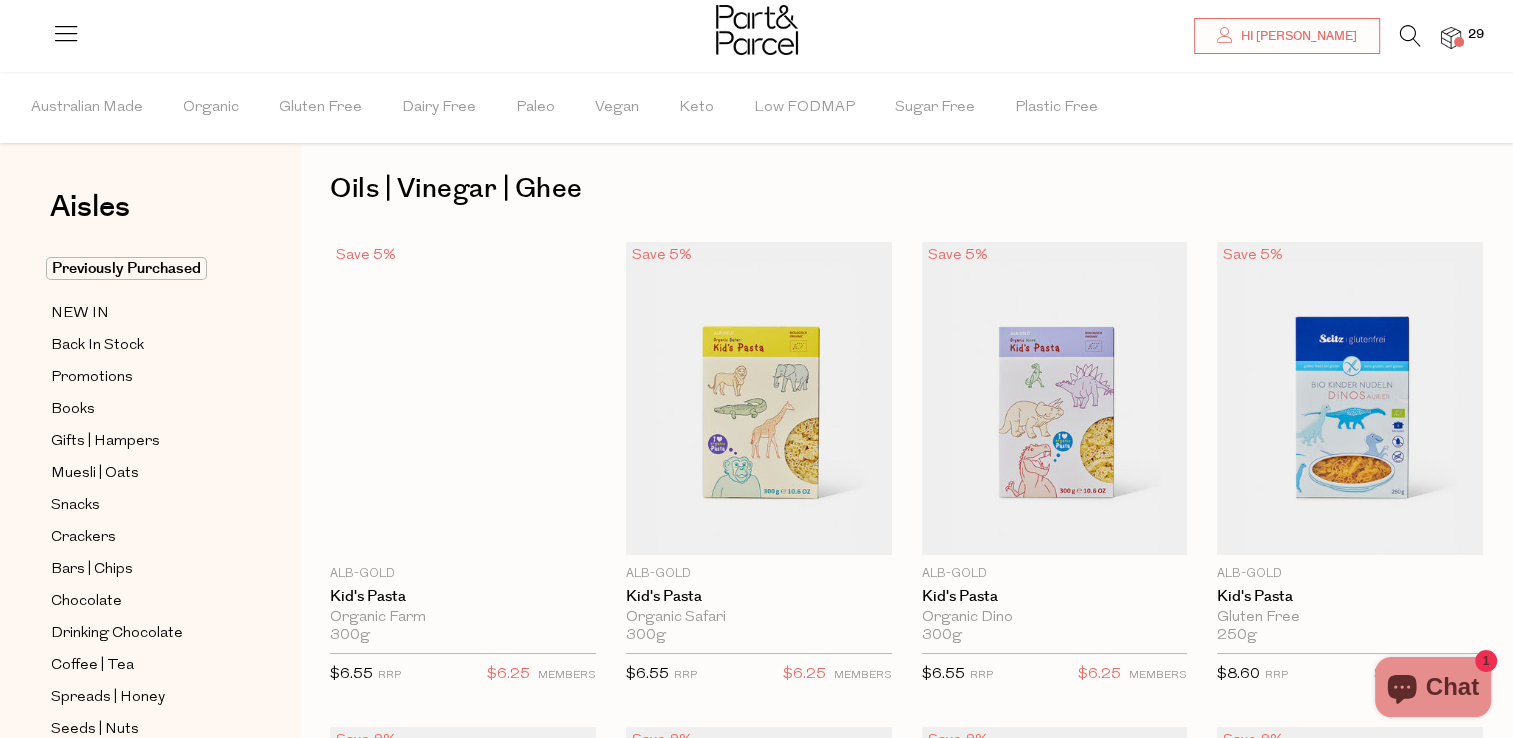 scroll, scrollTop: 0, scrollLeft: 0, axis: both 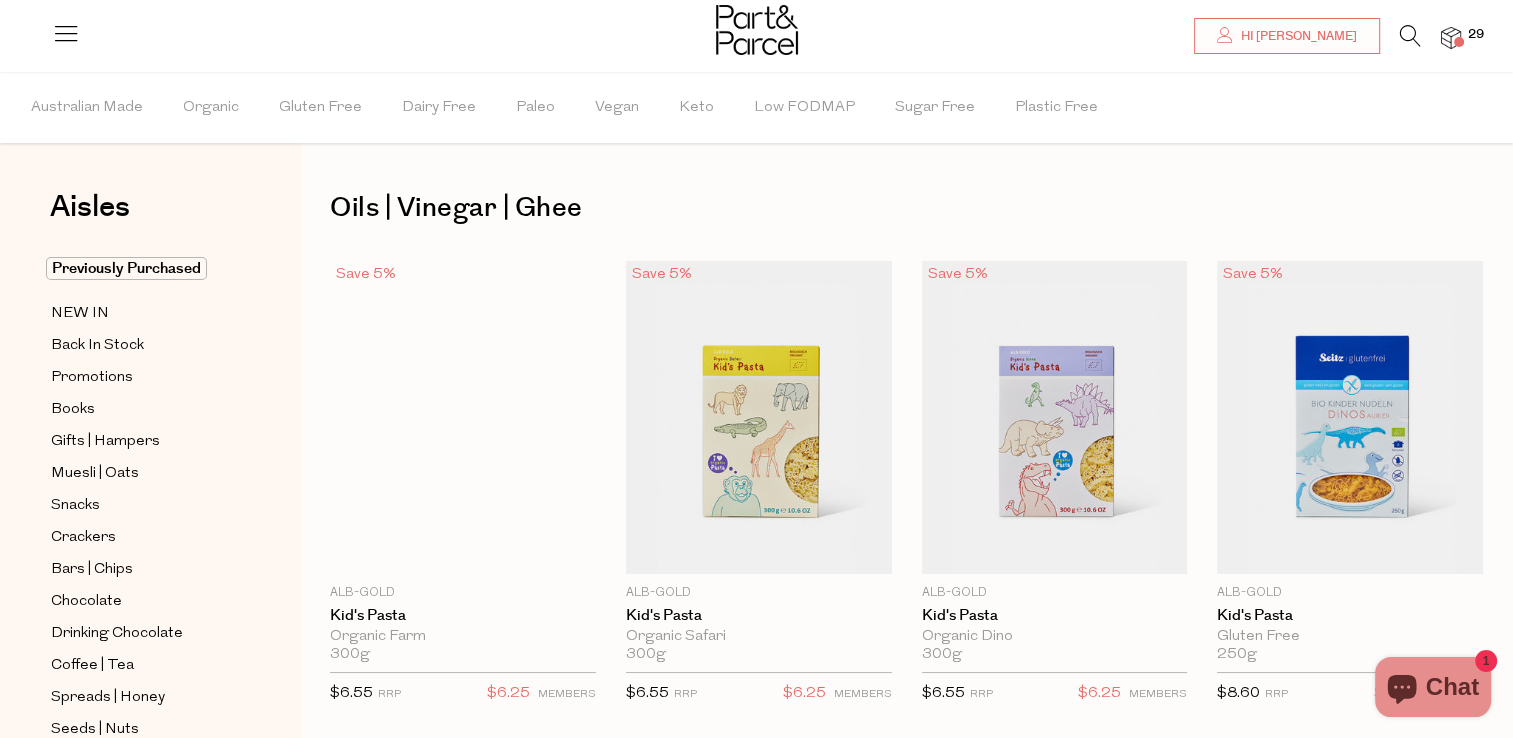 type on "2" 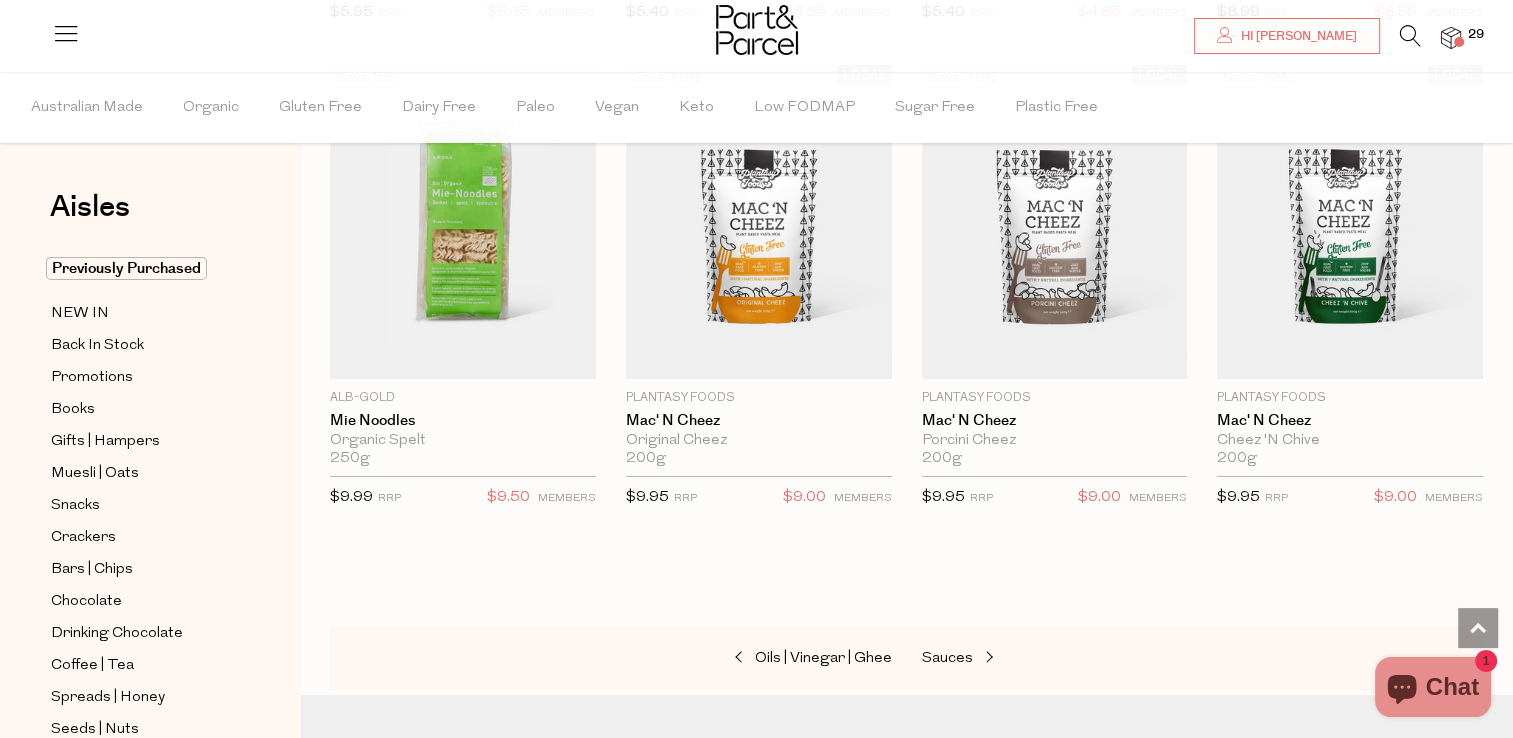 scroll, scrollTop: 6543, scrollLeft: 0, axis: vertical 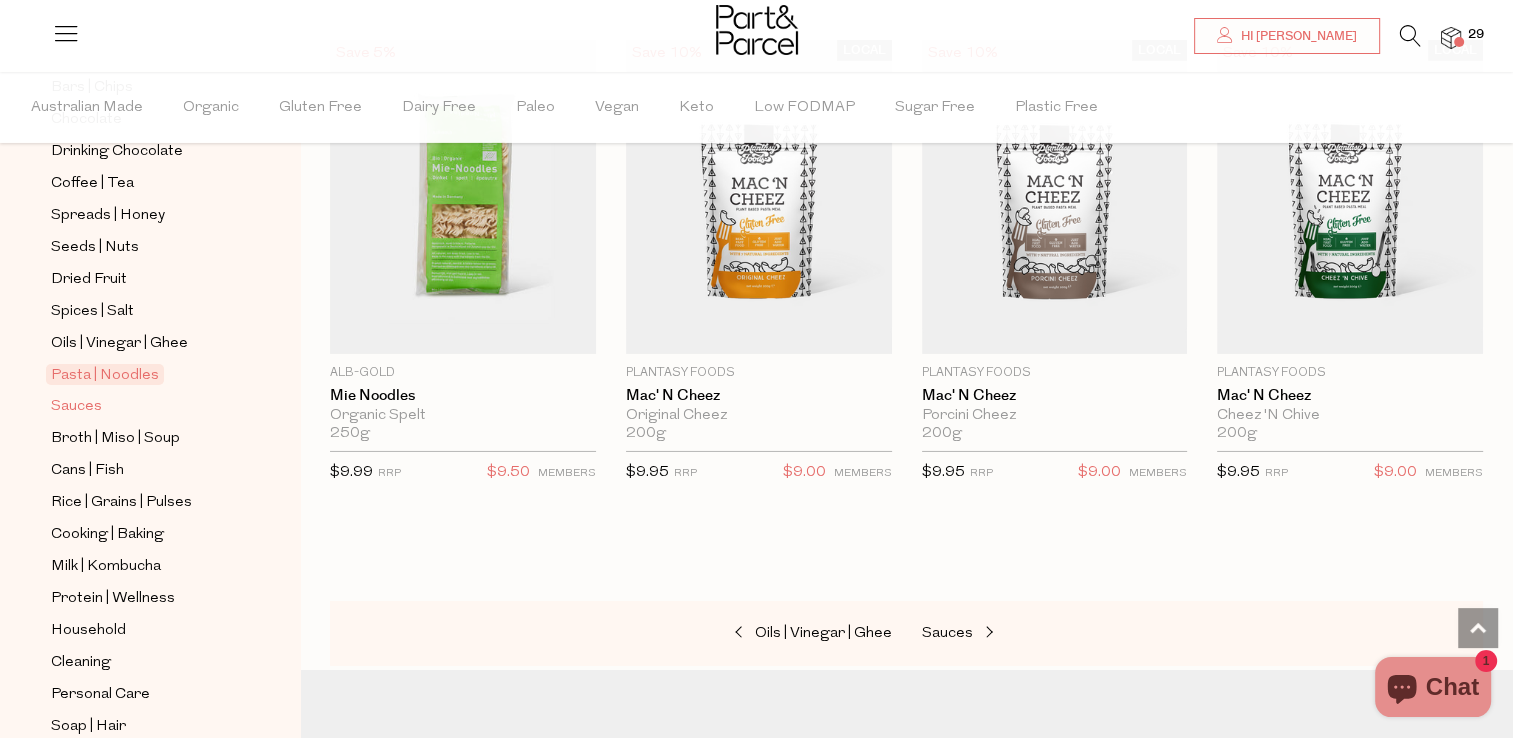 click on "Sauces" at bounding box center (76, 407) 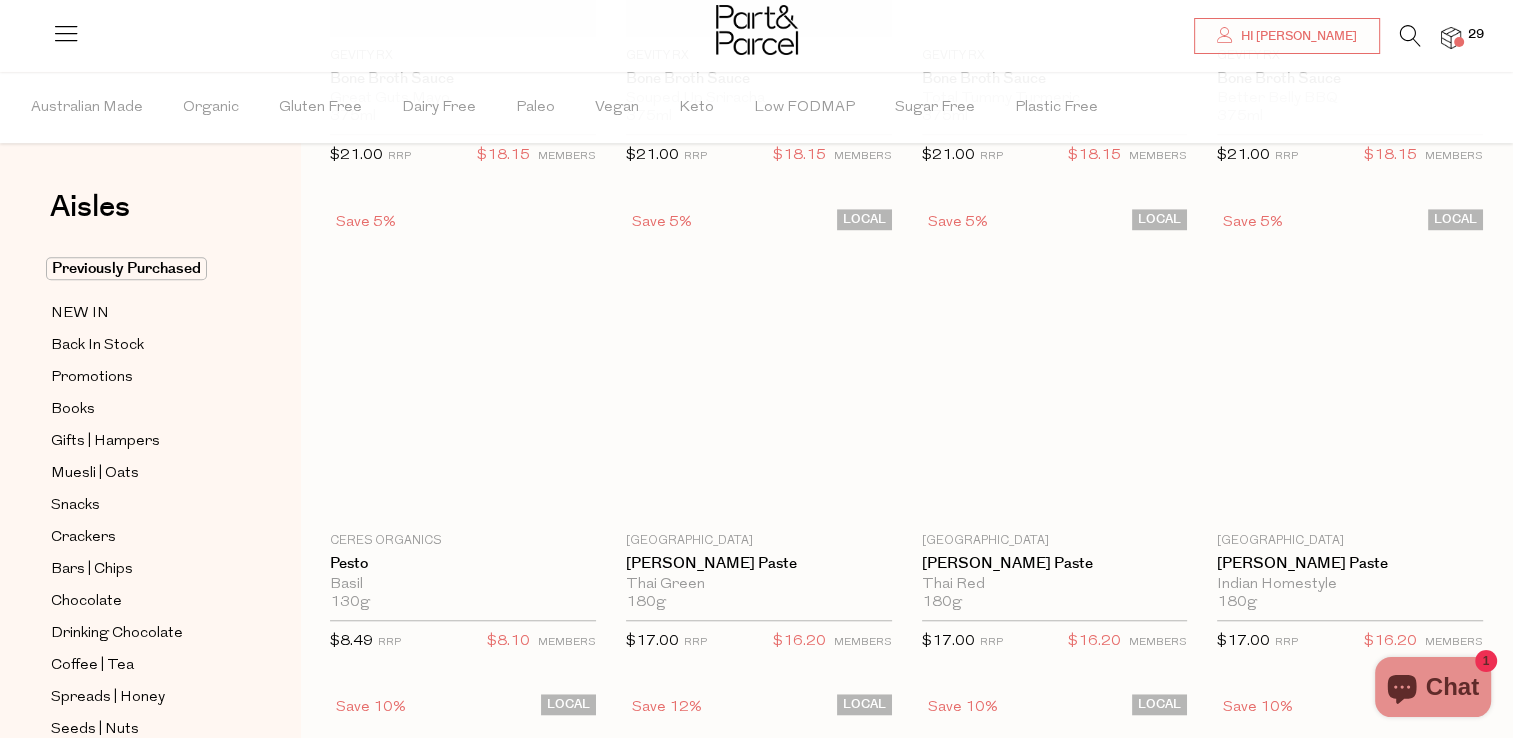 scroll, scrollTop: 20, scrollLeft: 0, axis: vertical 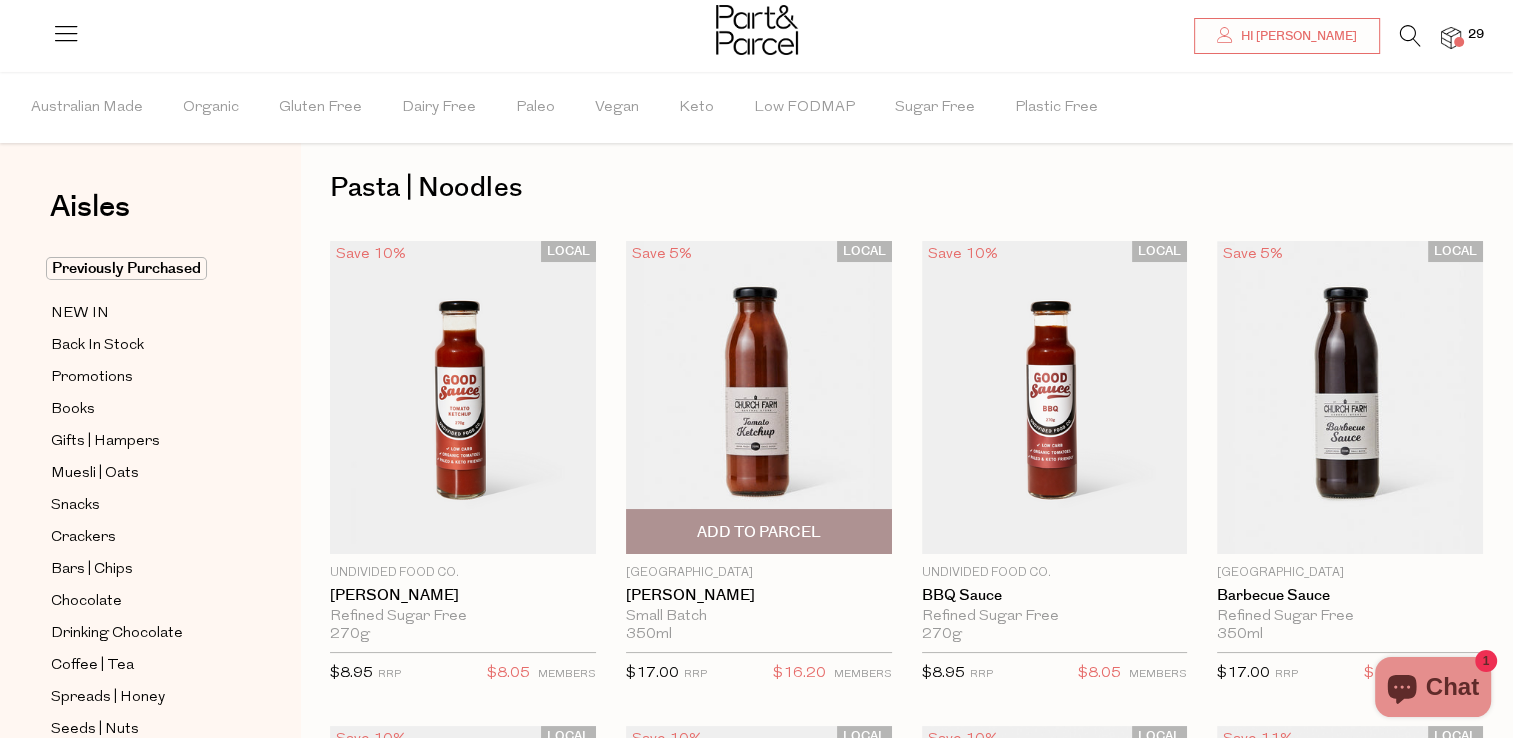 type on "2" 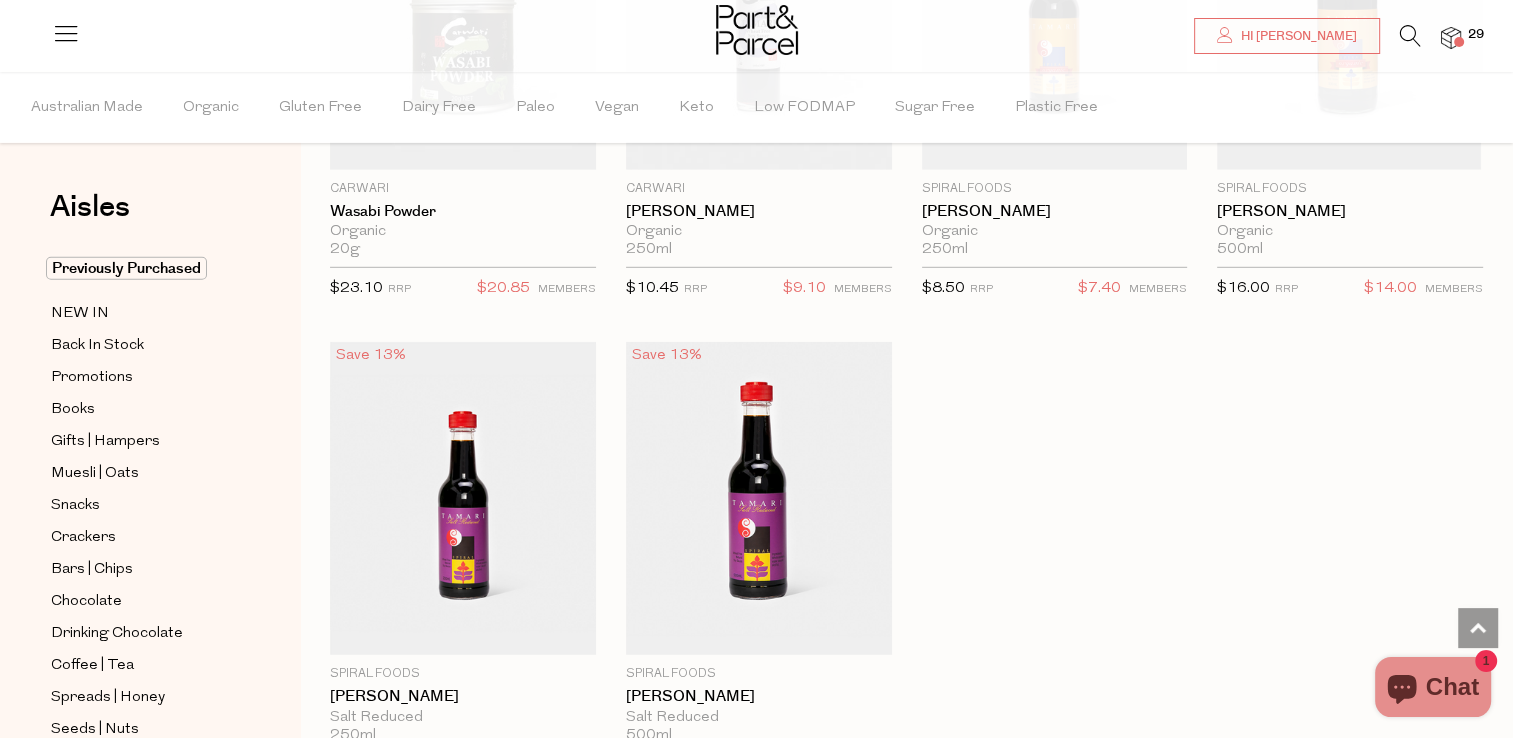 scroll, scrollTop: 5748, scrollLeft: 0, axis: vertical 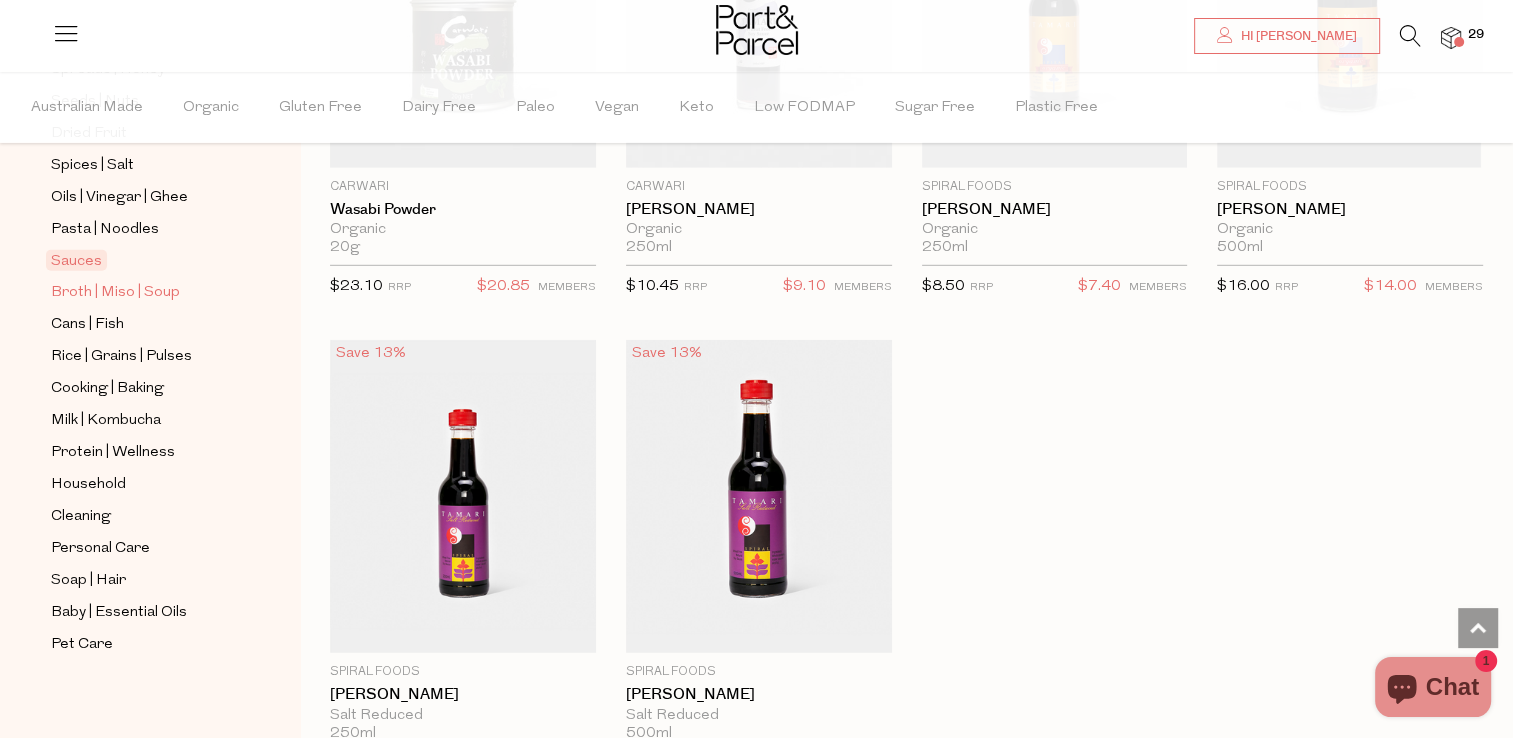 click on "Broth | Miso | Soup" at bounding box center (115, 293) 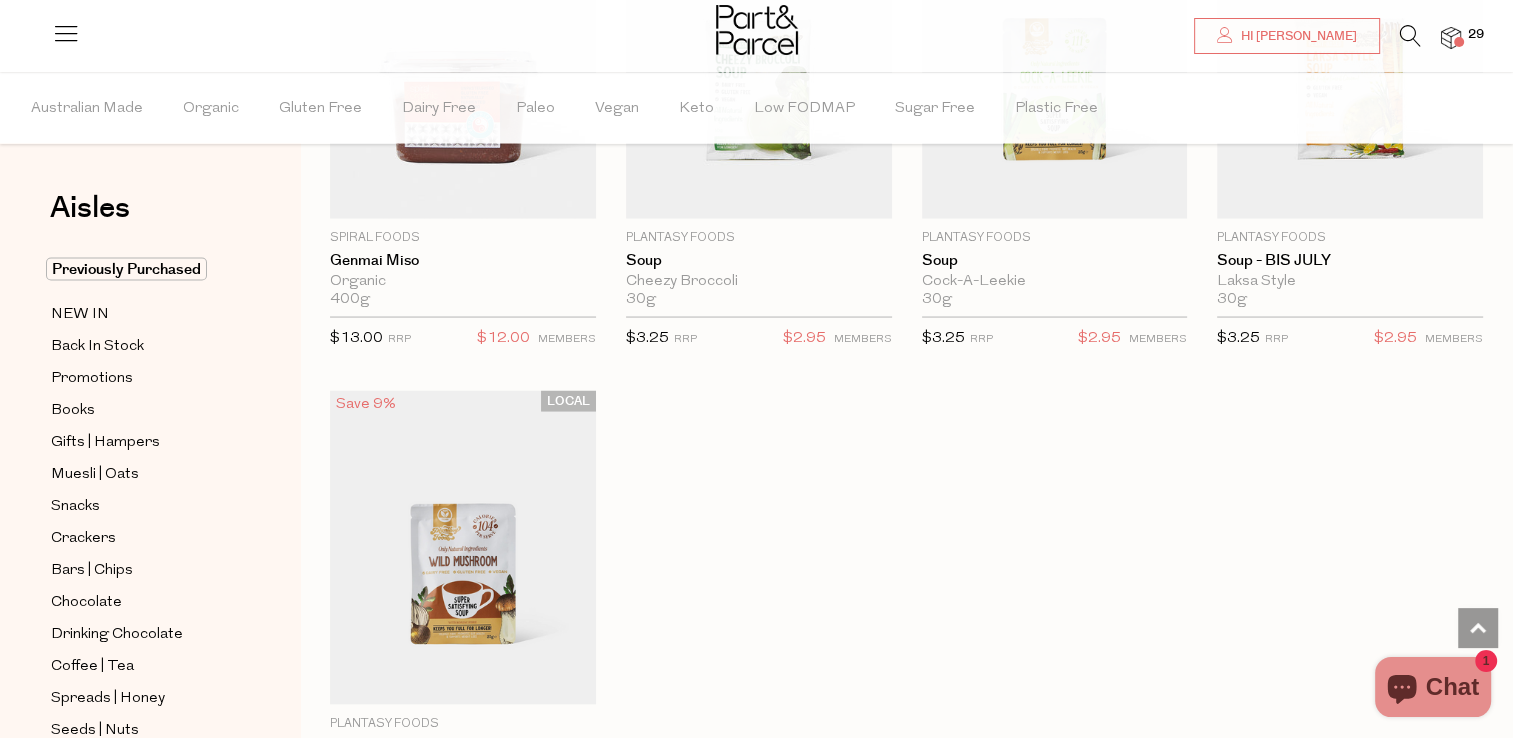 scroll, scrollTop: 3896, scrollLeft: 0, axis: vertical 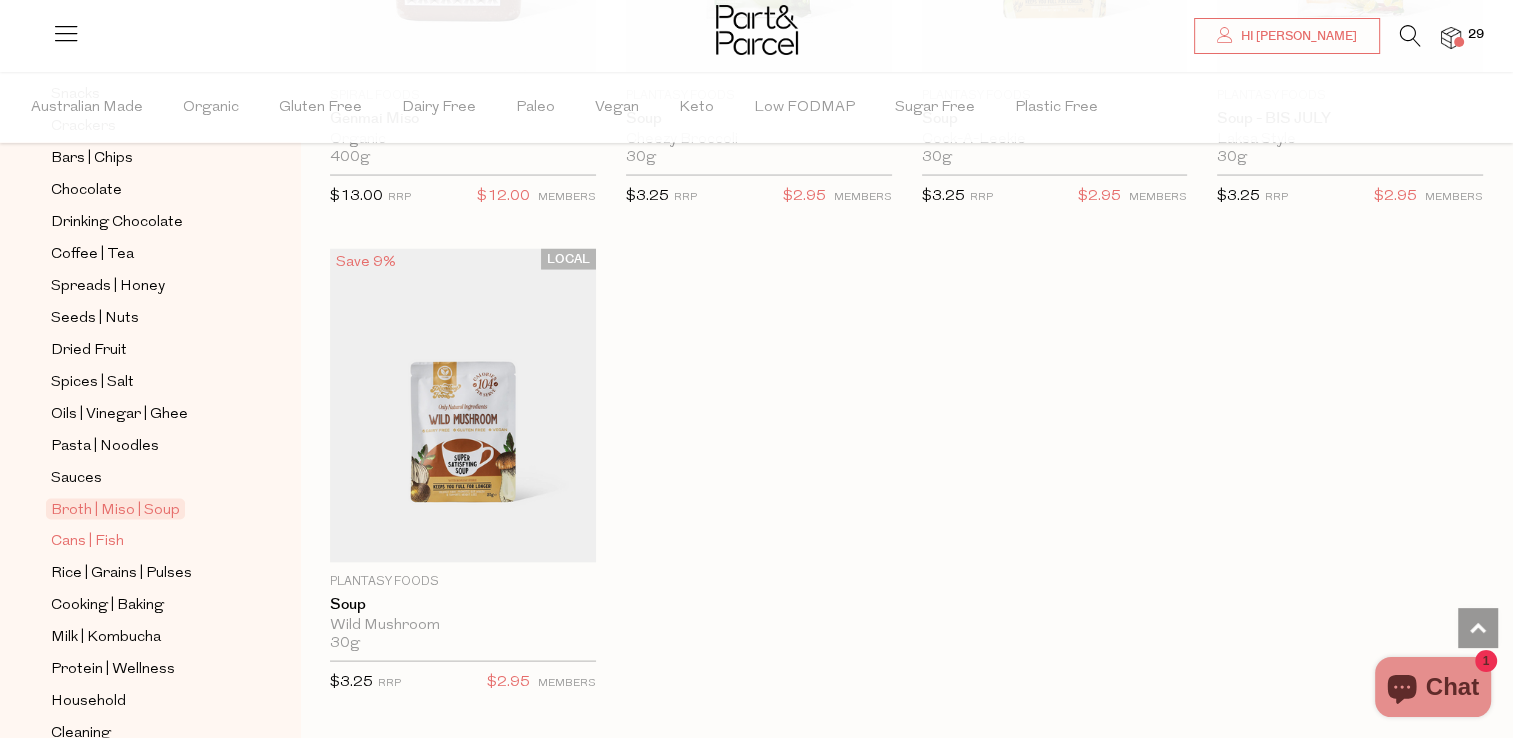 click on "Cans | Fish" at bounding box center (87, 542) 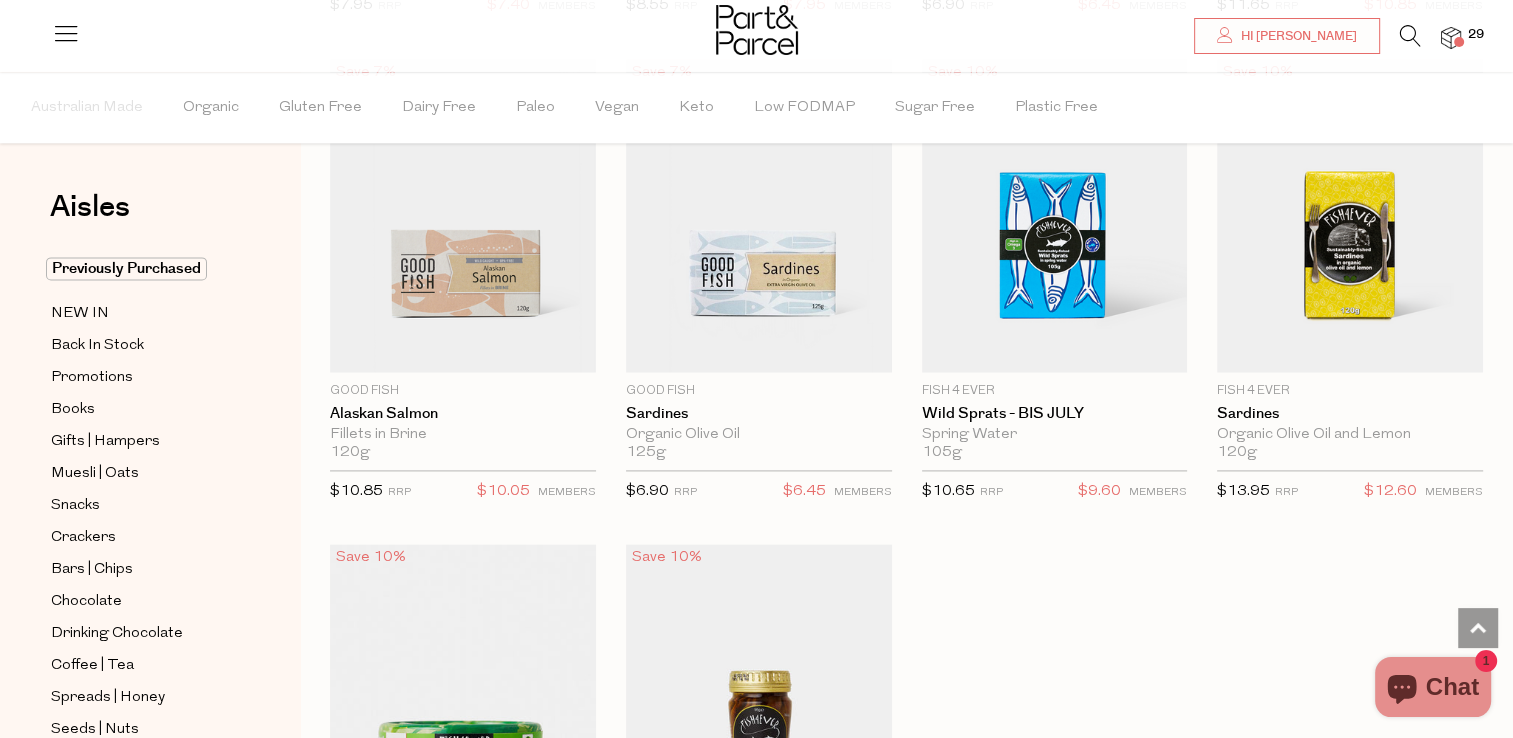 scroll, scrollTop: 2639, scrollLeft: 0, axis: vertical 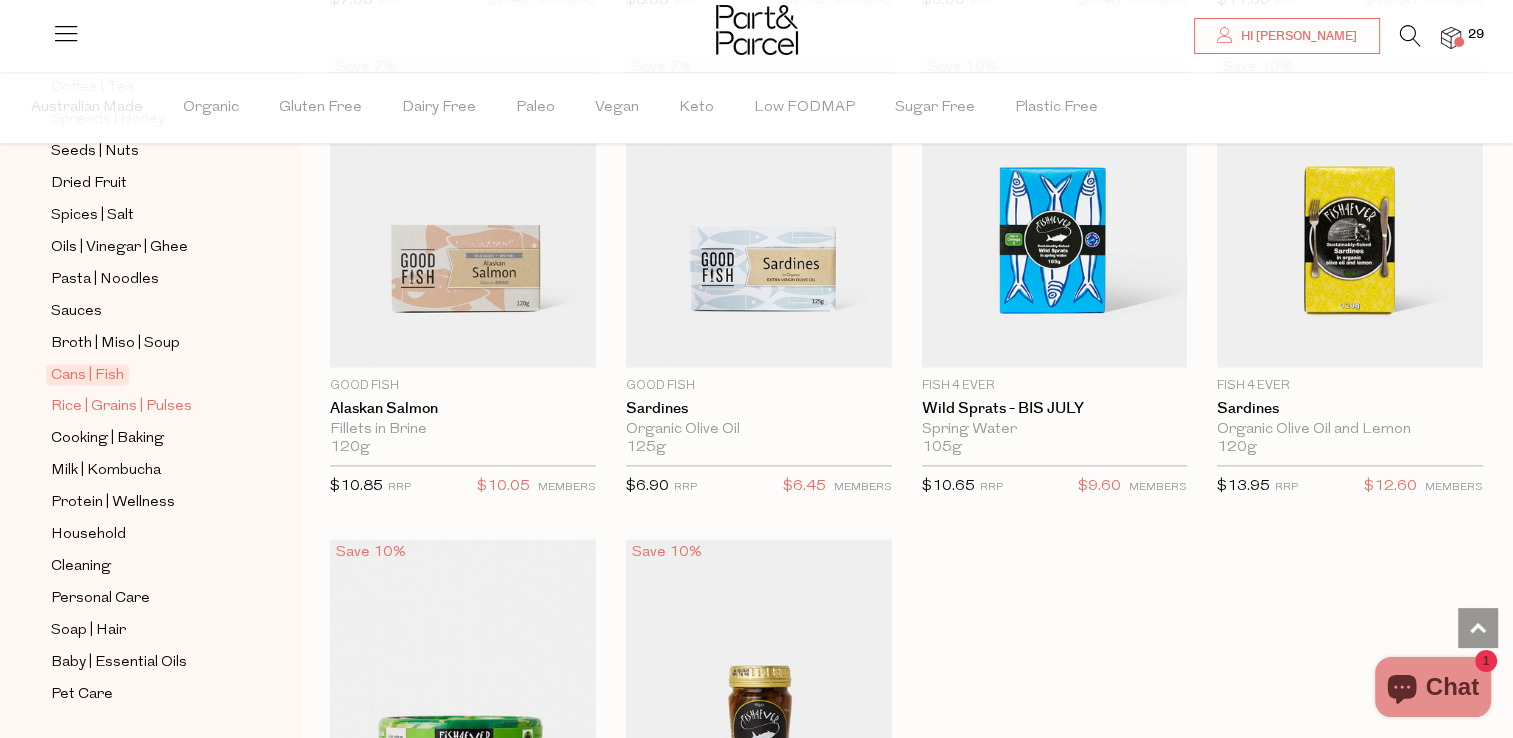 click on "Rice | Grains | Pulses" at bounding box center [121, 407] 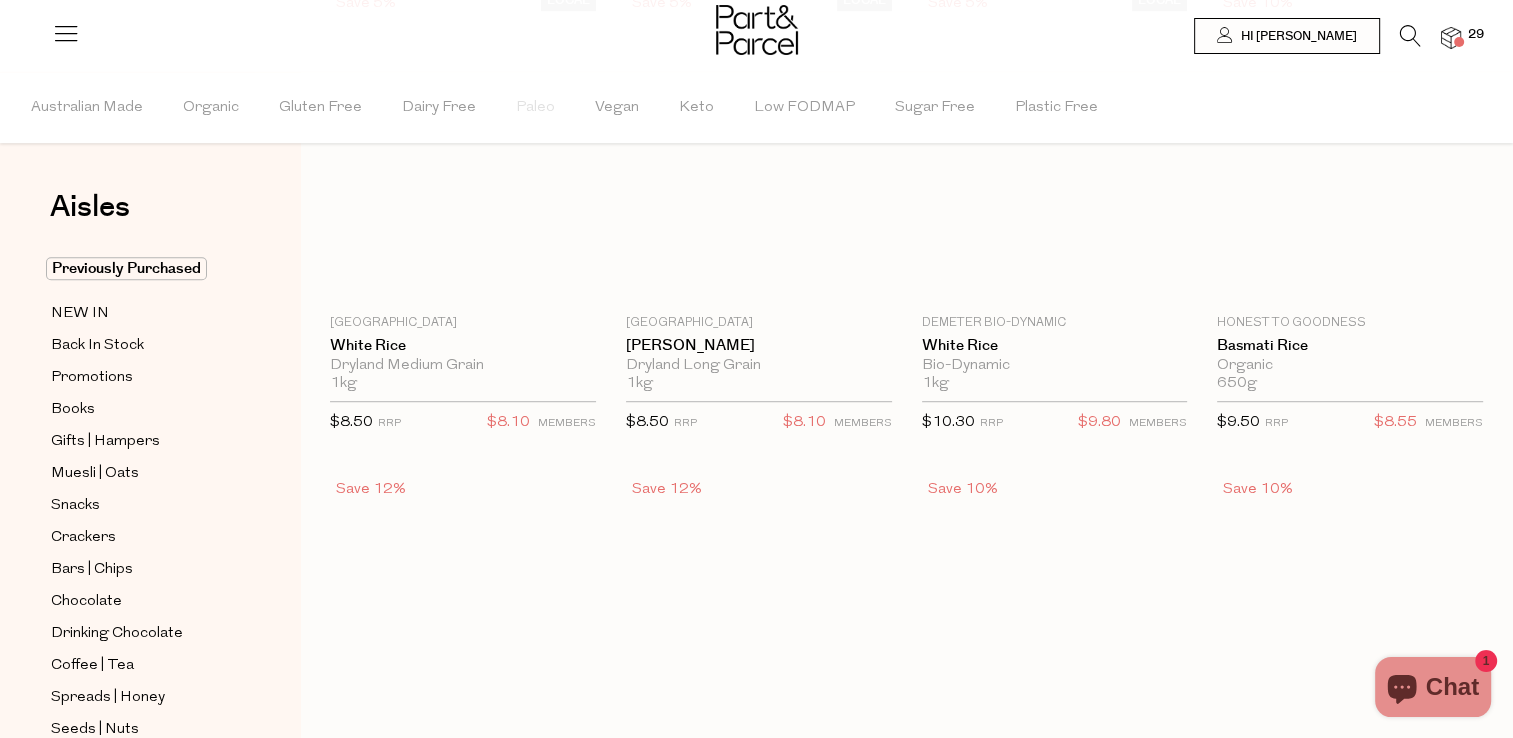 scroll, scrollTop: 0, scrollLeft: 0, axis: both 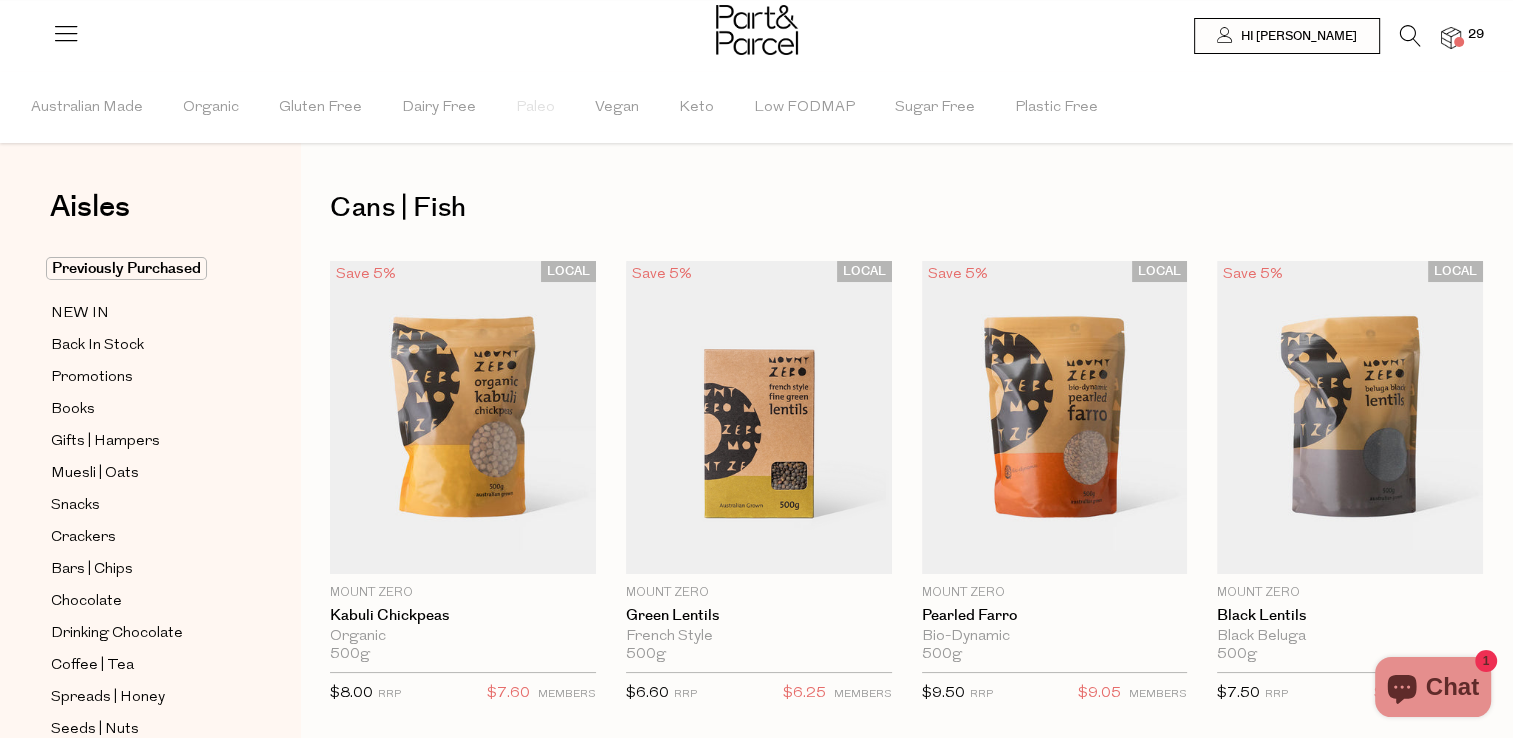 type on "2" 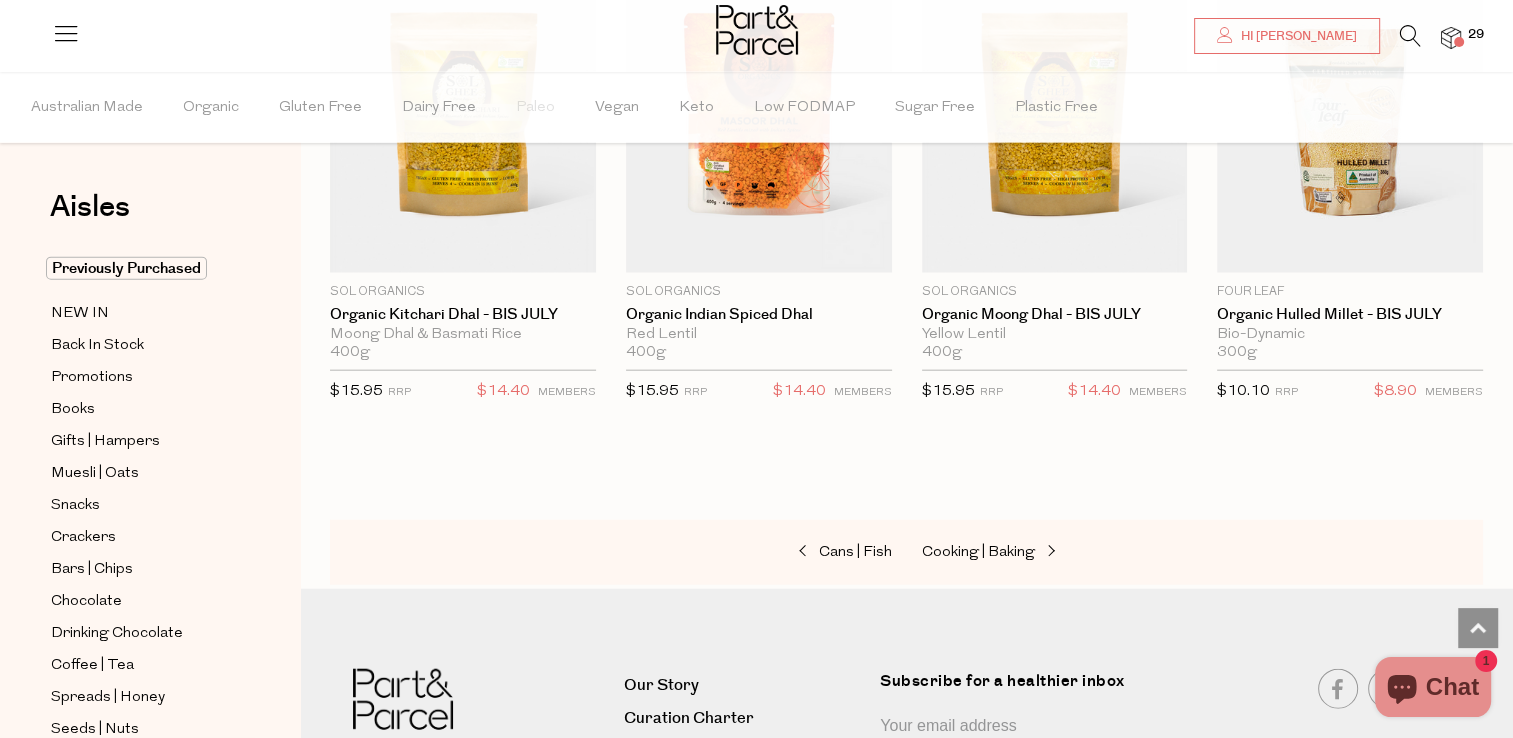 scroll, scrollTop: 4676, scrollLeft: 0, axis: vertical 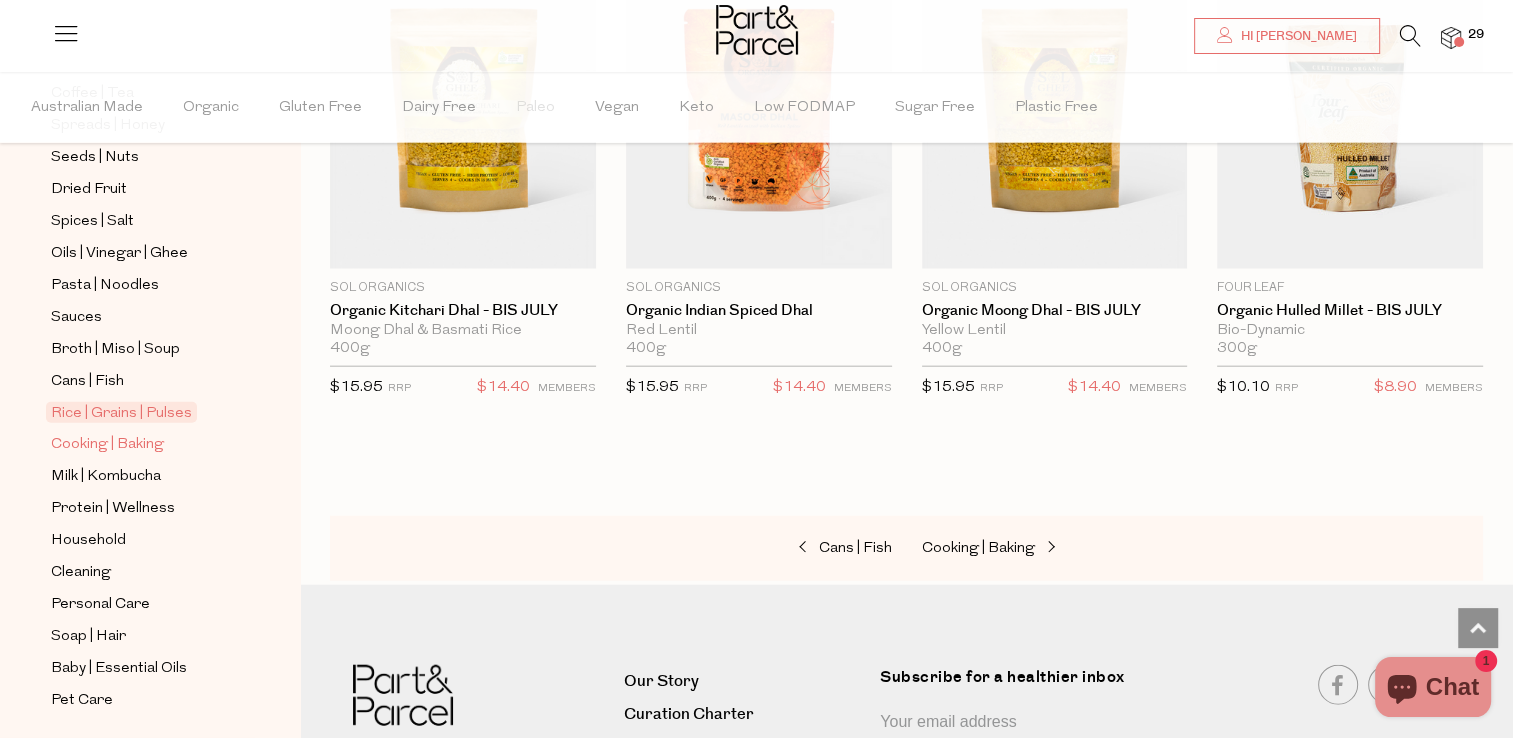 click on "Cooking | Baking" at bounding box center (107, 445) 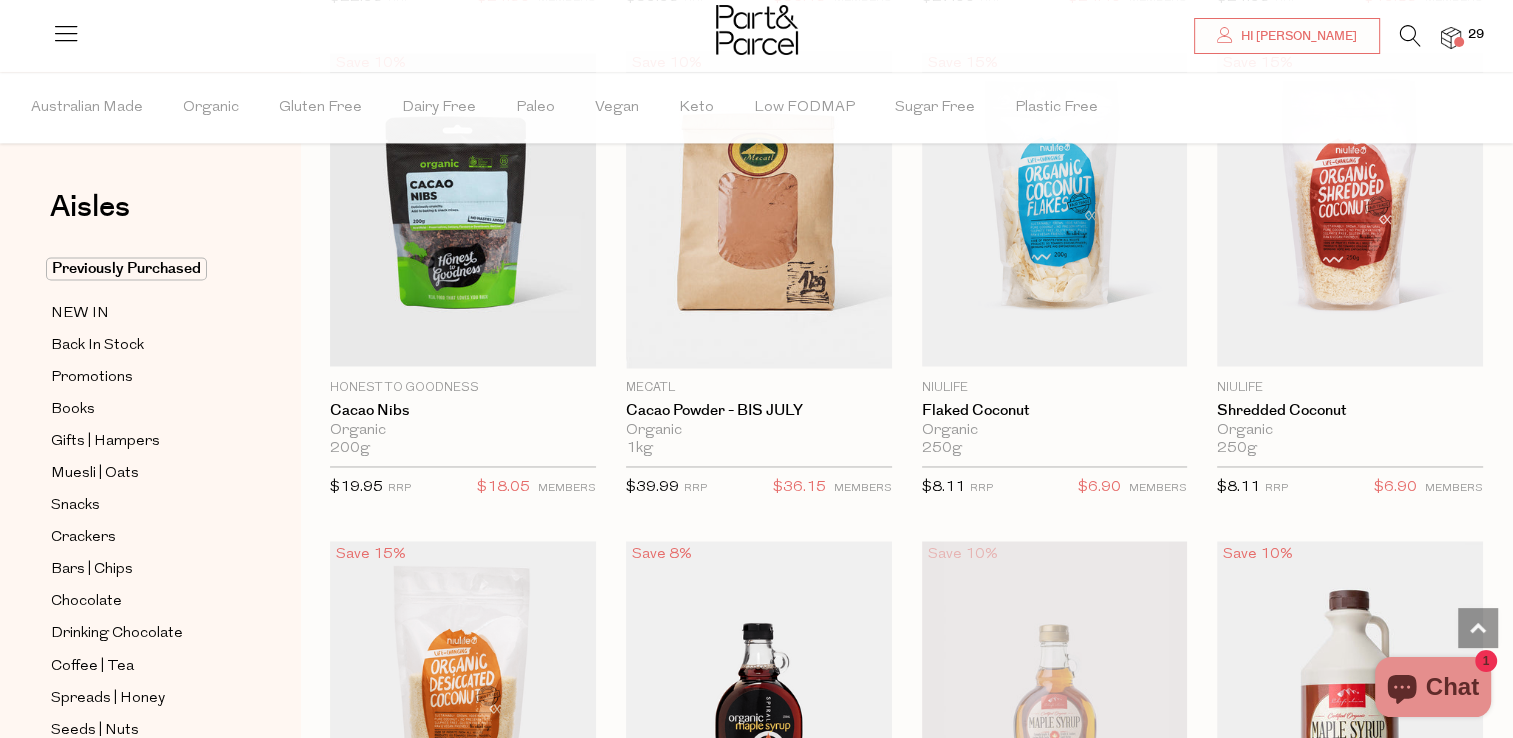 scroll, scrollTop: 3112, scrollLeft: 0, axis: vertical 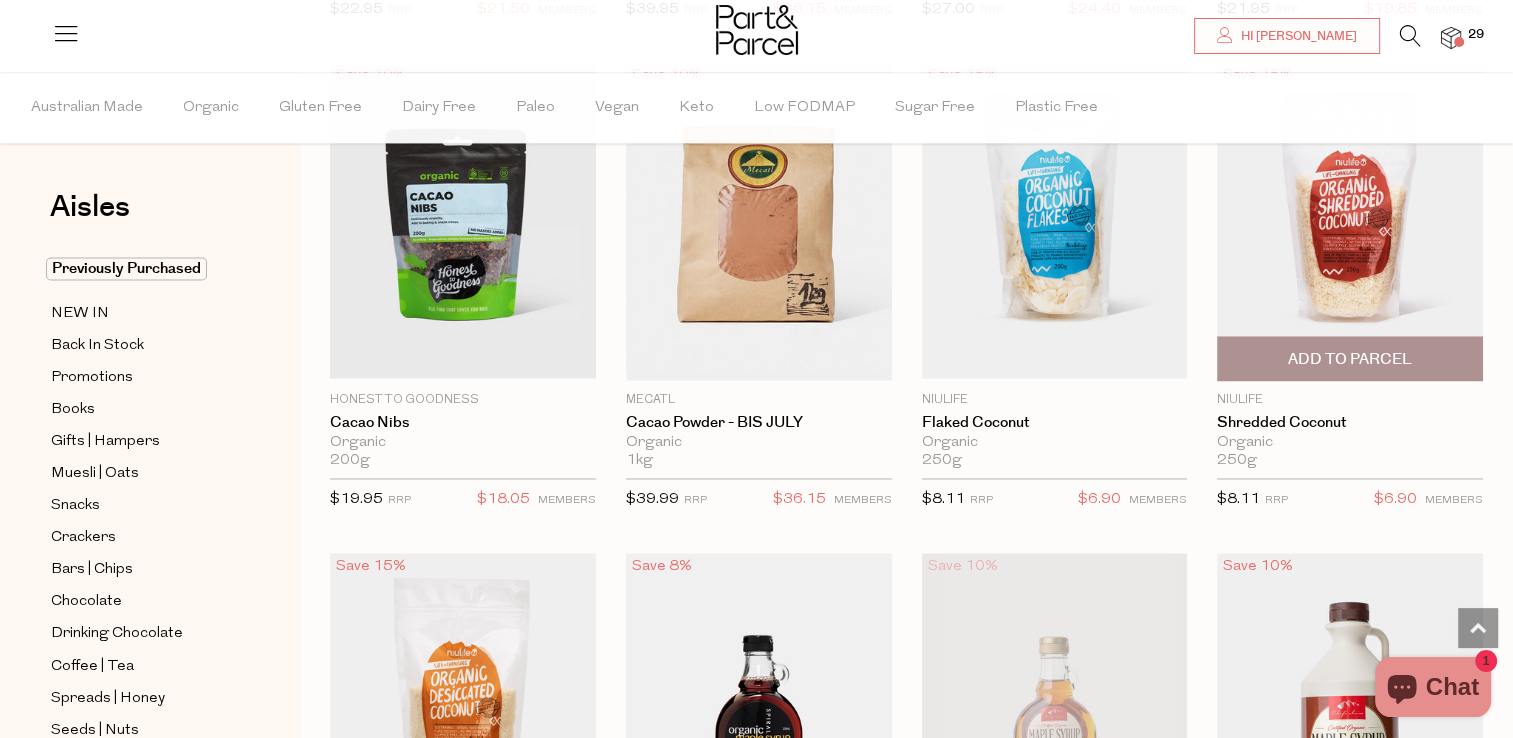 click on "Add To Parcel" at bounding box center [1350, 359] 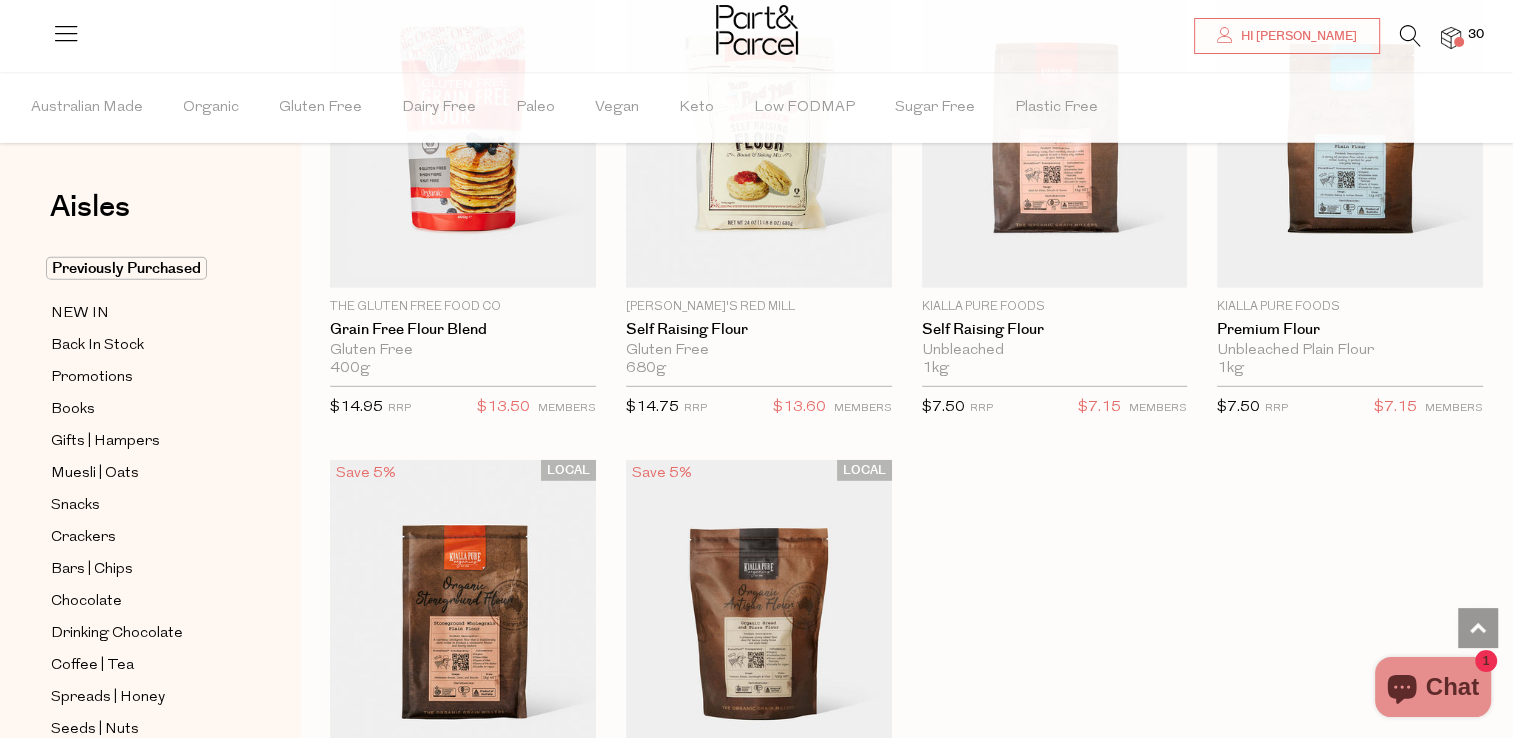 scroll, scrollTop: 5642, scrollLeft: 0, axis: vertical 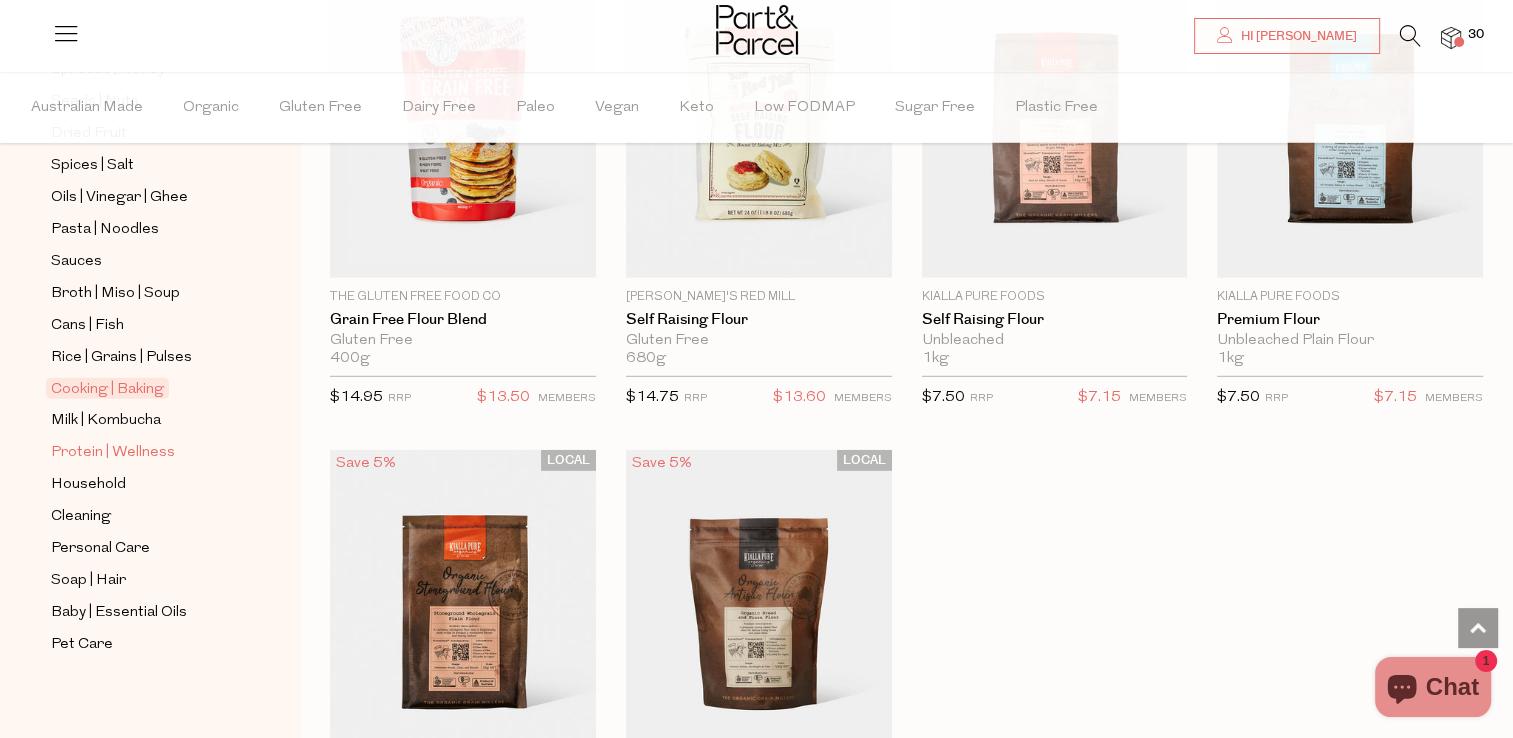 click on "Protein | Wellness" at bounding box center (113, 453) 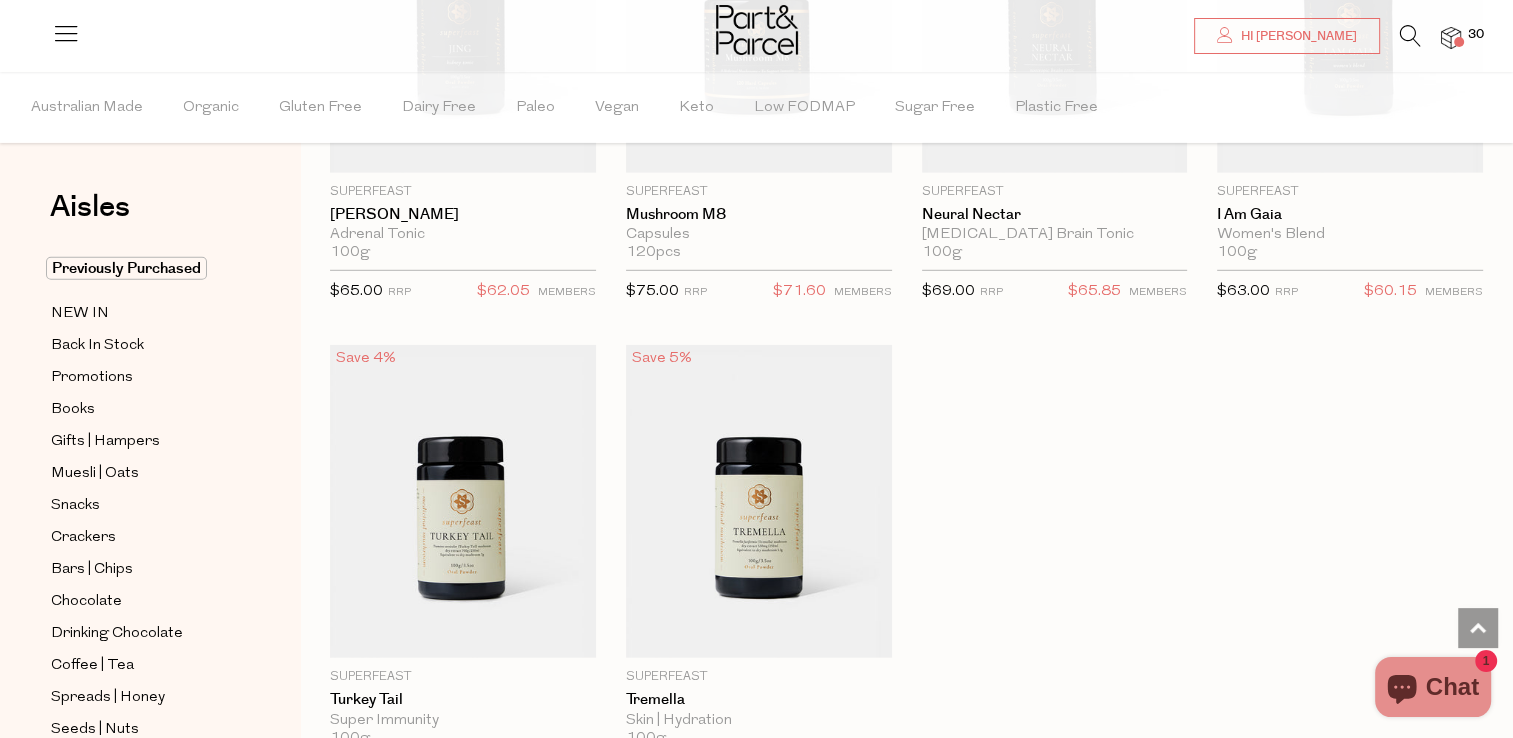 scroll, scrollTop: 5779, scrollLeft: 0, axis: vertical 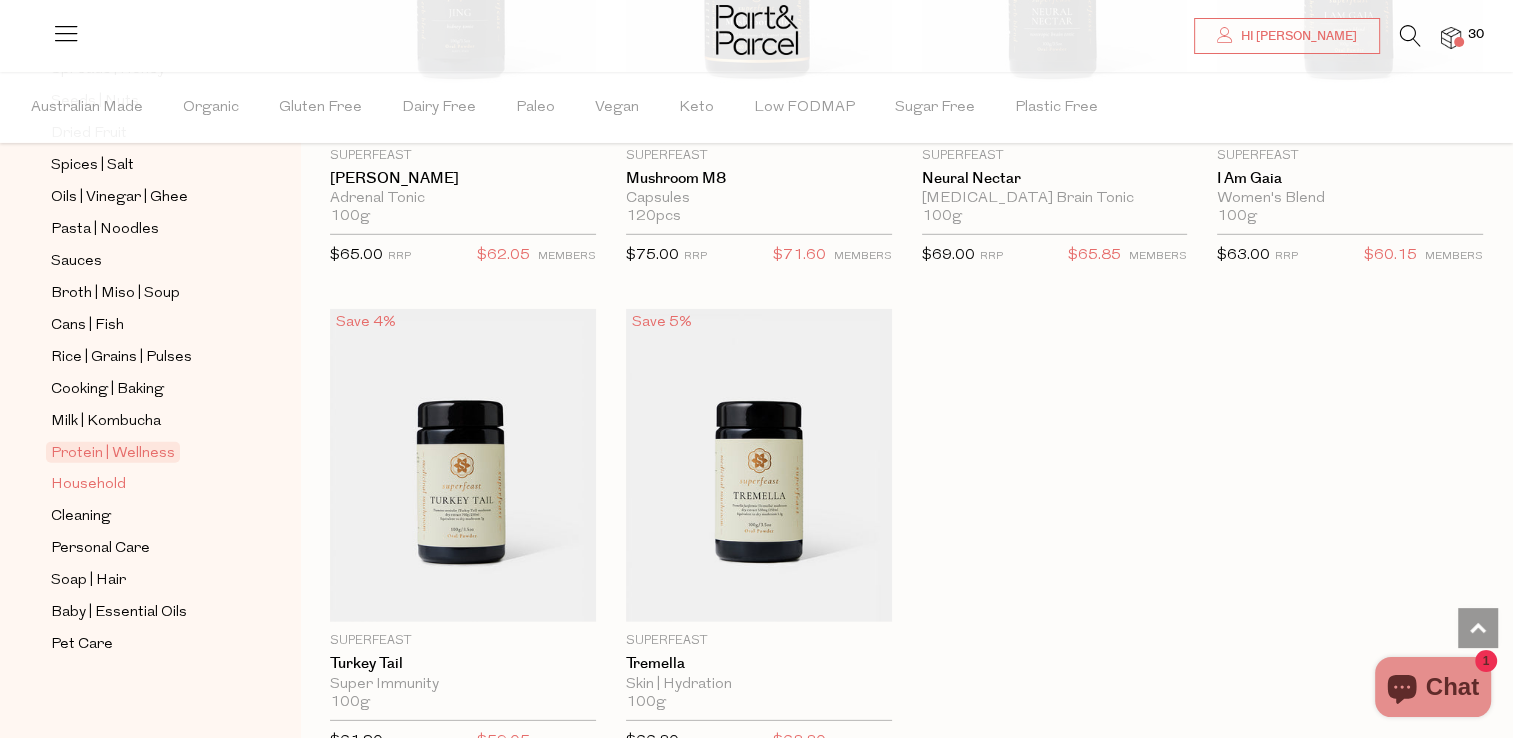 click on "Household" at bounding box center (88, 485) 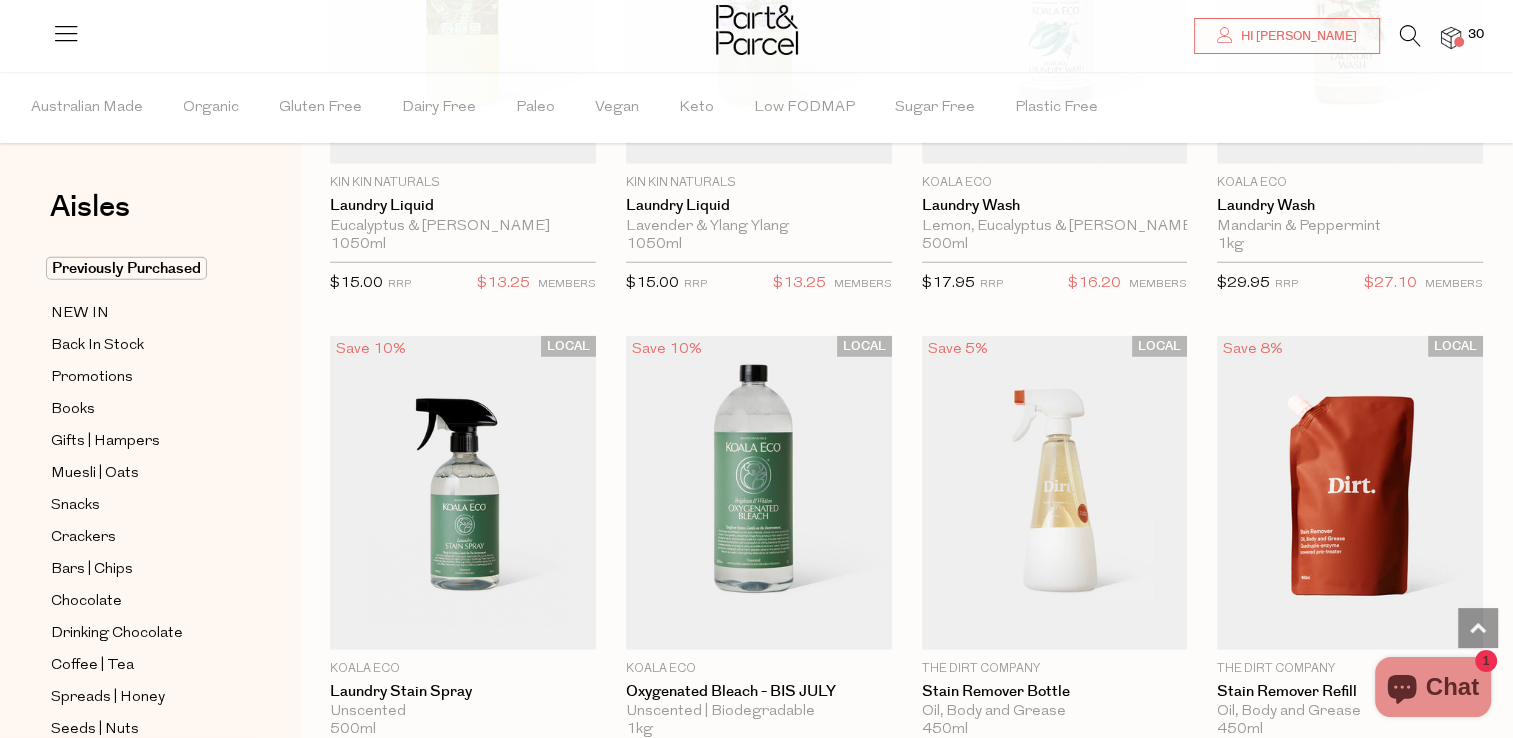 scroll, scrollTop: 5279, scrollLeft: 0, axis: vertical 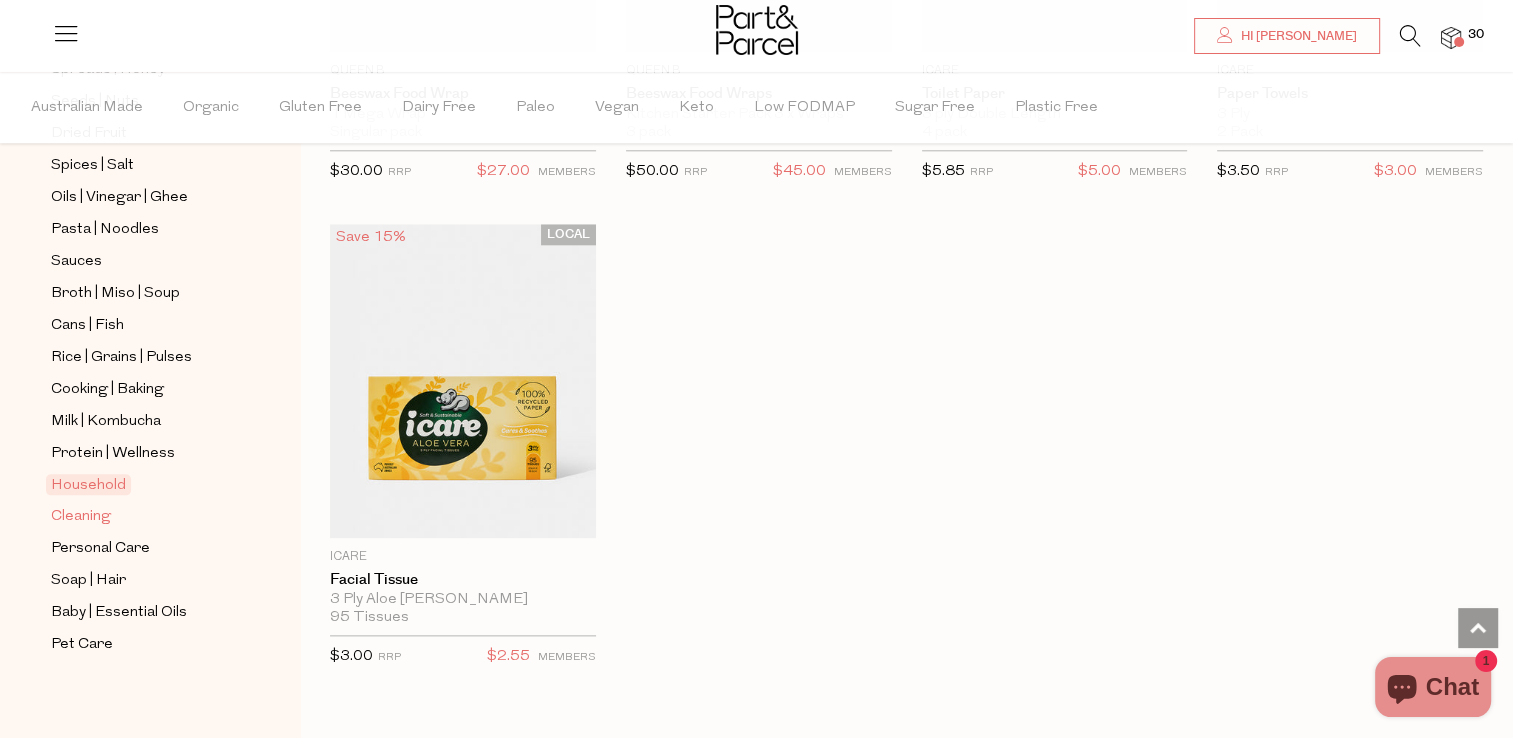 click on "Cleaning" at bounding box center (81, 517) 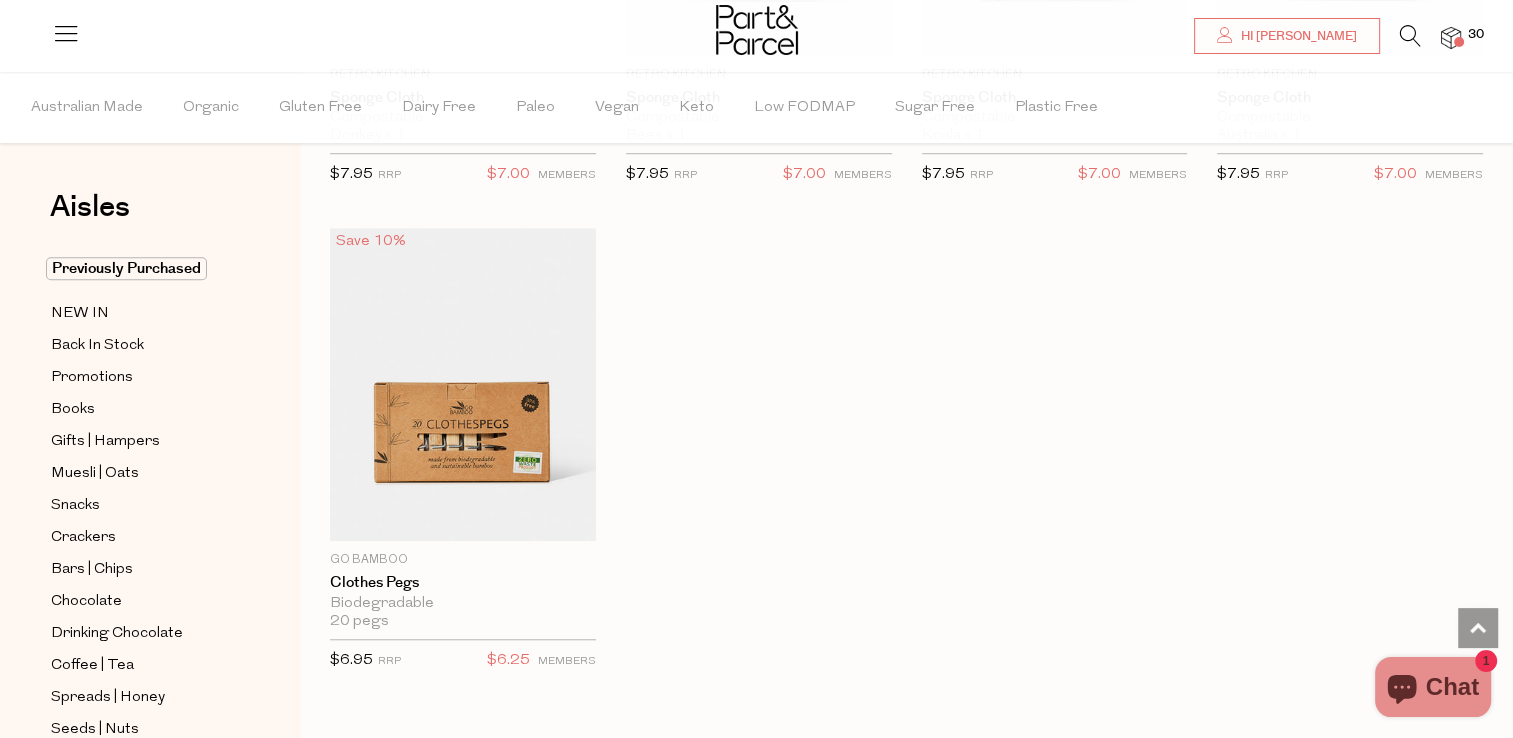 scroll, scrollTop: 1510, scrollLeft: 0, axis: vertical 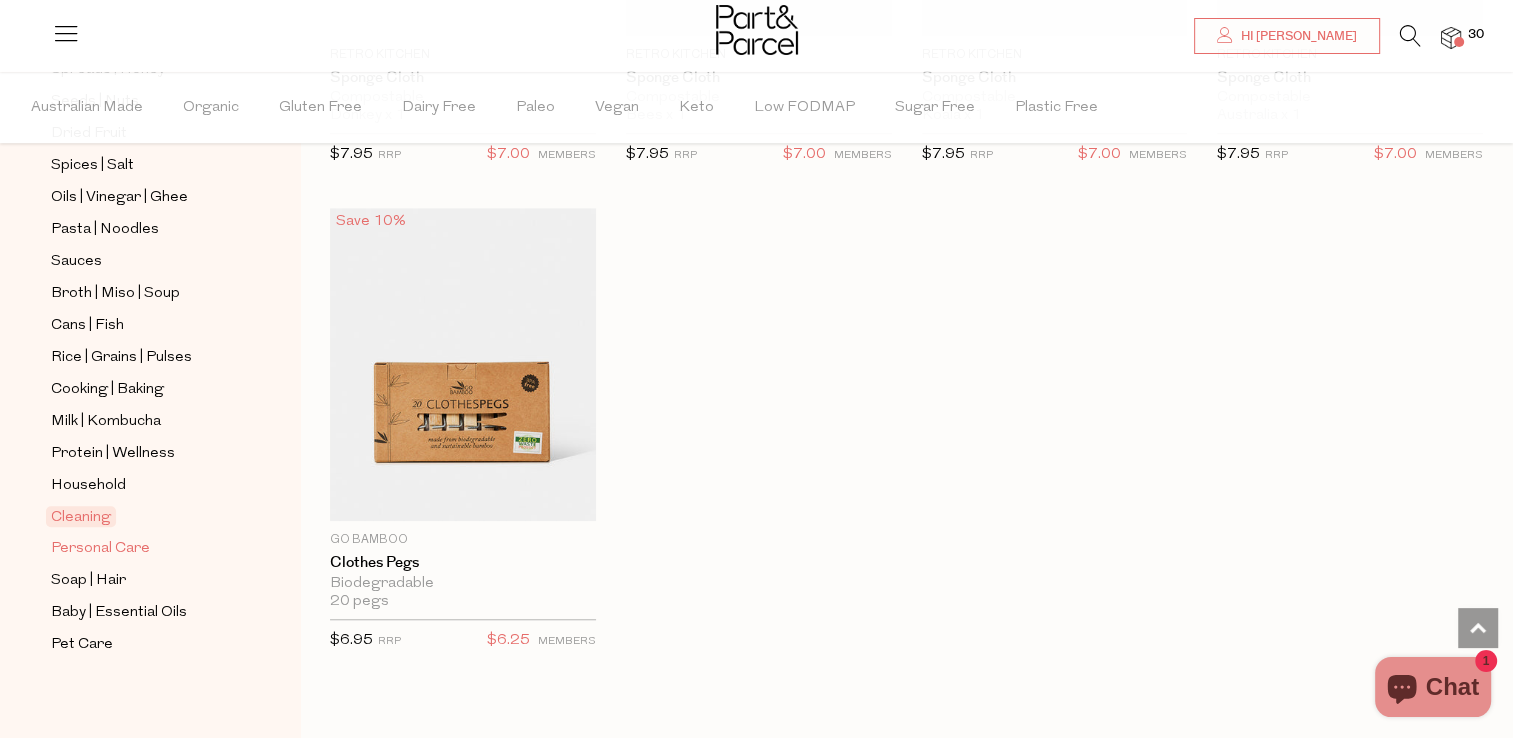 click on "Personal Care" at bounding box center (100, 549) 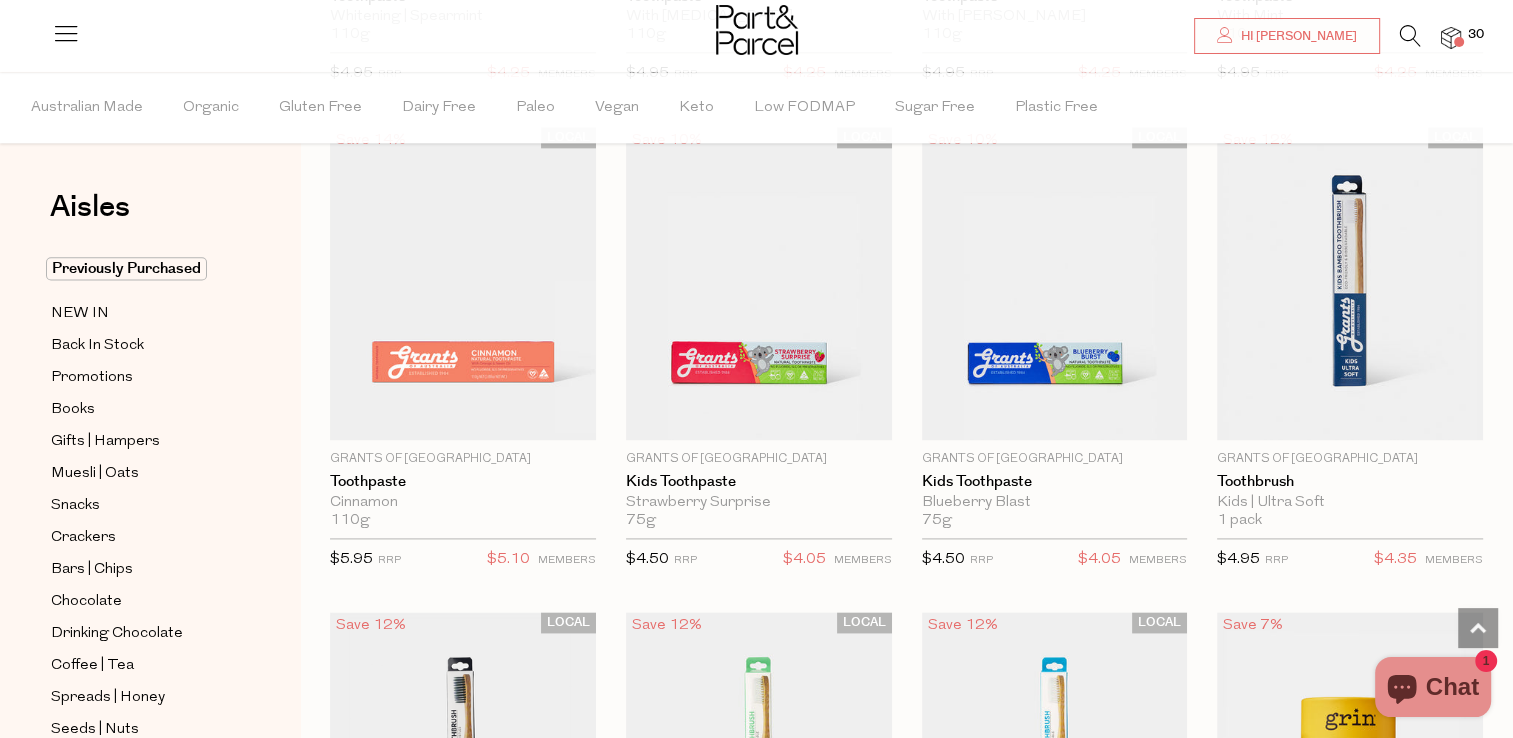 scroll, scrollTop: 2563, scrollLeft: 0, axis: vertical 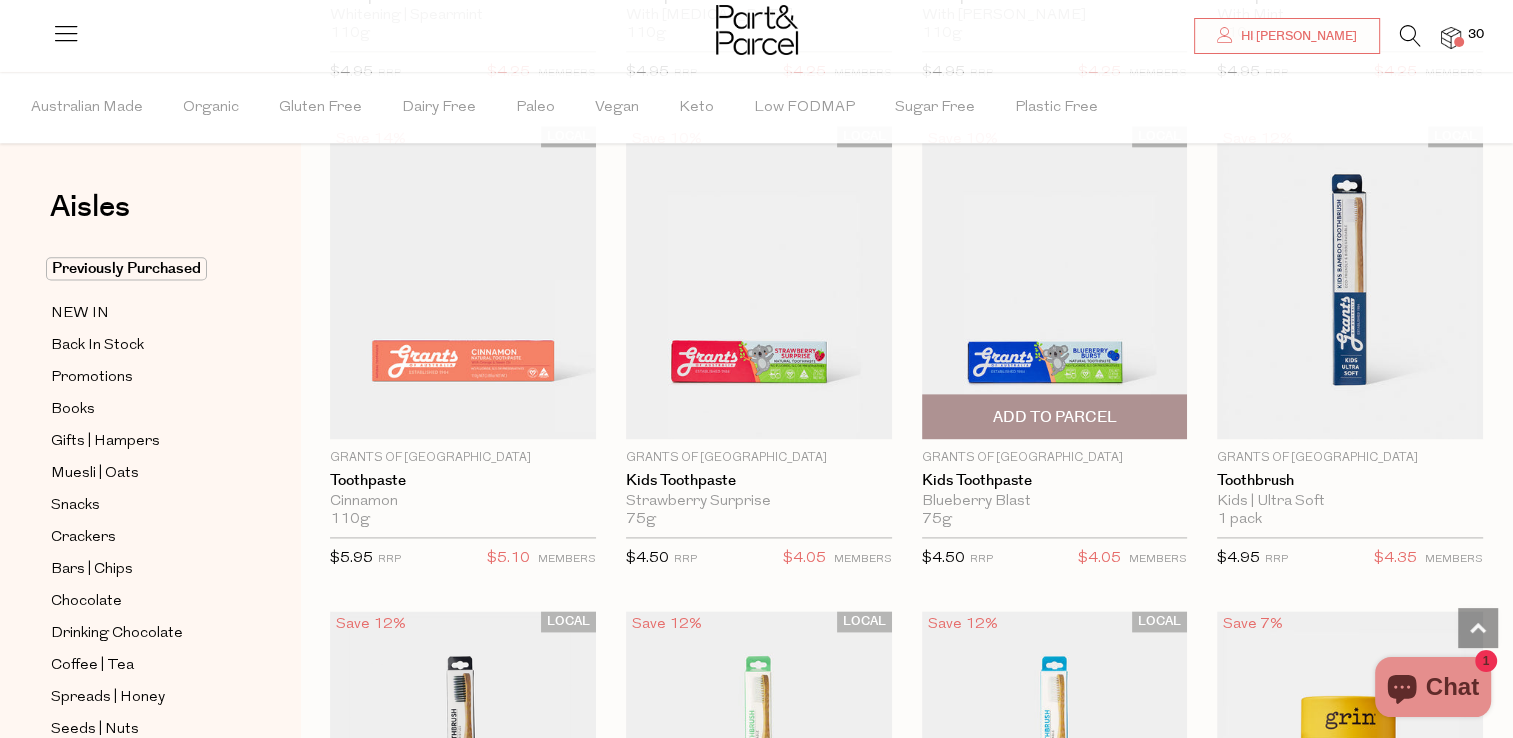 click on "Add To Parcel" at bounding box center (1054, 417) 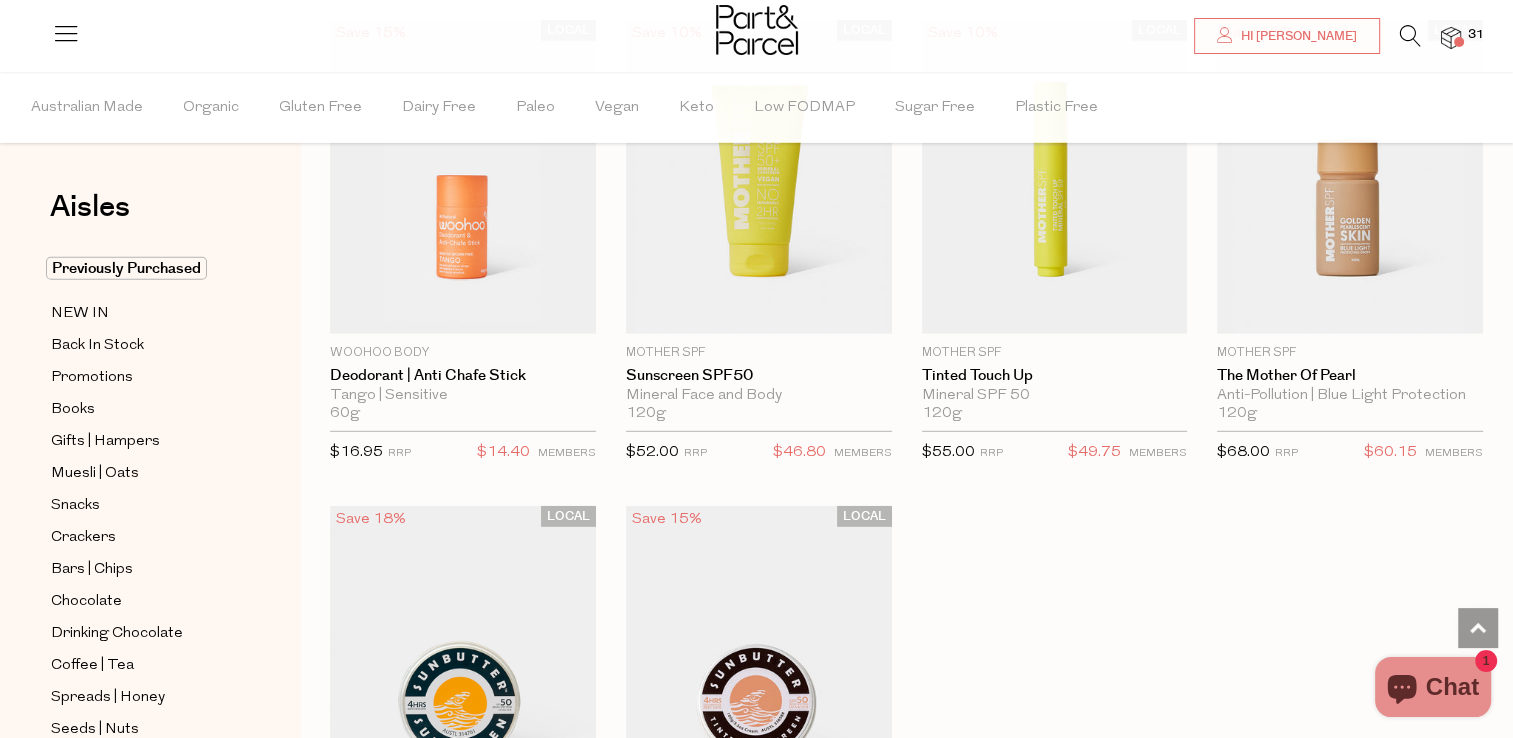 scroll, scrollTop: 5598, scrollLeft: 0, axis: vertical 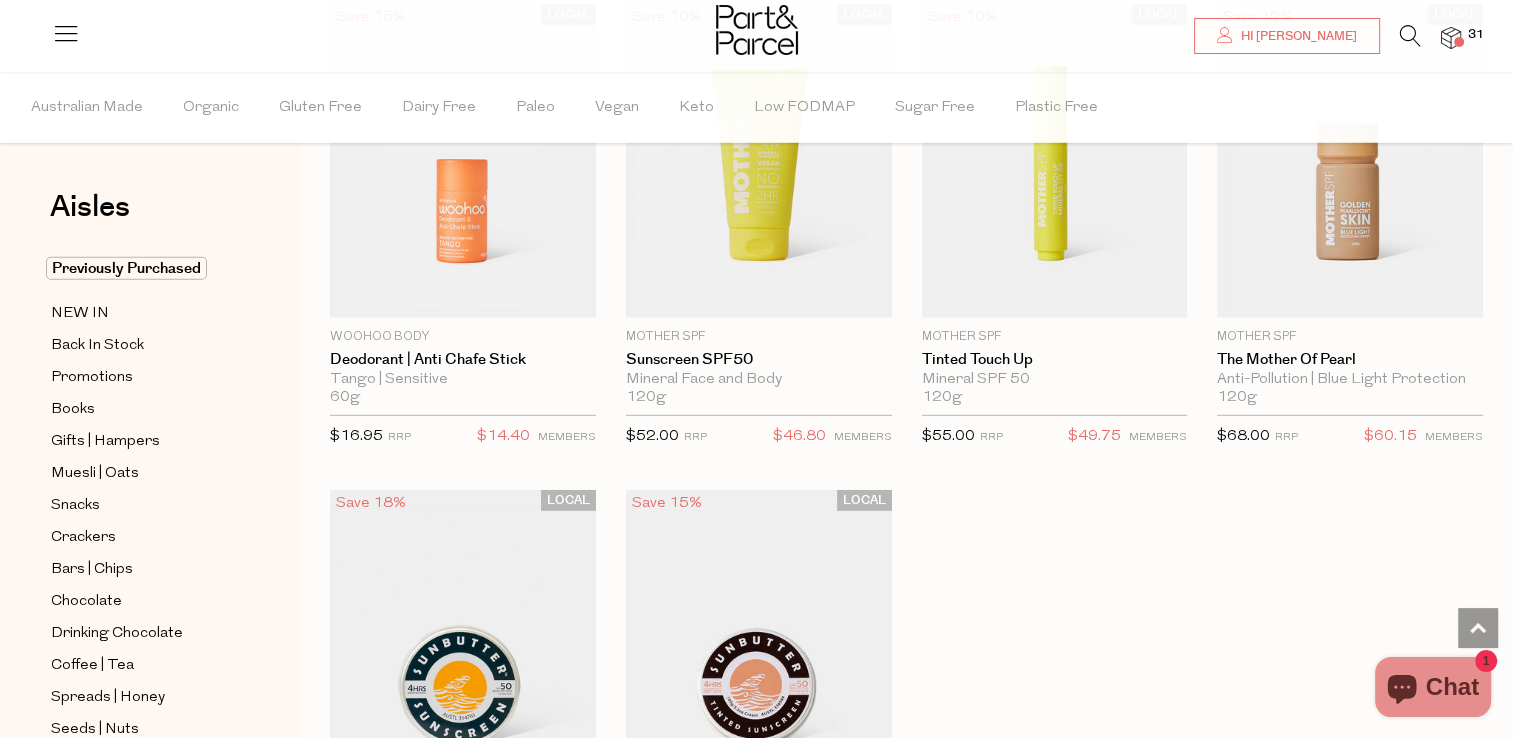 click at bounding box center [1459, 42] 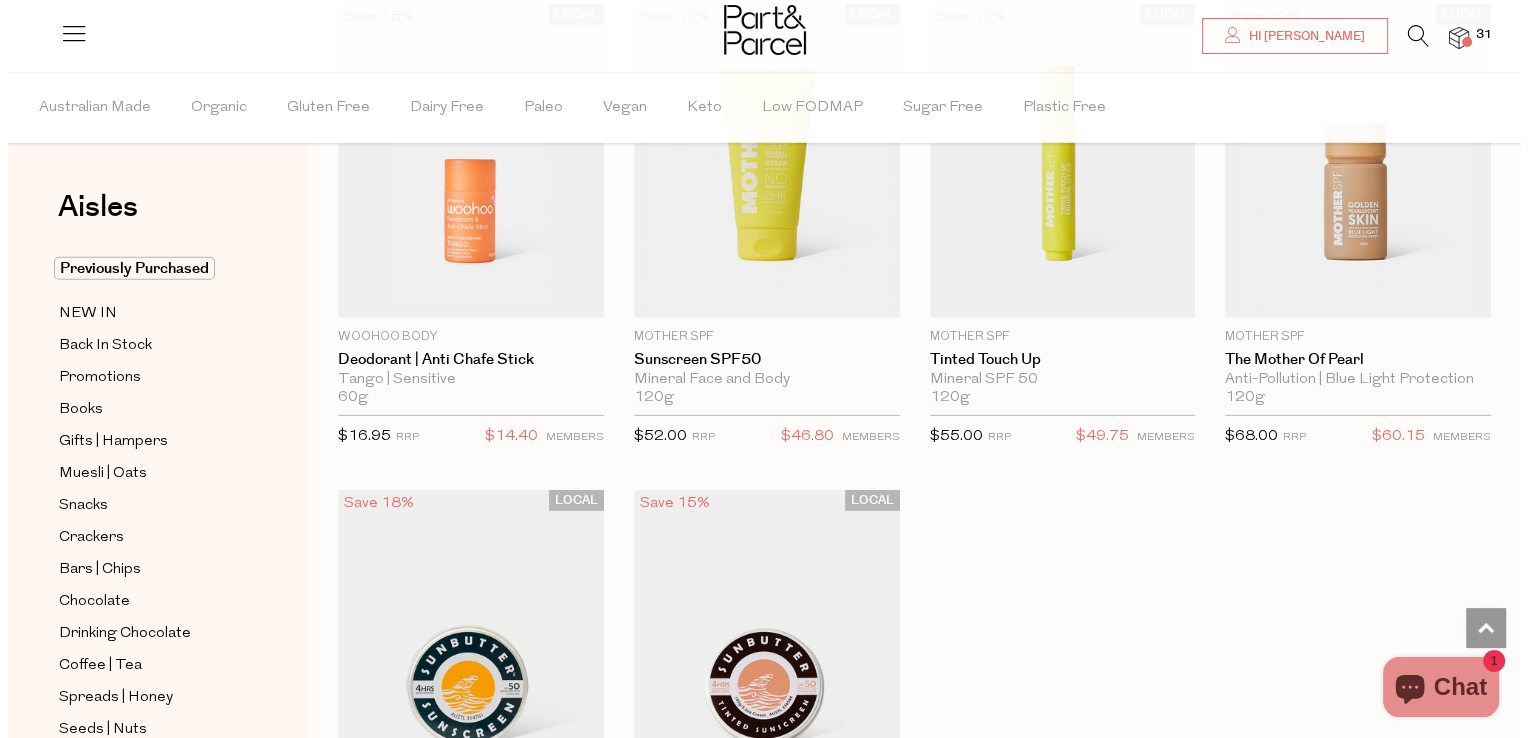 scroll, scrollTop: 5647, scrollLeft: 0, axis: vertical 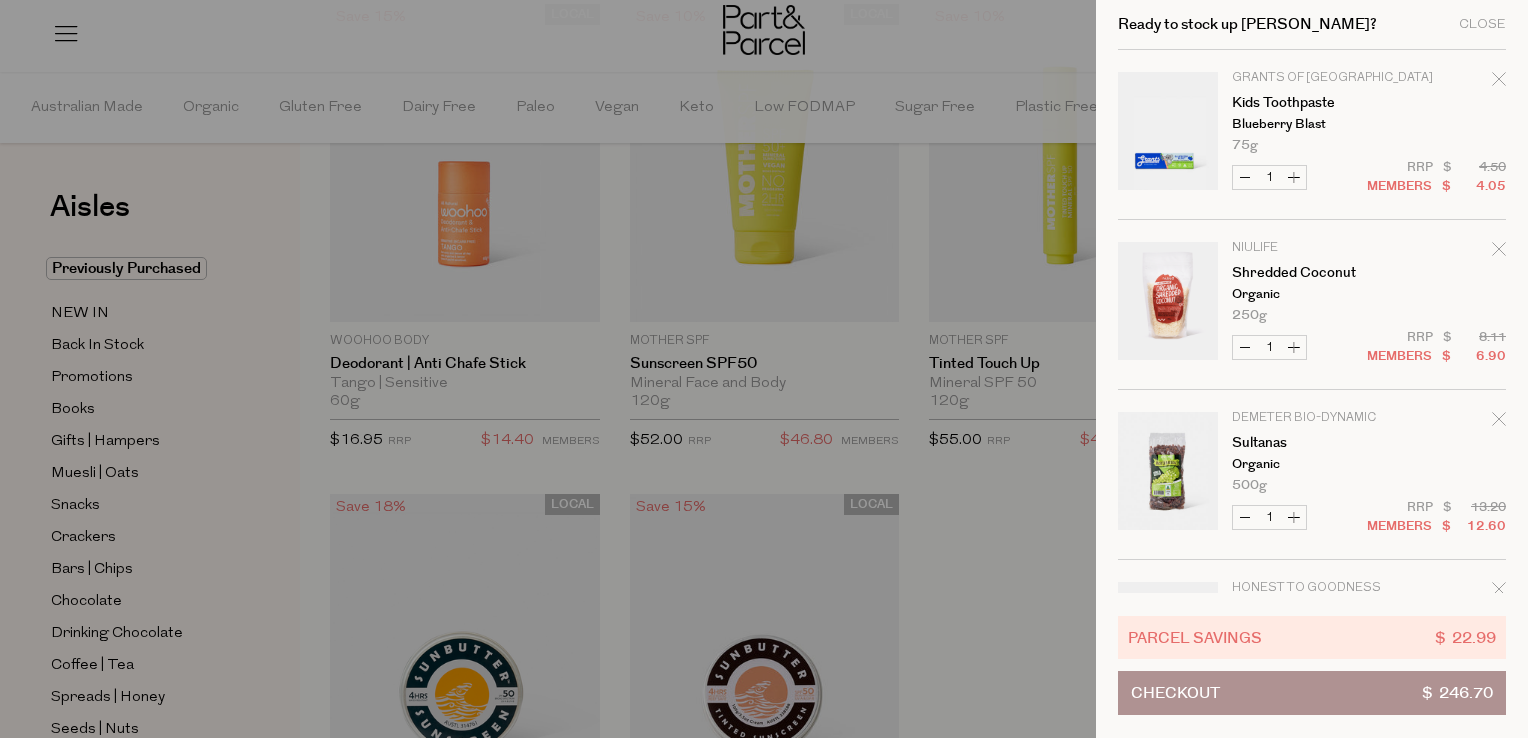 click 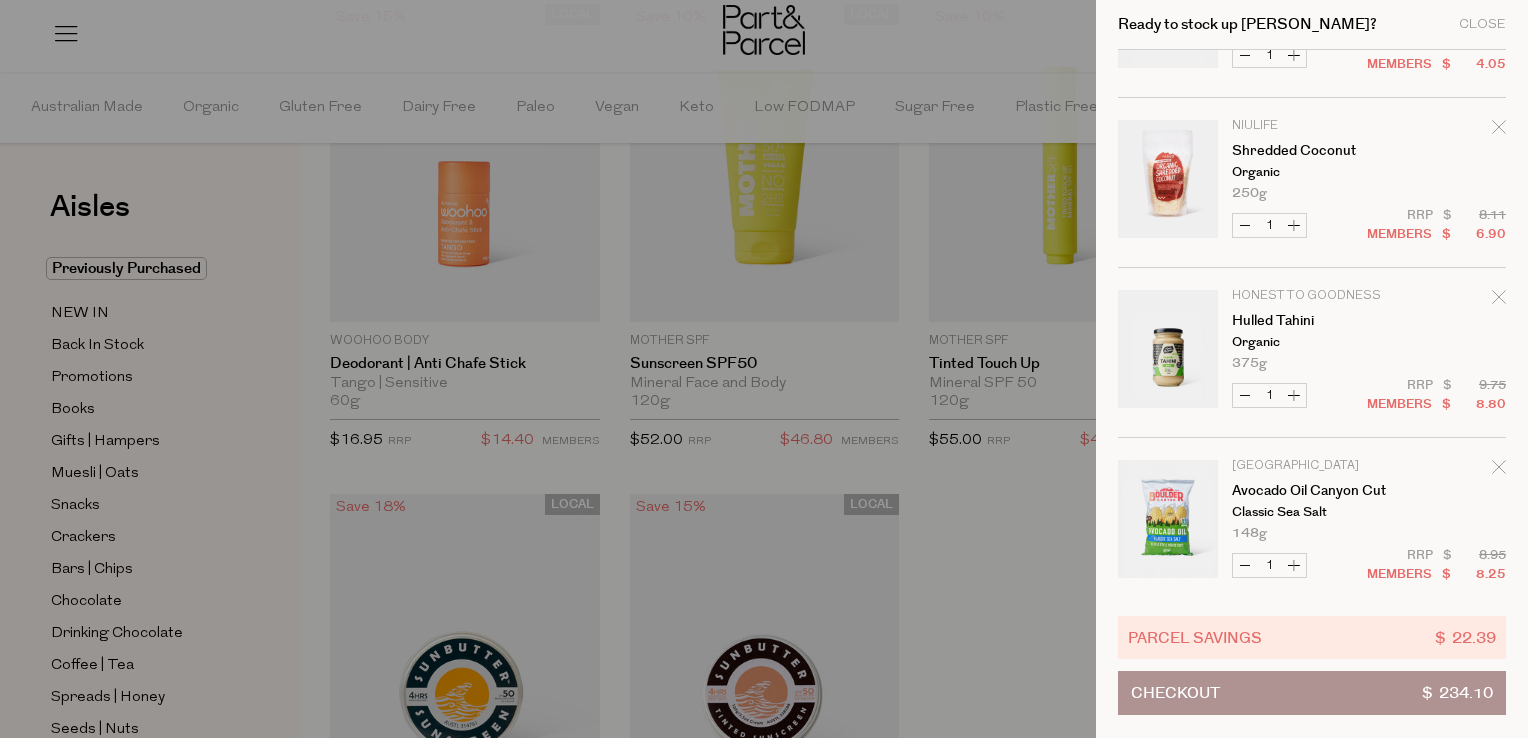 scroll, scrollTop: 132, scrollLeft: 0, axis: vertical 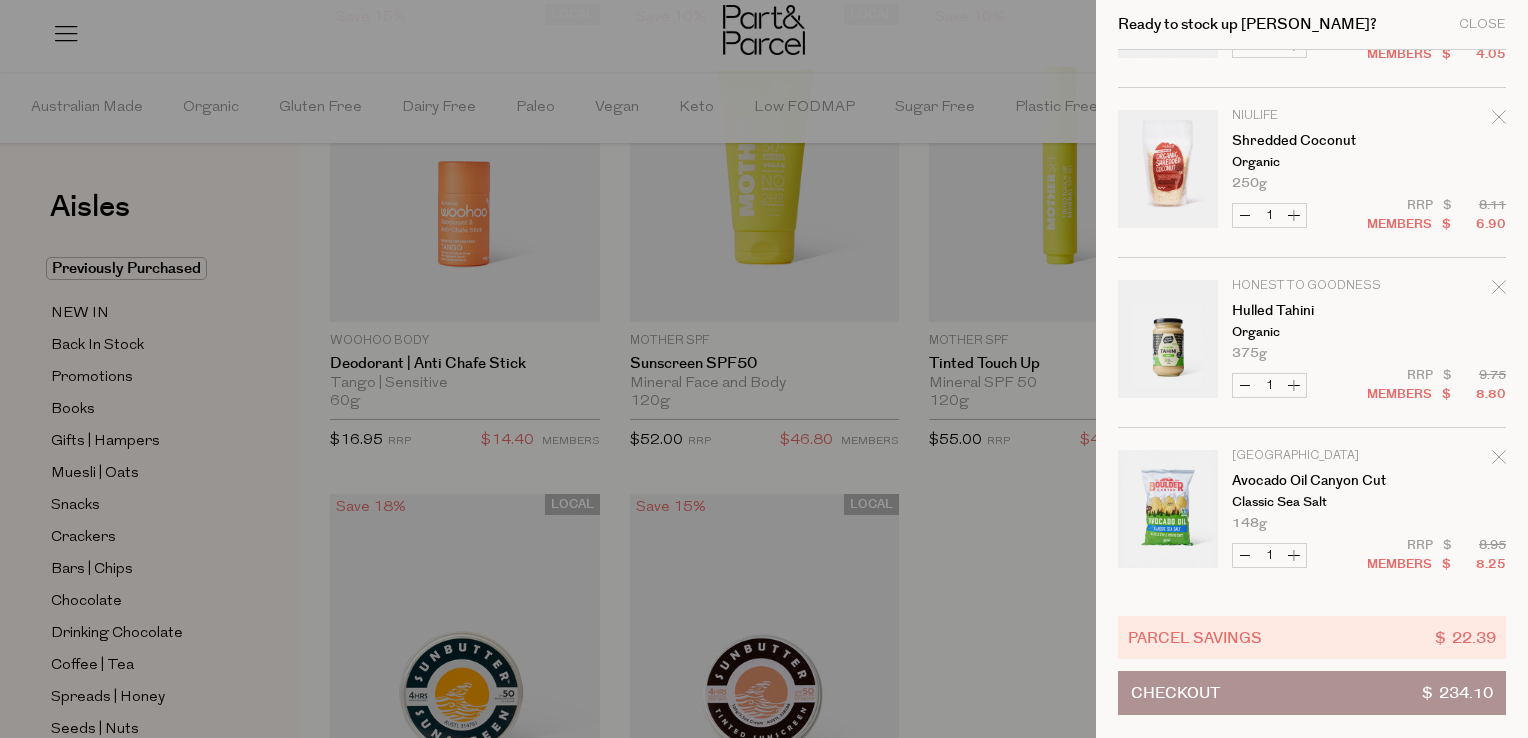 click 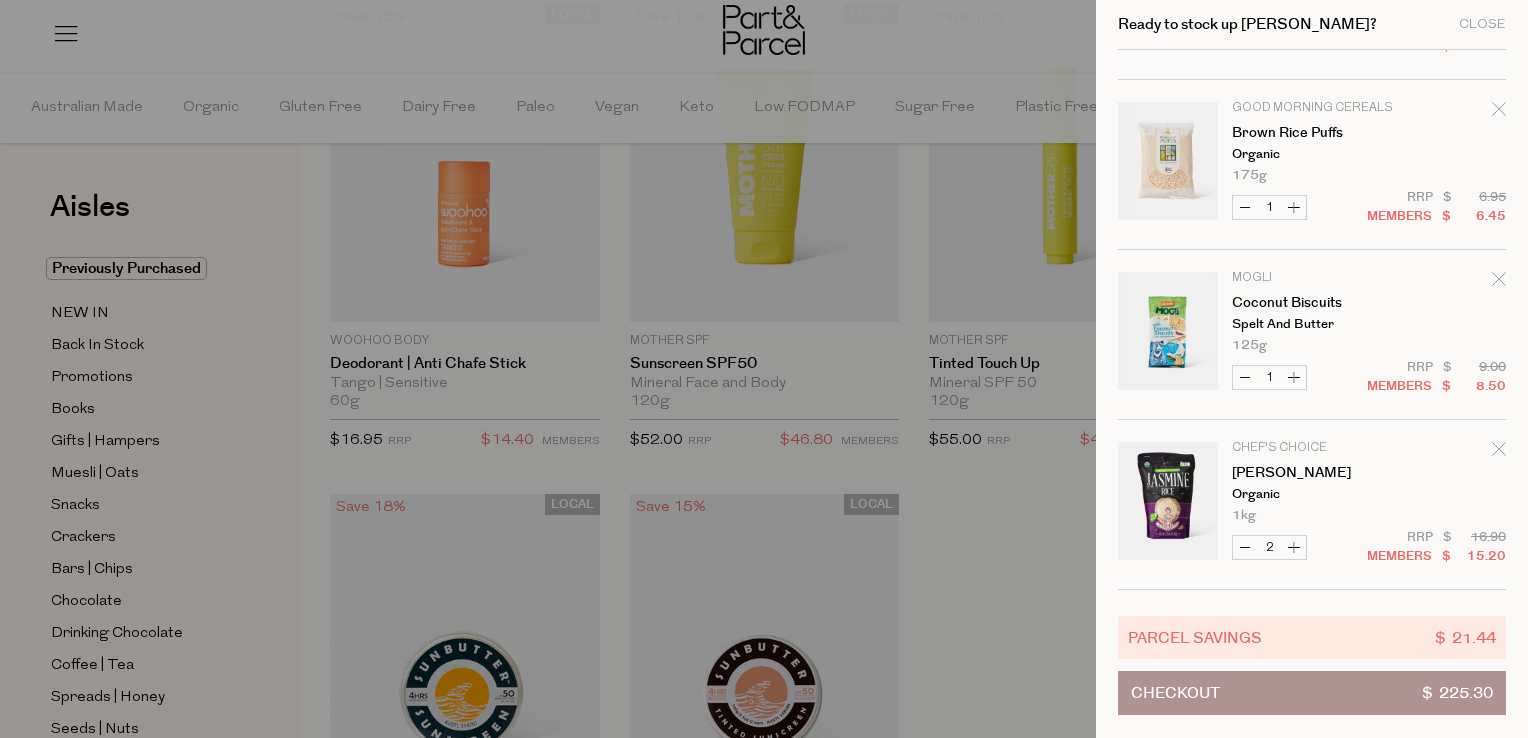 scroll, scrollTop: 482, scrollLeft: 0, axis: vertical 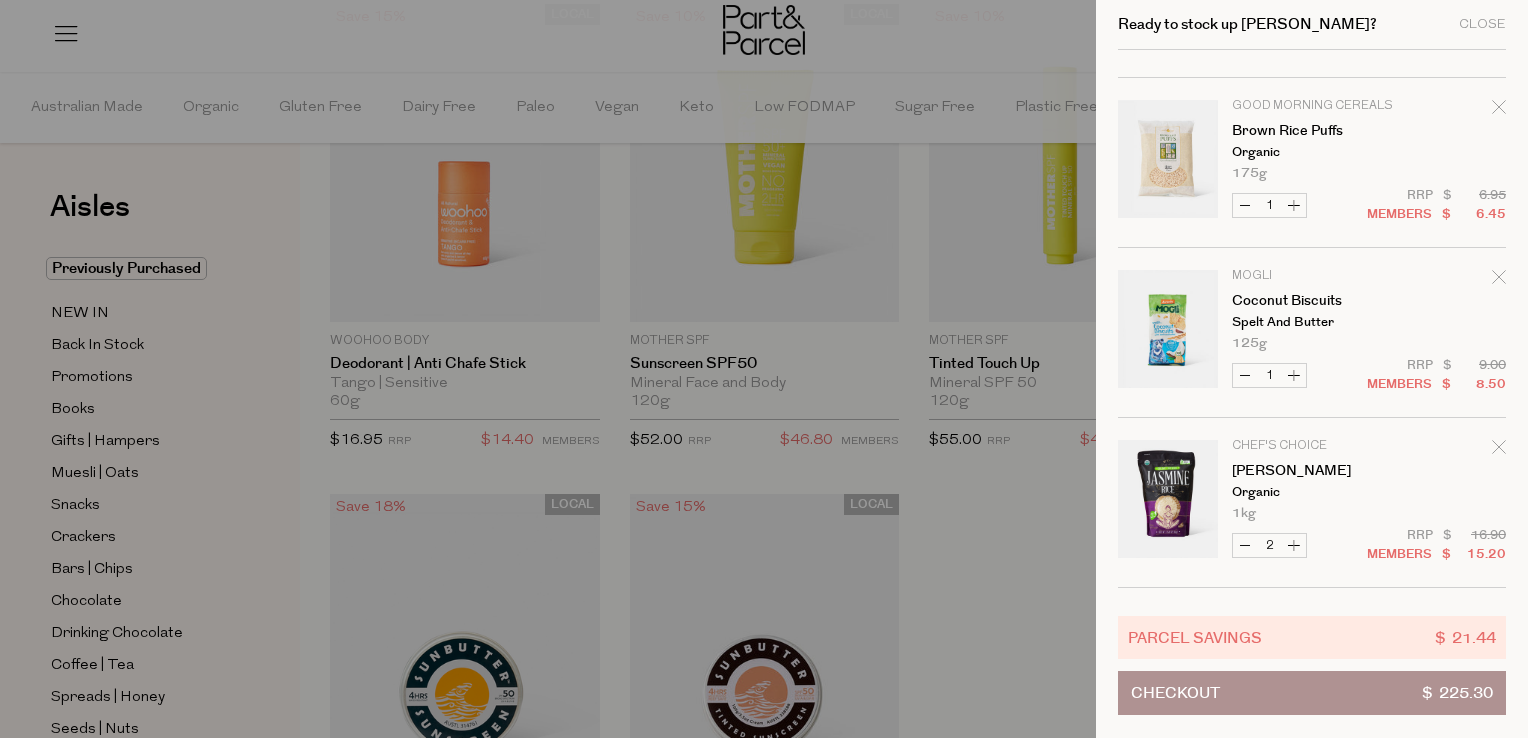 click 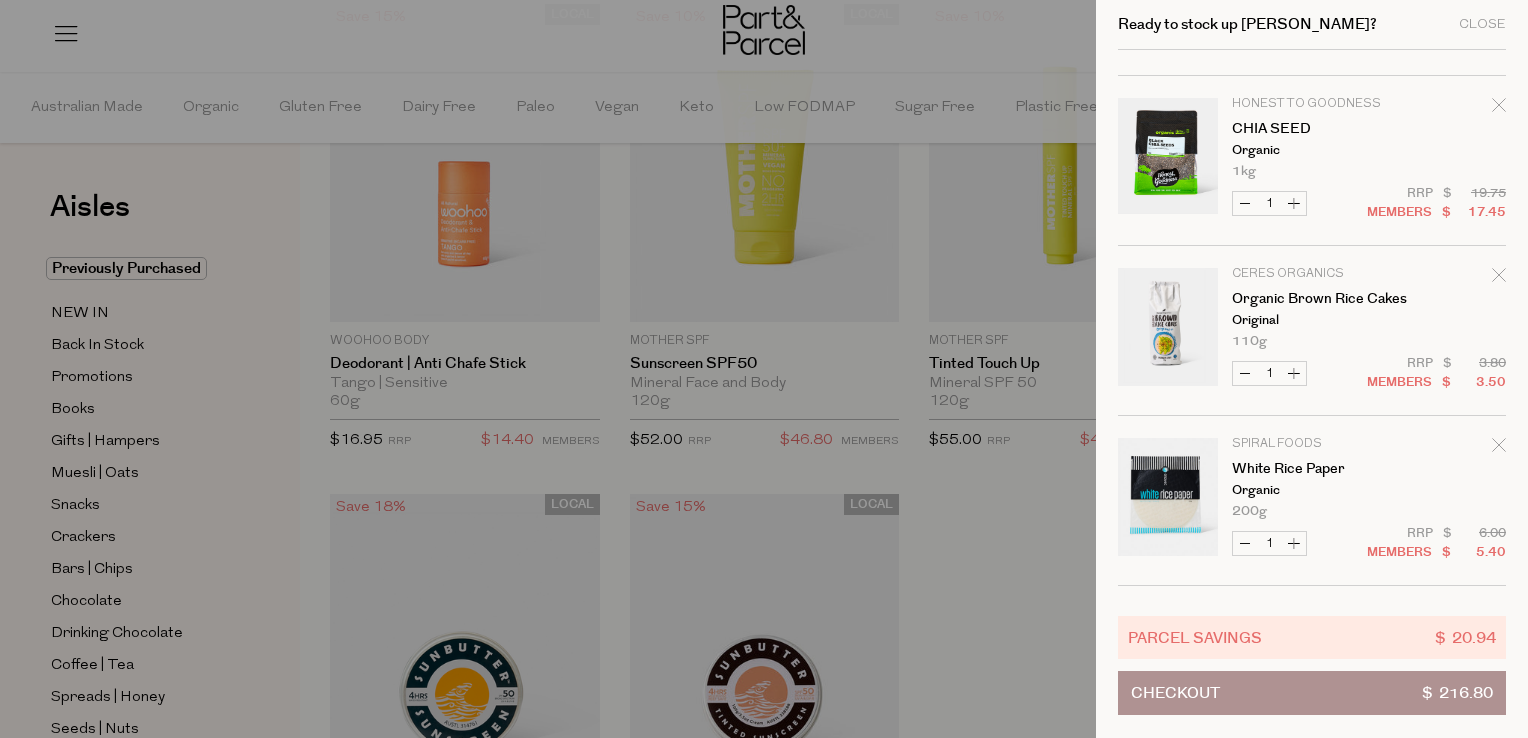 scroll, scrollTop: 2538, scrollLeft: 0, axis: vertical 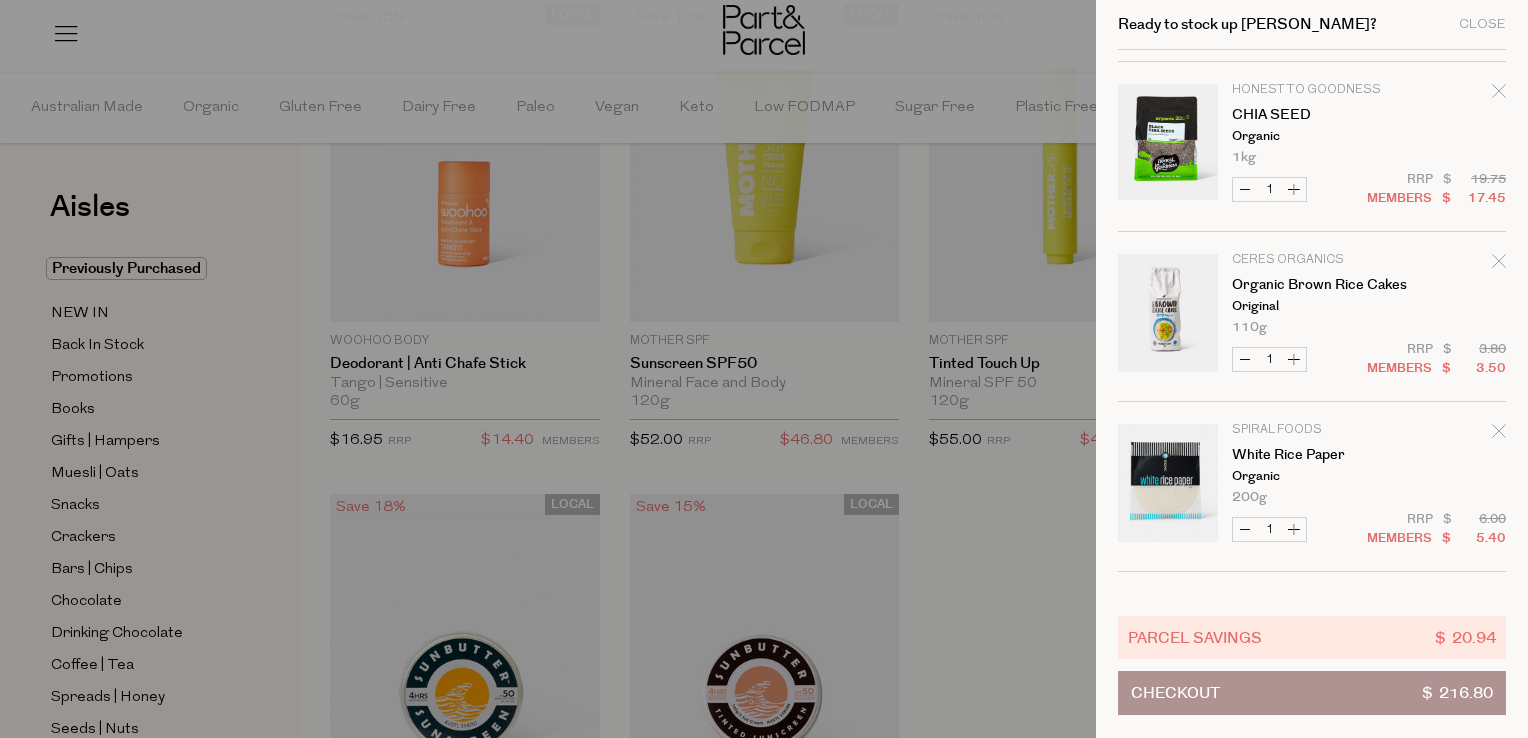 click 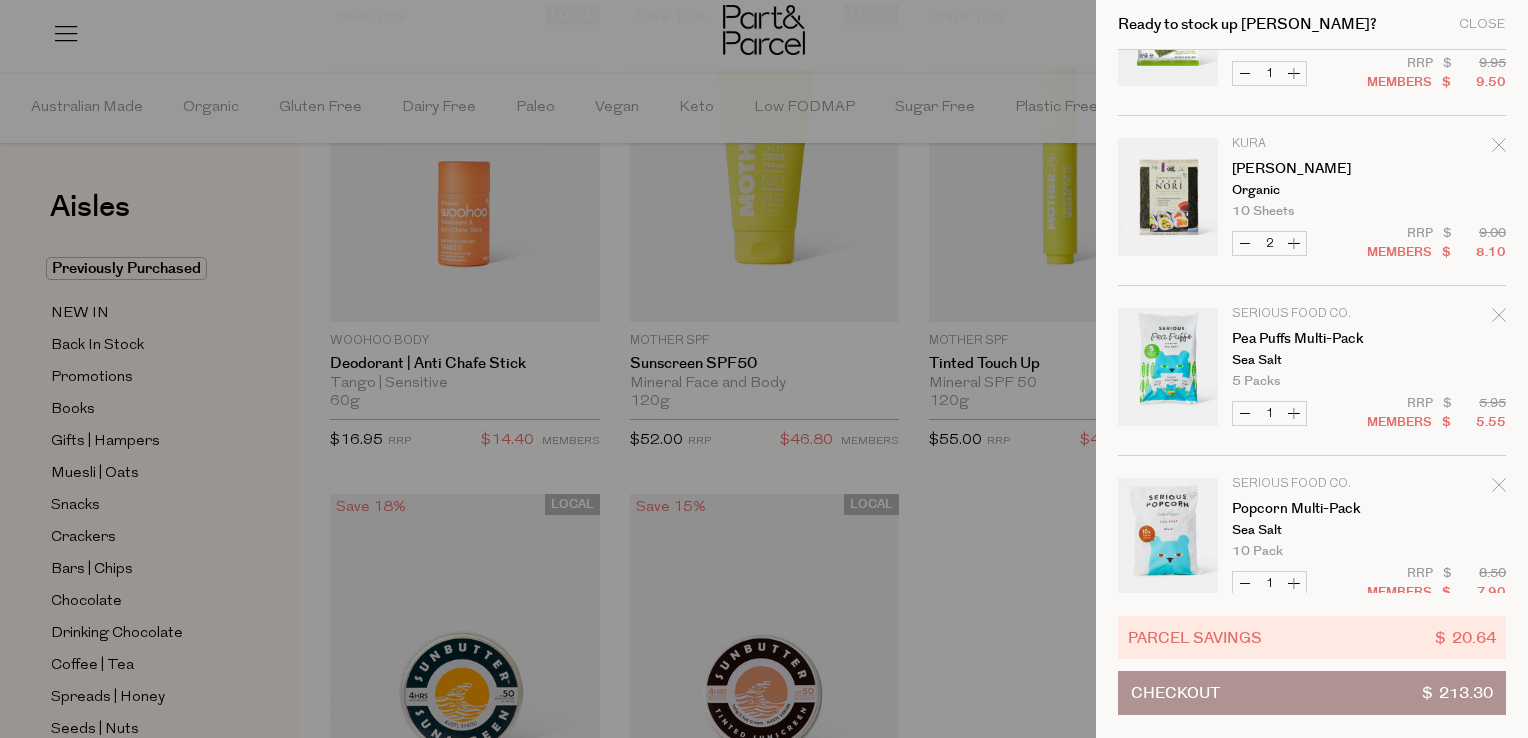 scroll, scrollTop: 3192, scrollLeft: 0, axis: vertical 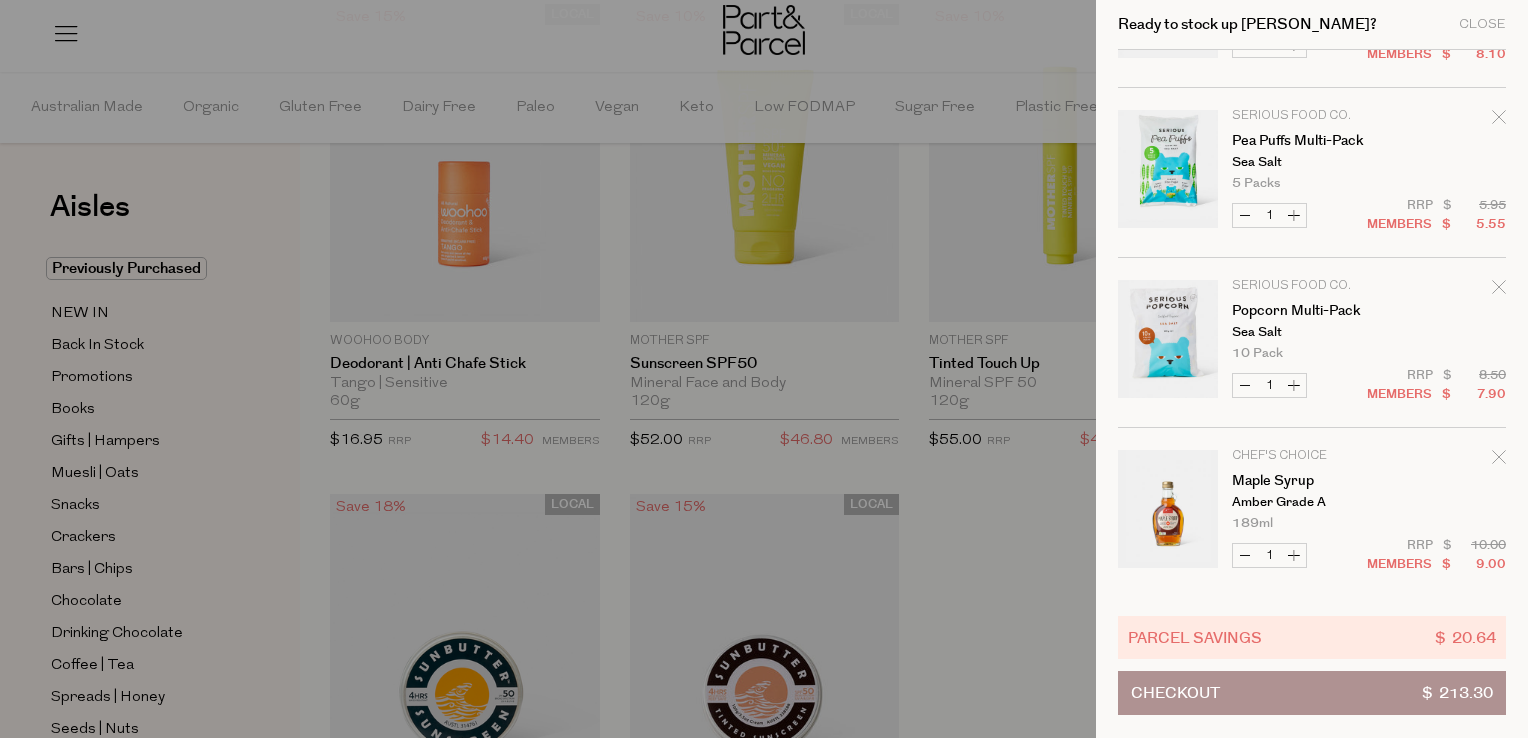 click on "Checkout $ 213.30" at bounding box center (1312, 693) 